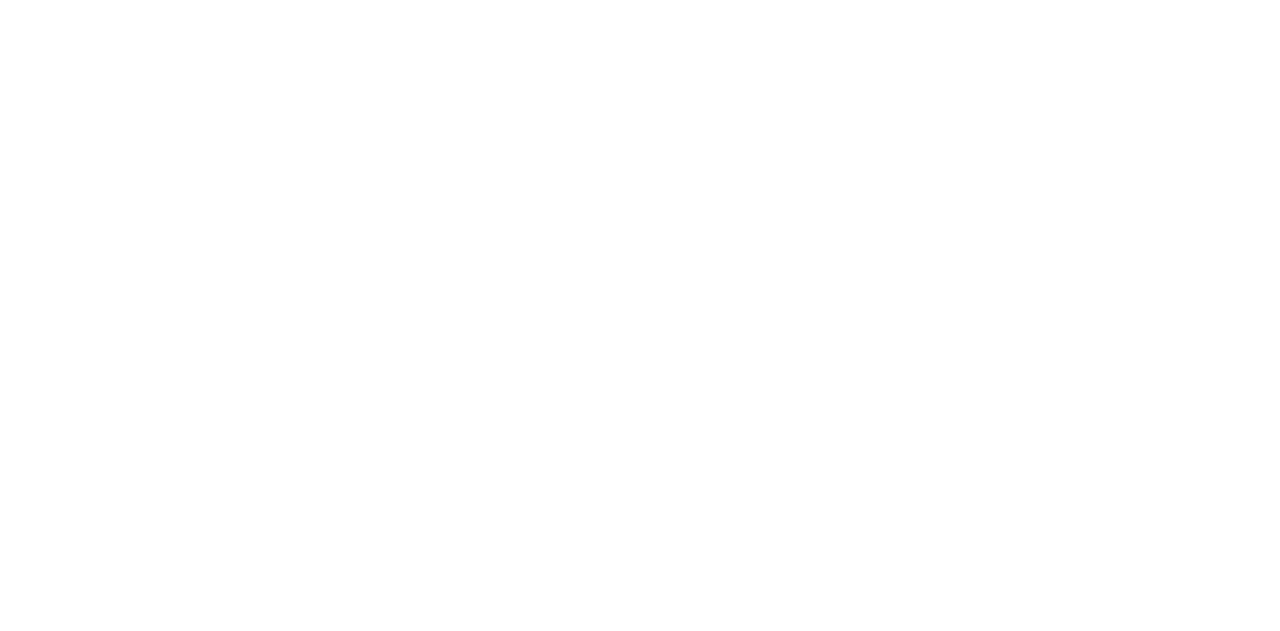 scroll, scrollTop: 0, scrollLeft: 0, axis: both 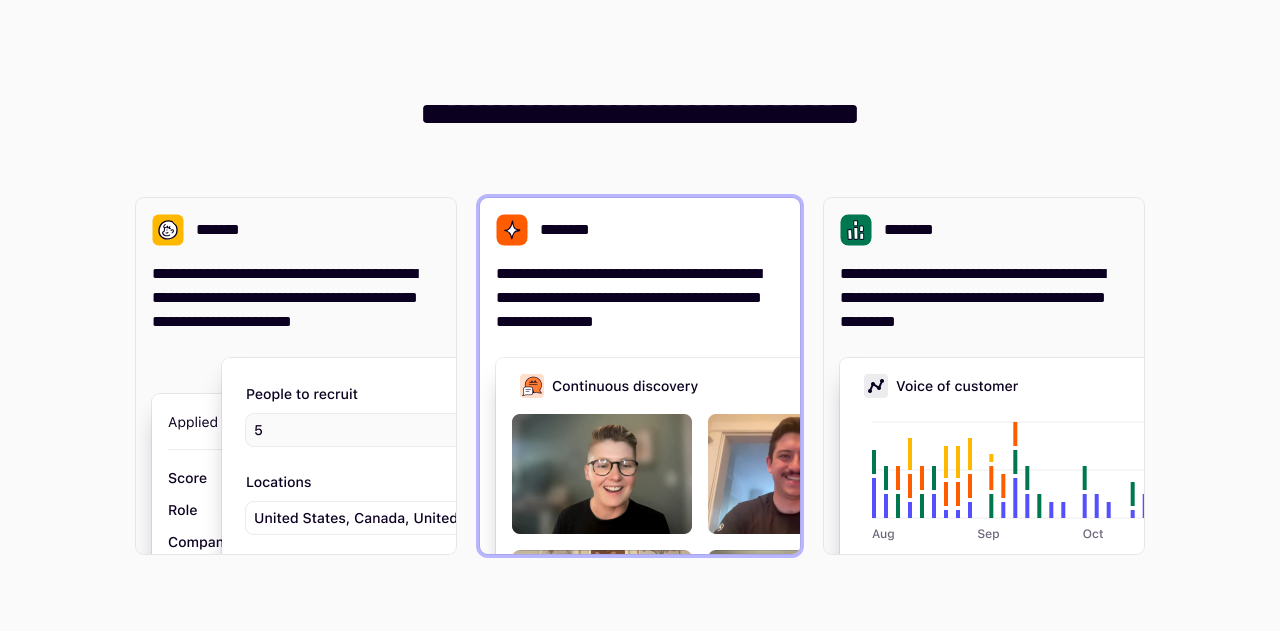 click on "********" at bounding box center (640, 230) 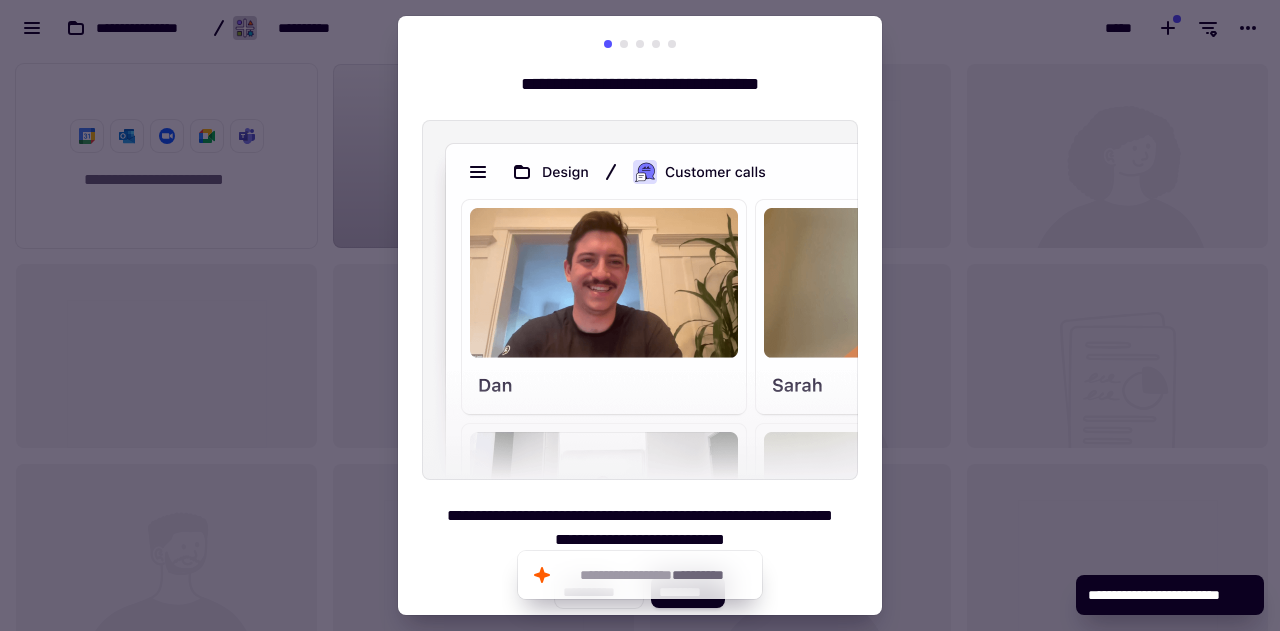 scroll, scrollTop: 16, scrollLeft: 16, axis: both 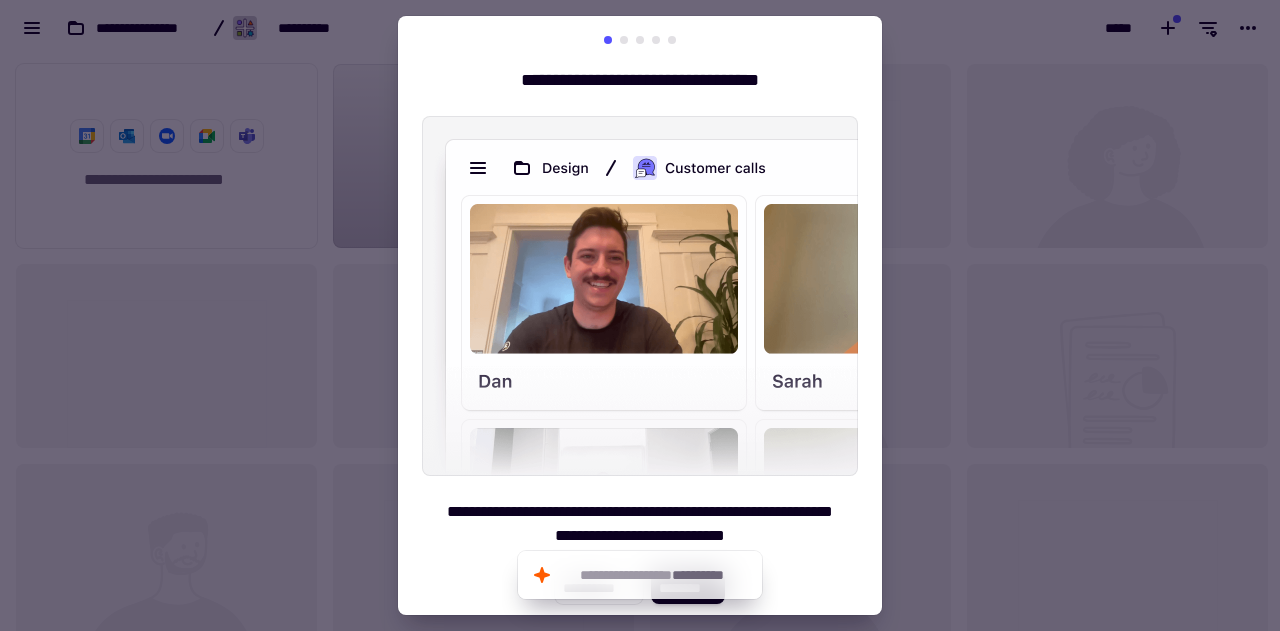 click at bounding box center (640, 315) 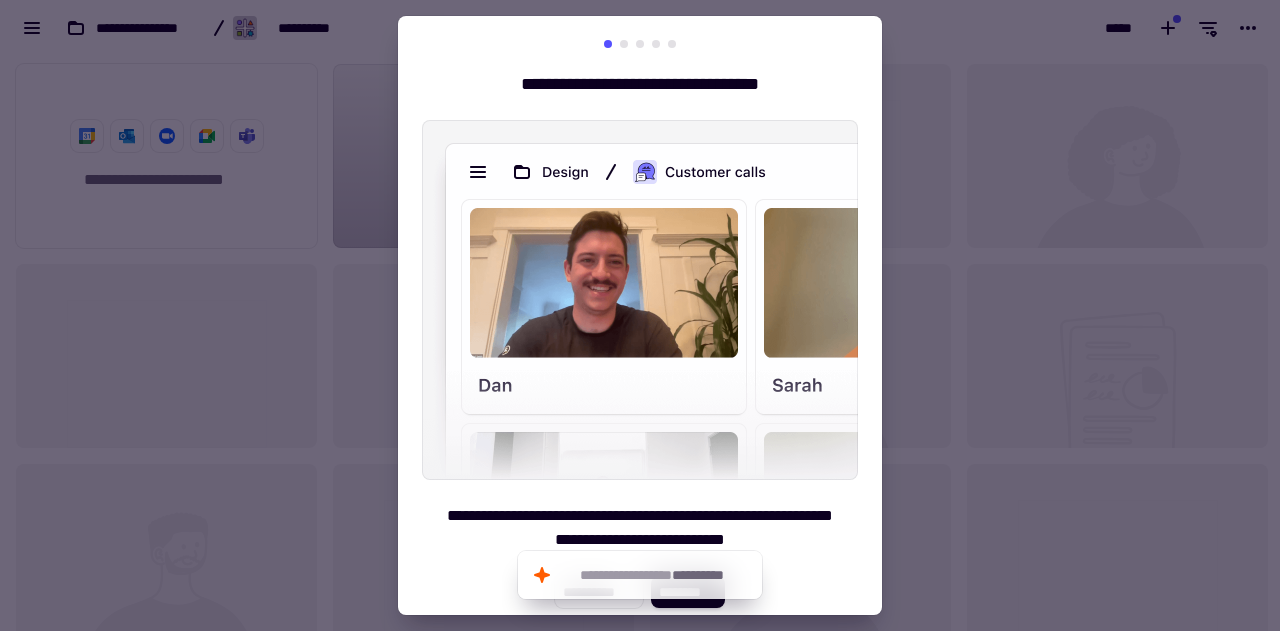 click at bounding box center [624, 44] 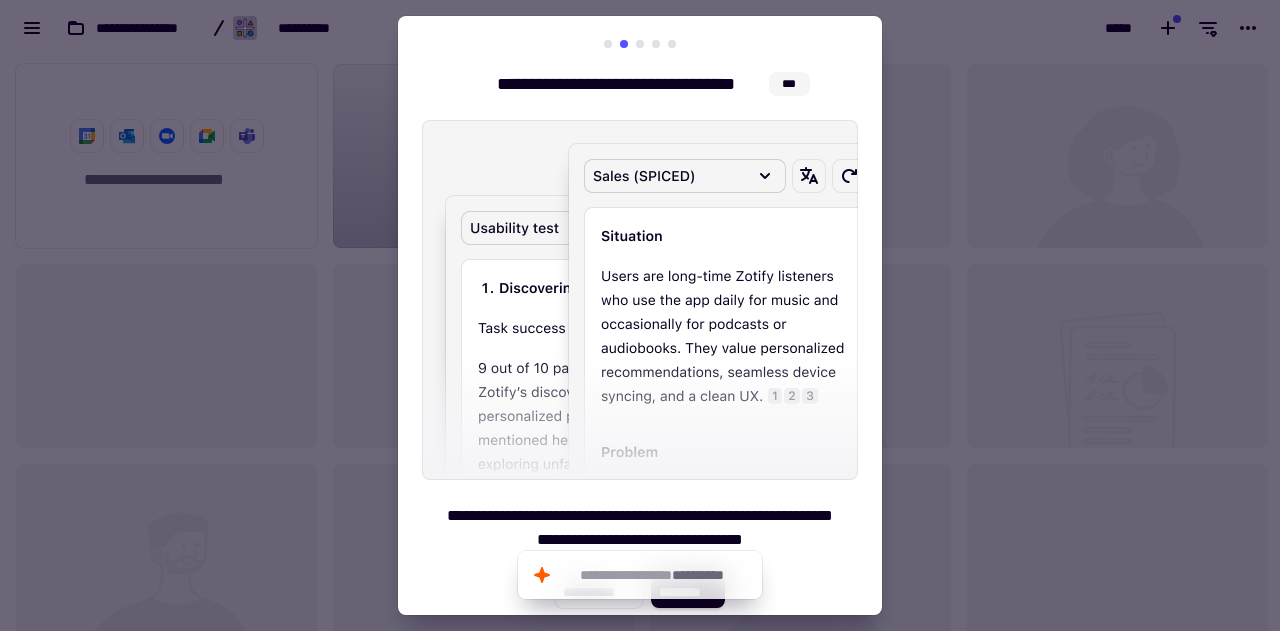 click at bounding box center [640, 44] 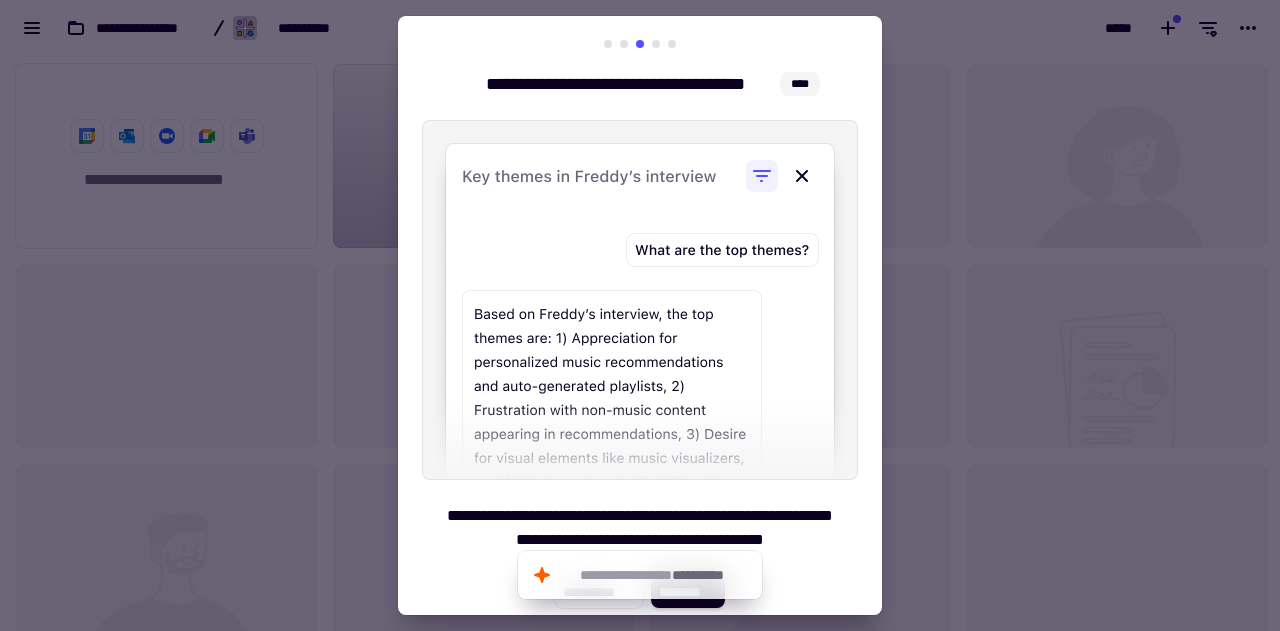 click at bounding box center (656, 44) 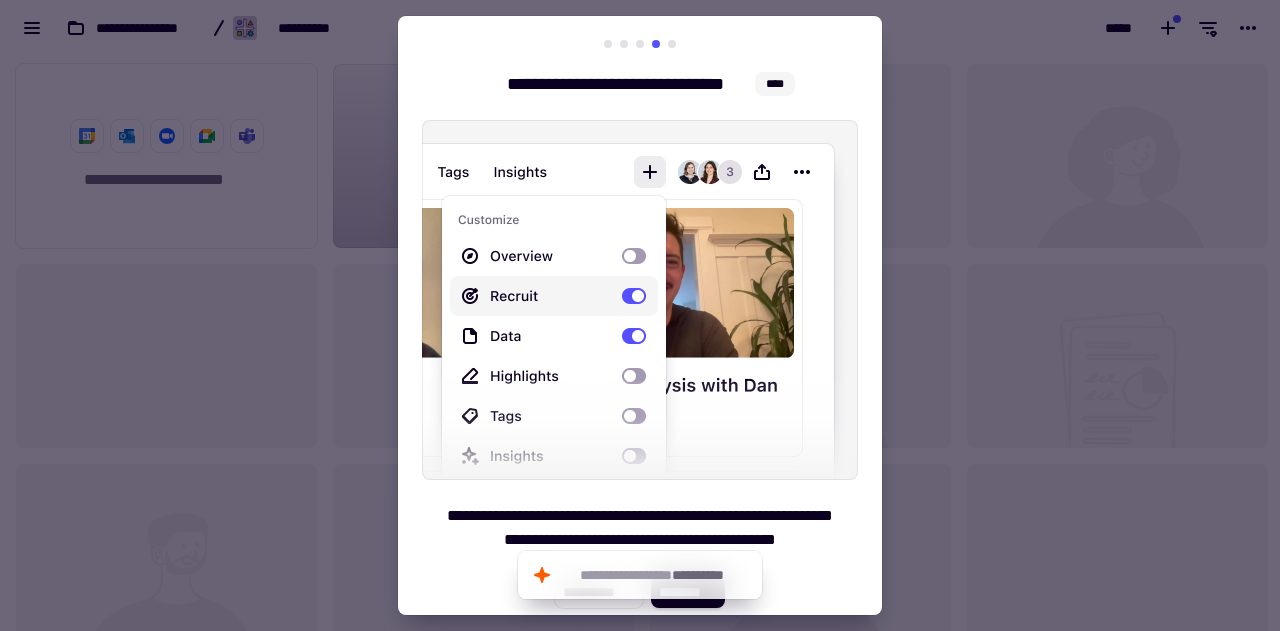 click at bounding box center (656, 44) 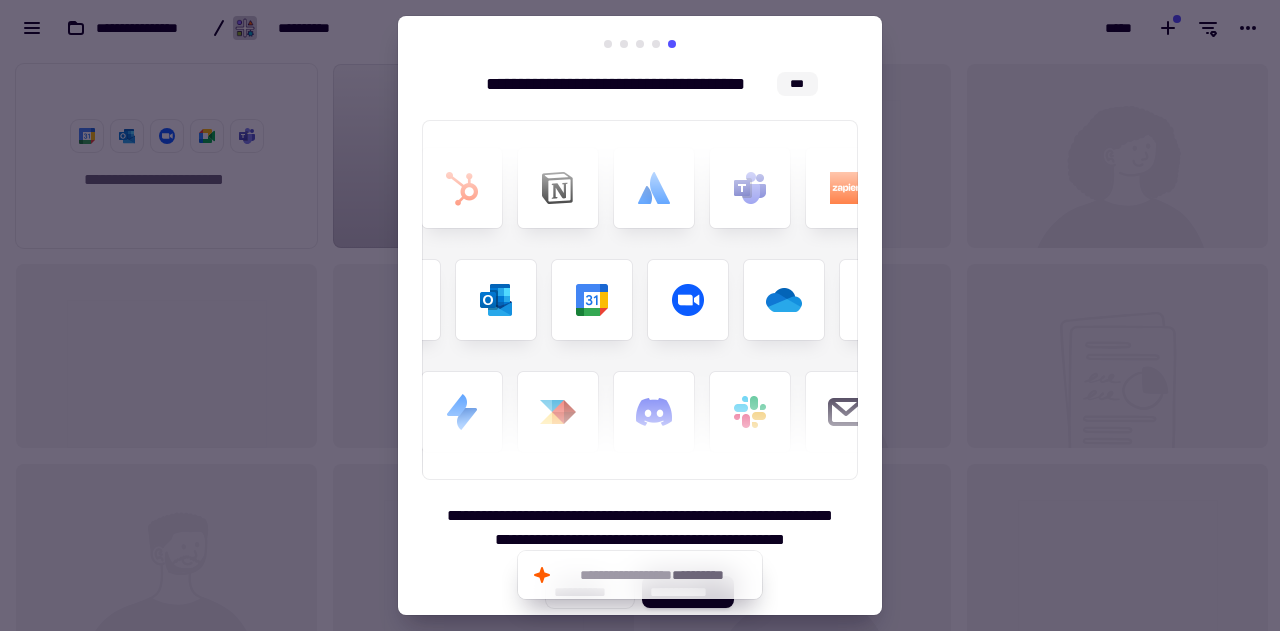 click at bounding box center (640, 315) 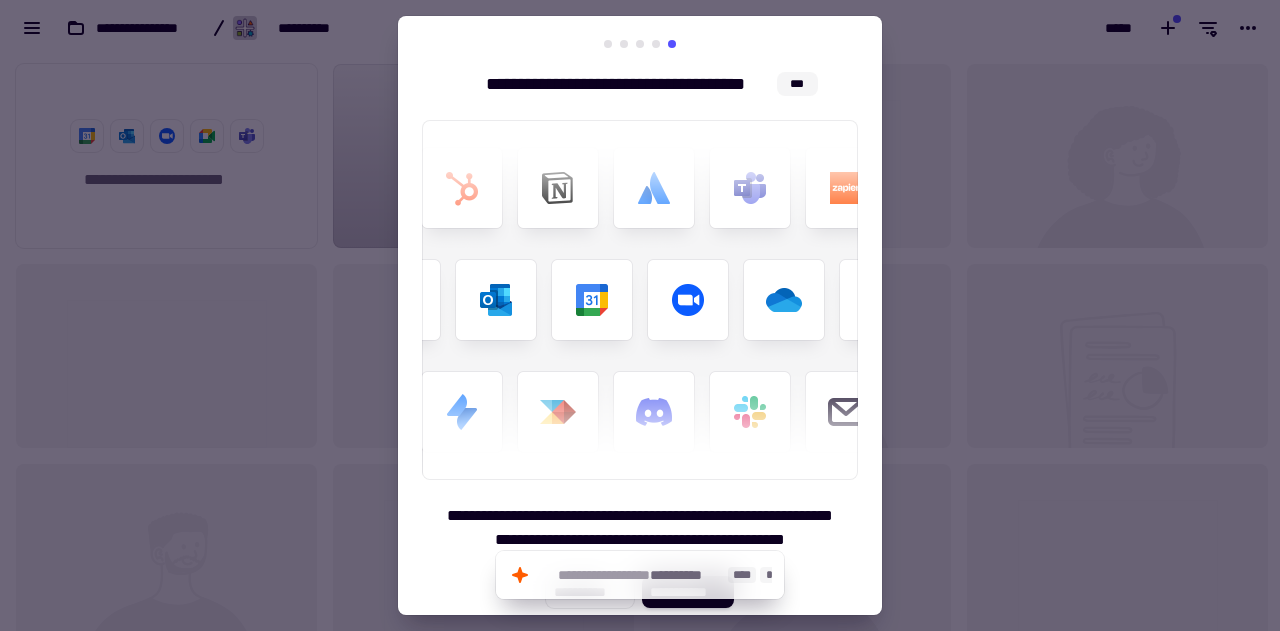 click on "**********" 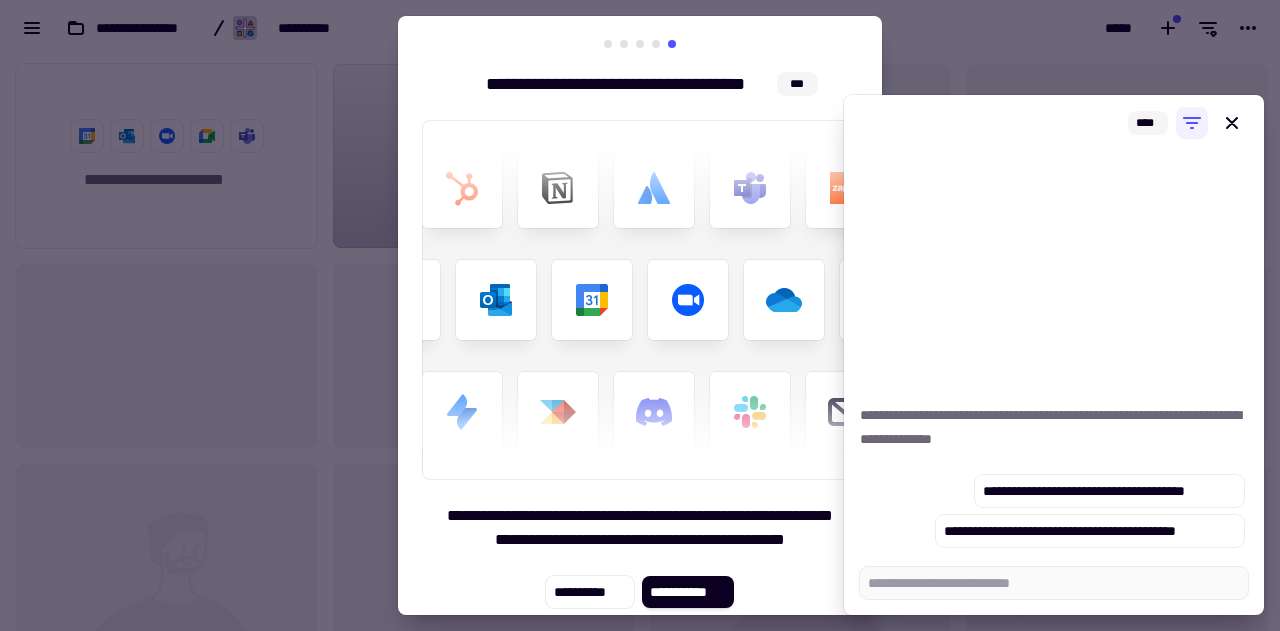 type on "*" 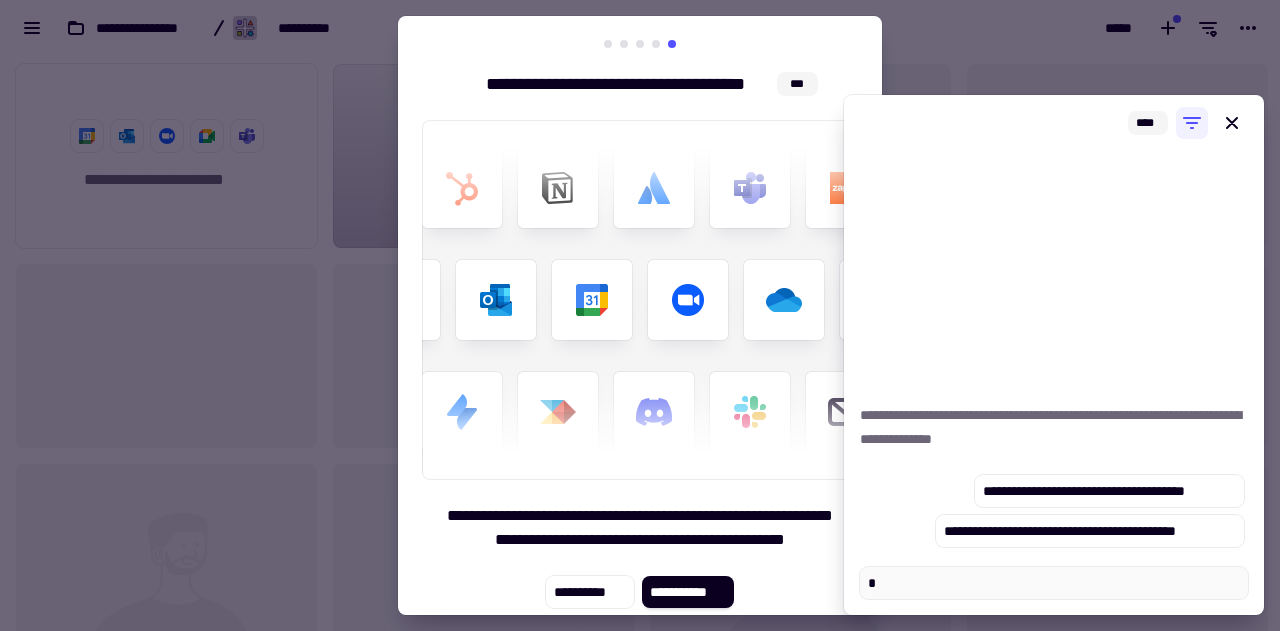 type on "*" 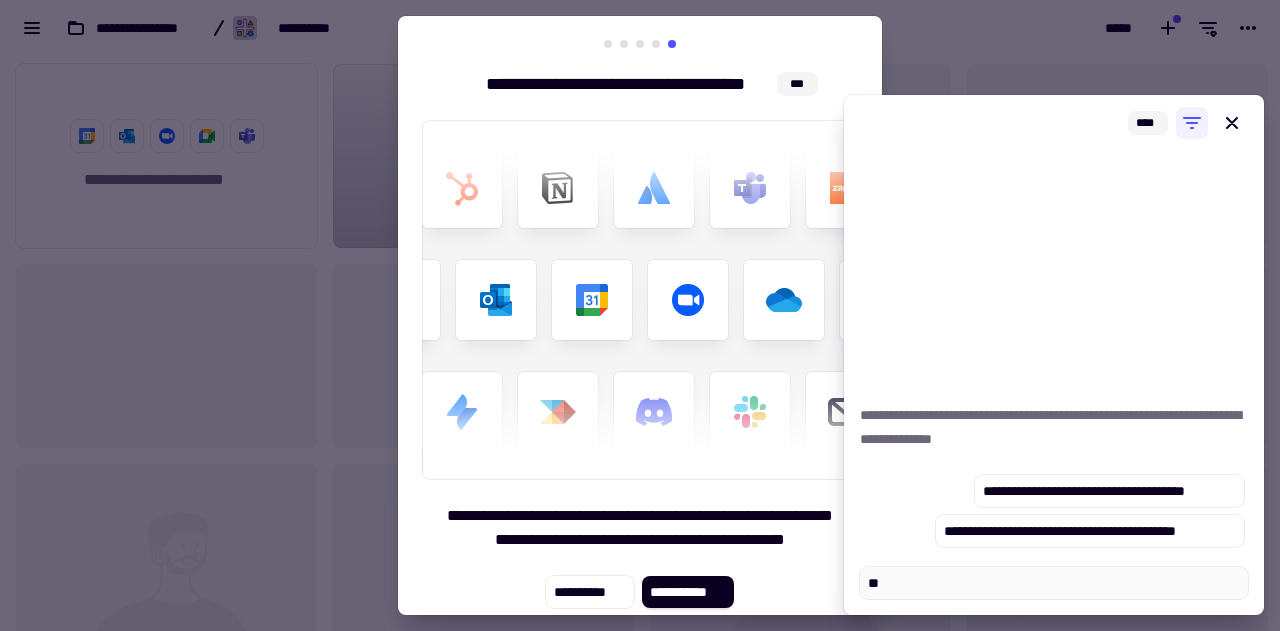 type on "*" 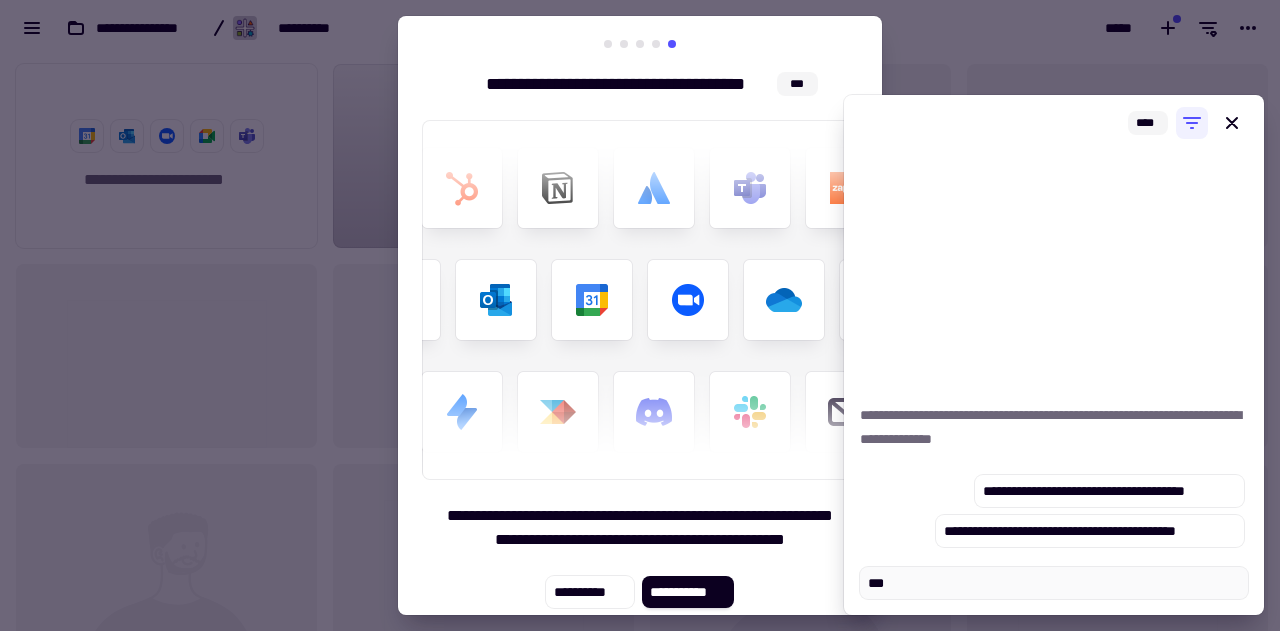 type on "*" 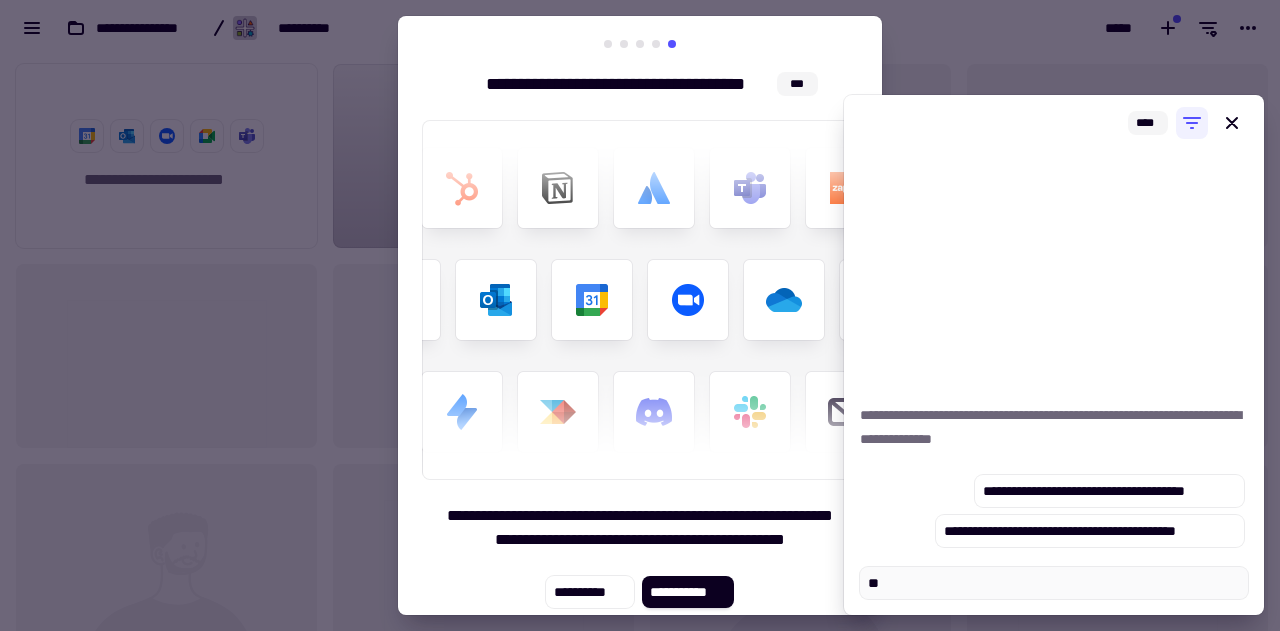 type on "*" 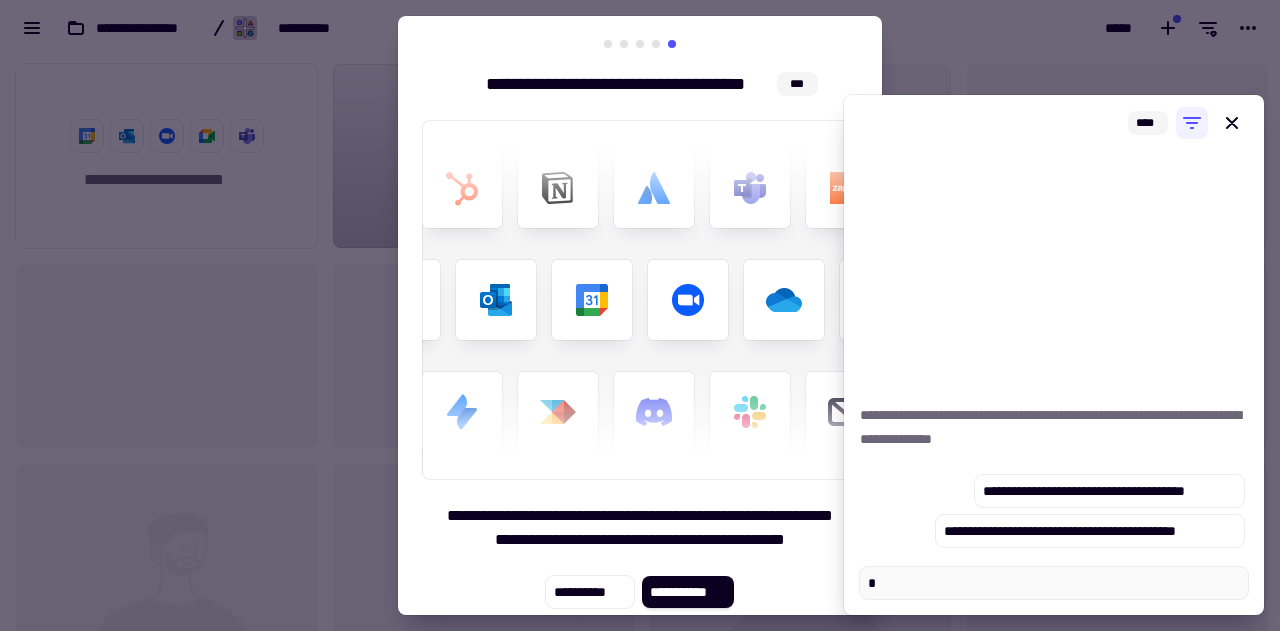 type on "*" 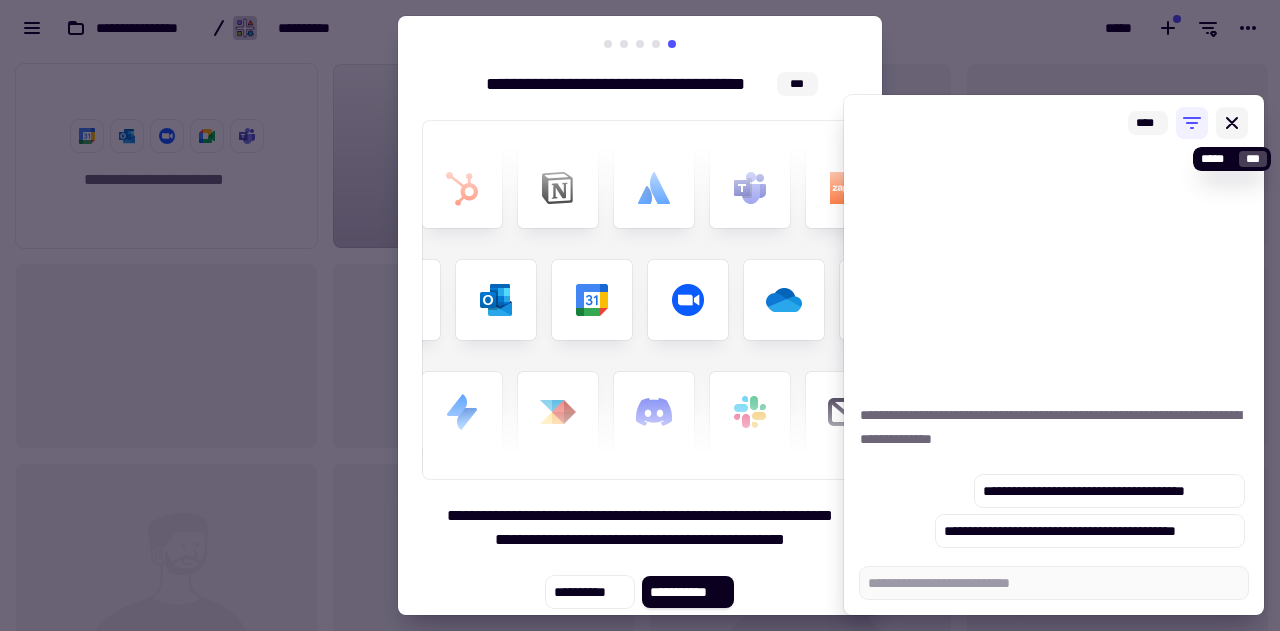 type on "*" 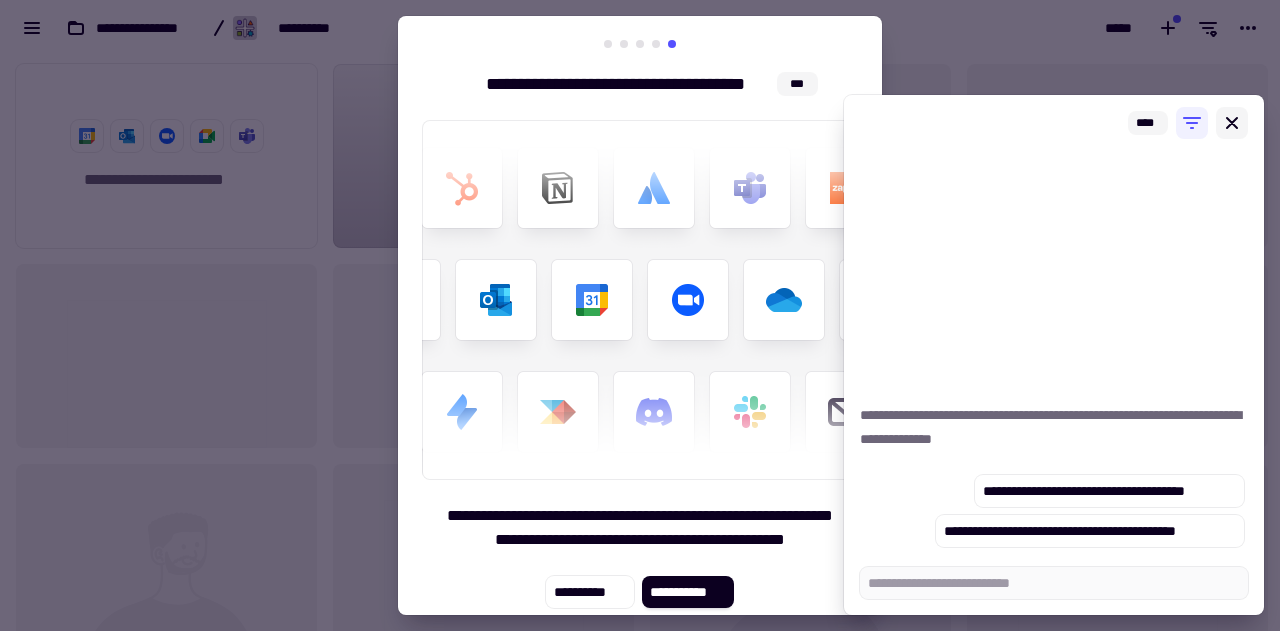 click 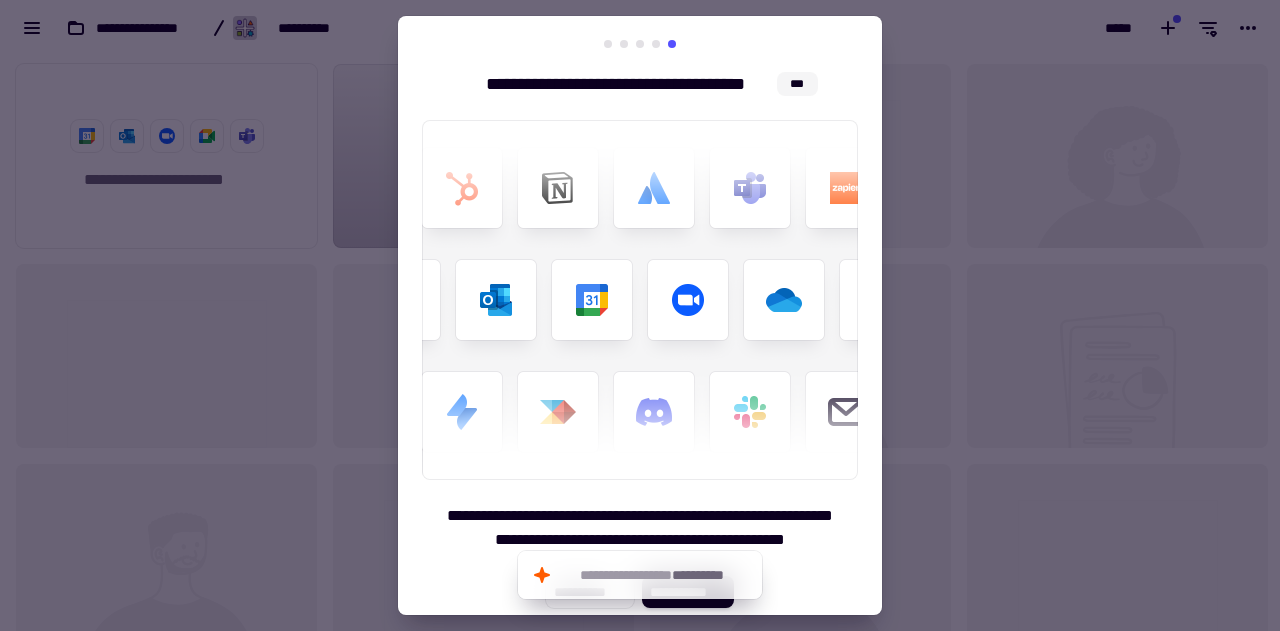 click at bounding box center (640, 315) 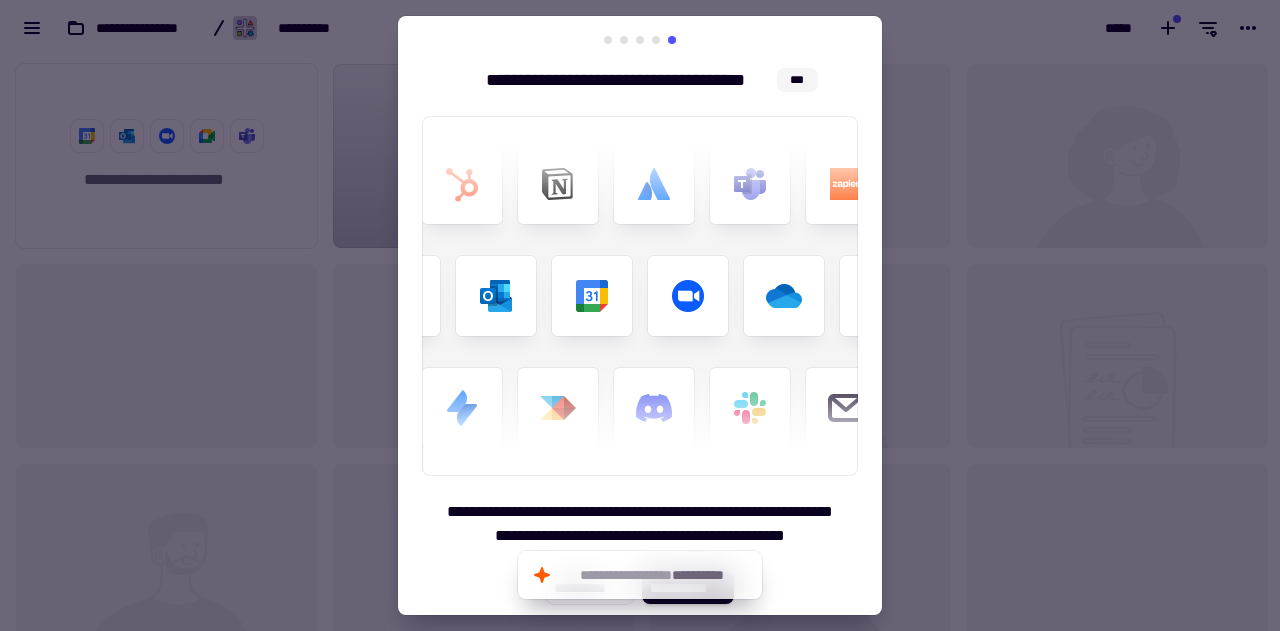 scroll, scrollTop: 0, scrollLeft: 0, axis: both 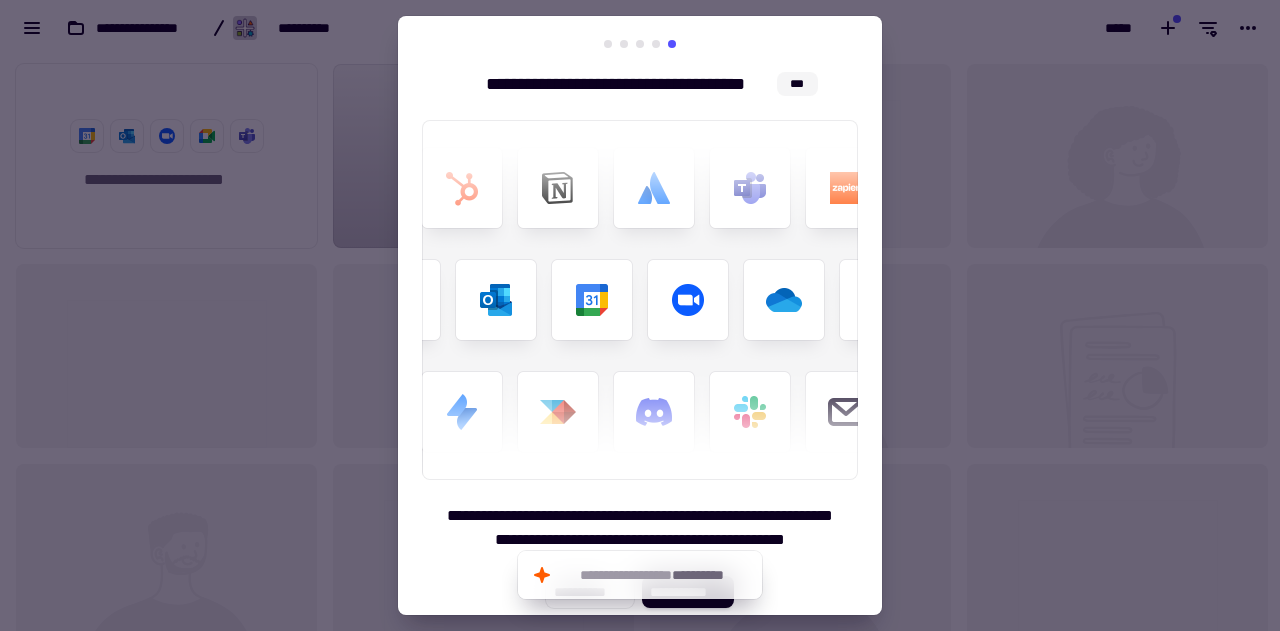 click at bounding box center (640, 315) 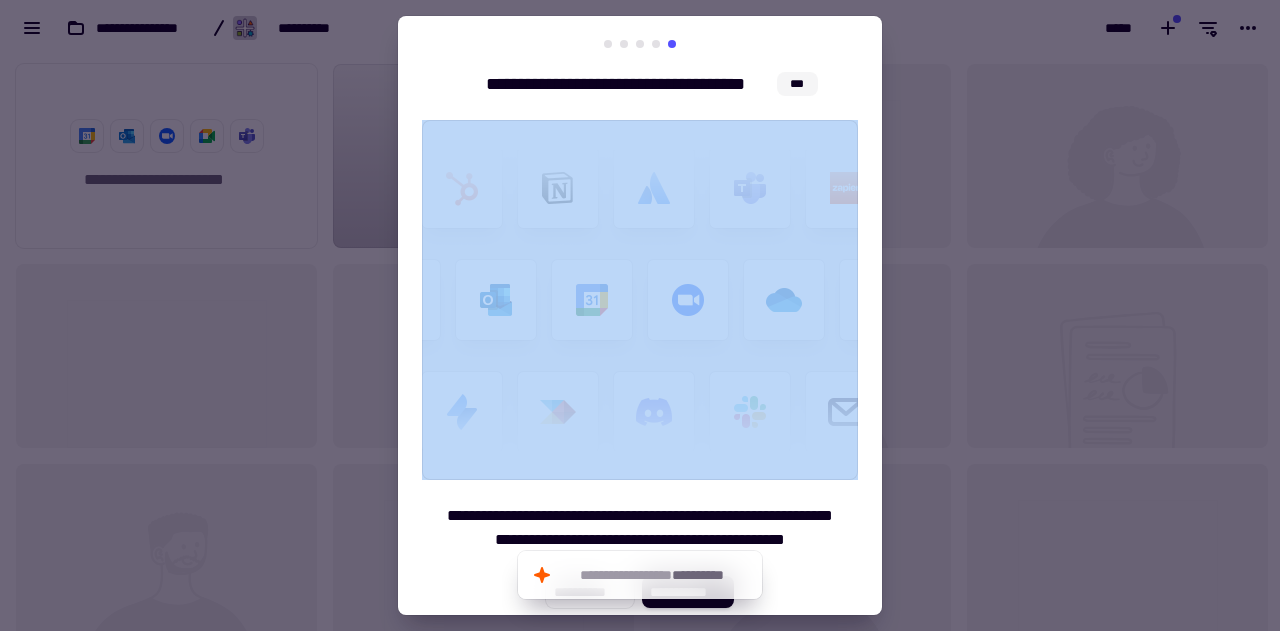click at bounding box center [640, 300] 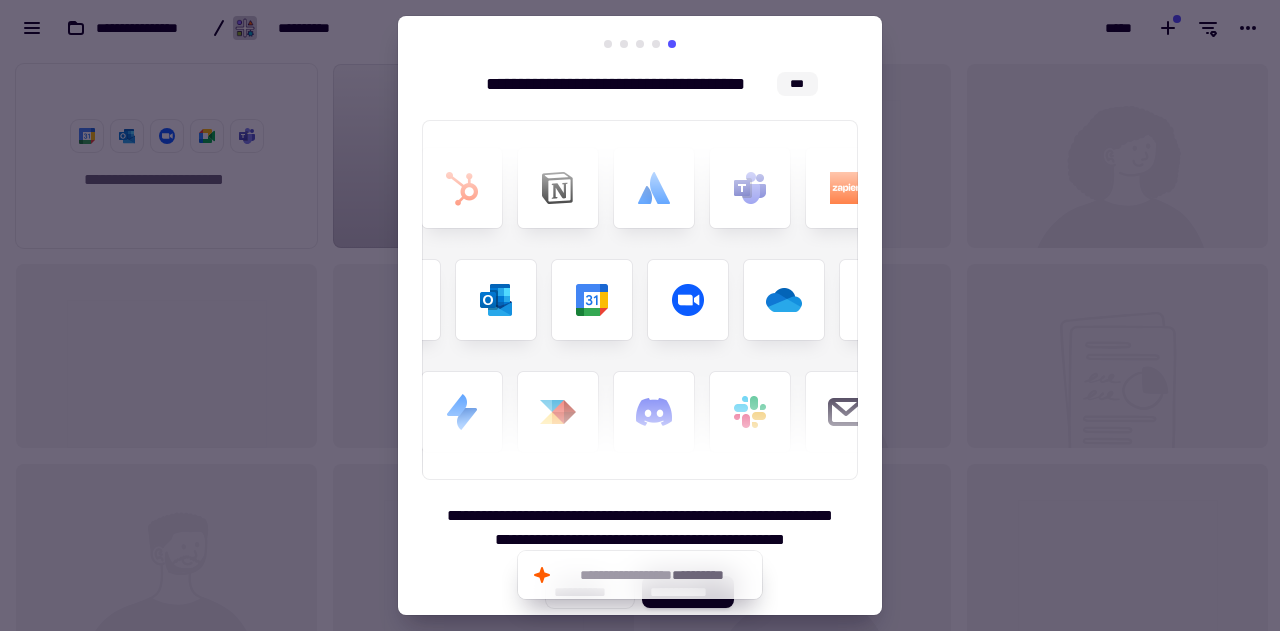 drag, startPoint x: 674, startPoint y: 53, endPoint x: 647, endPoint y: 41, distance: 29.546574 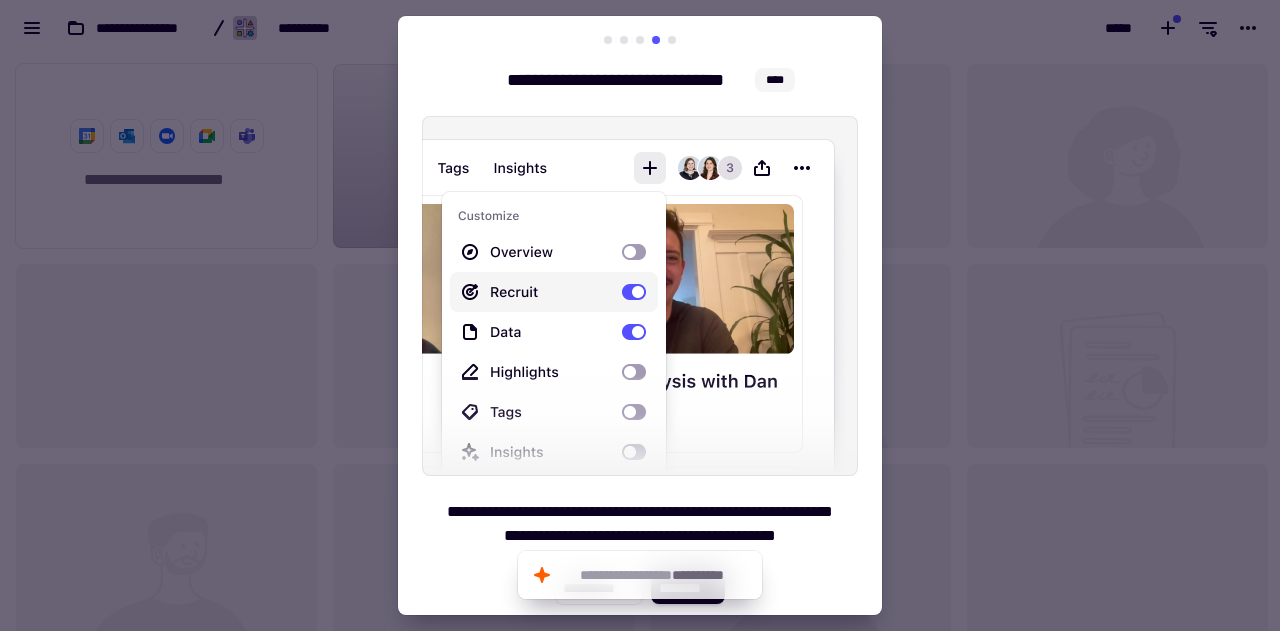scroll, scrollTop: 0, scrollLeft: 0, axis: both 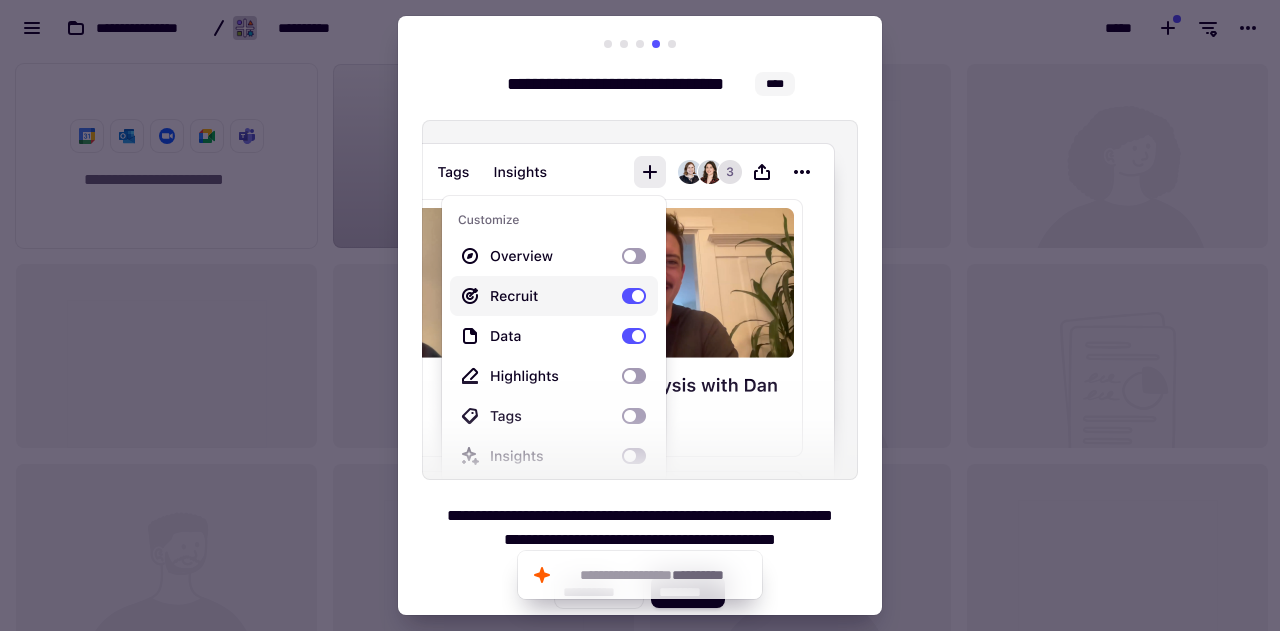 click at bounding box center [640, 315] 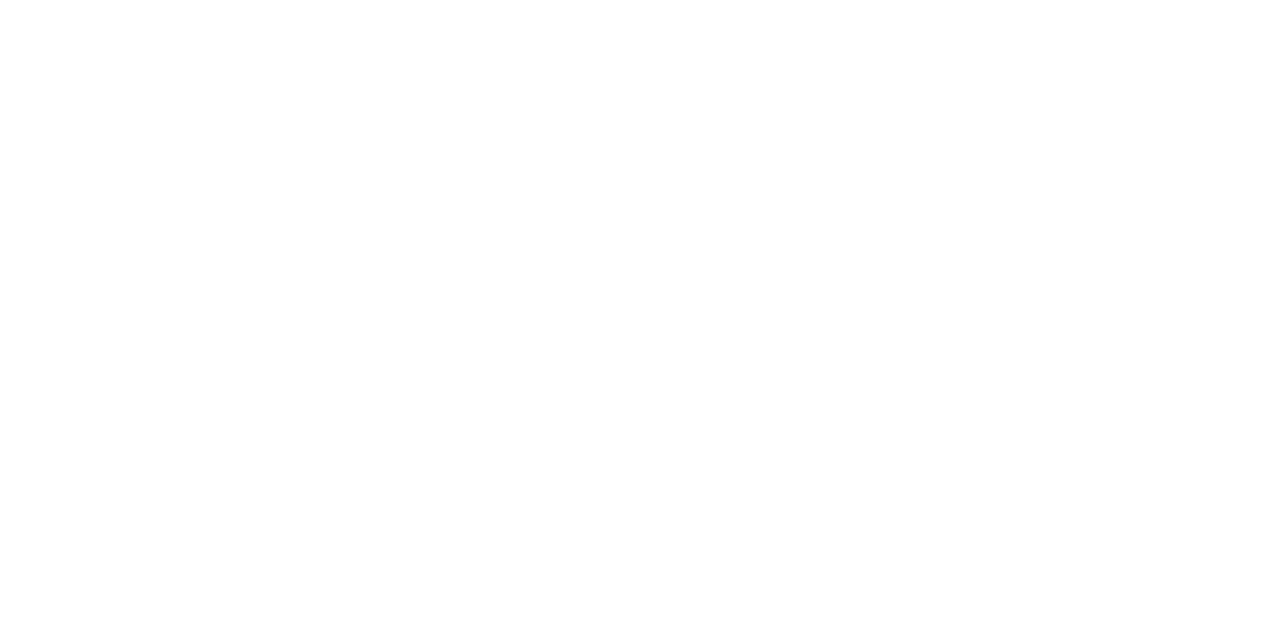scroll, scrollTop: 0, scrollLeft: 0, axis: both 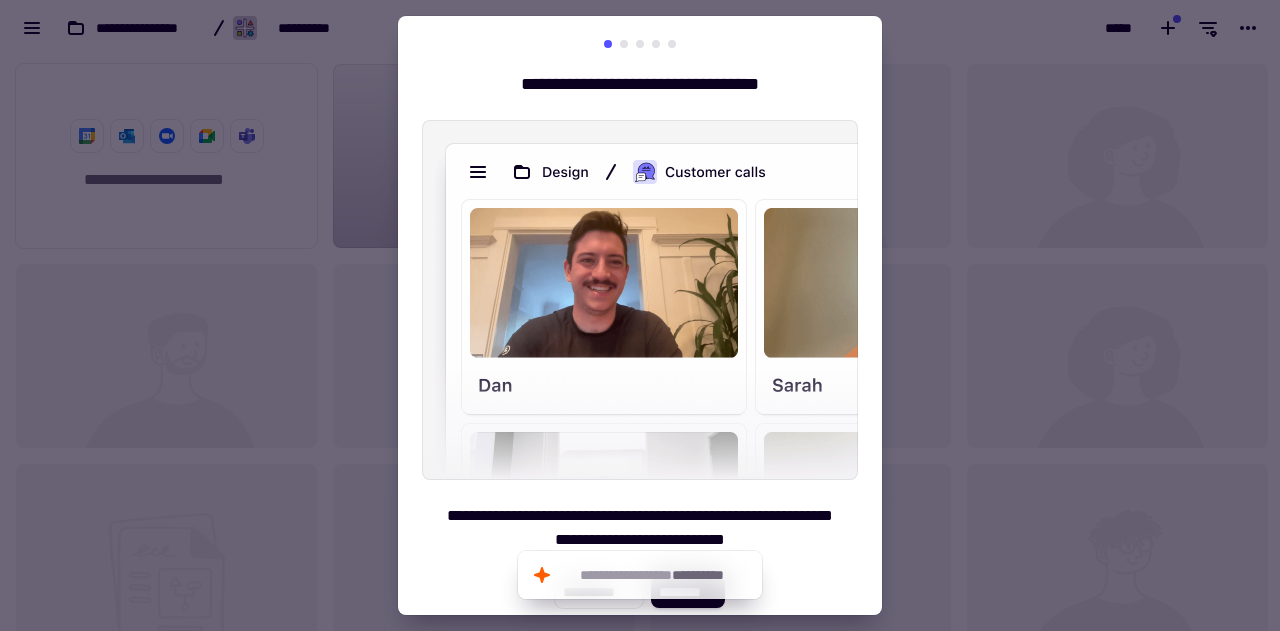 click at bounding box center (640, 315) 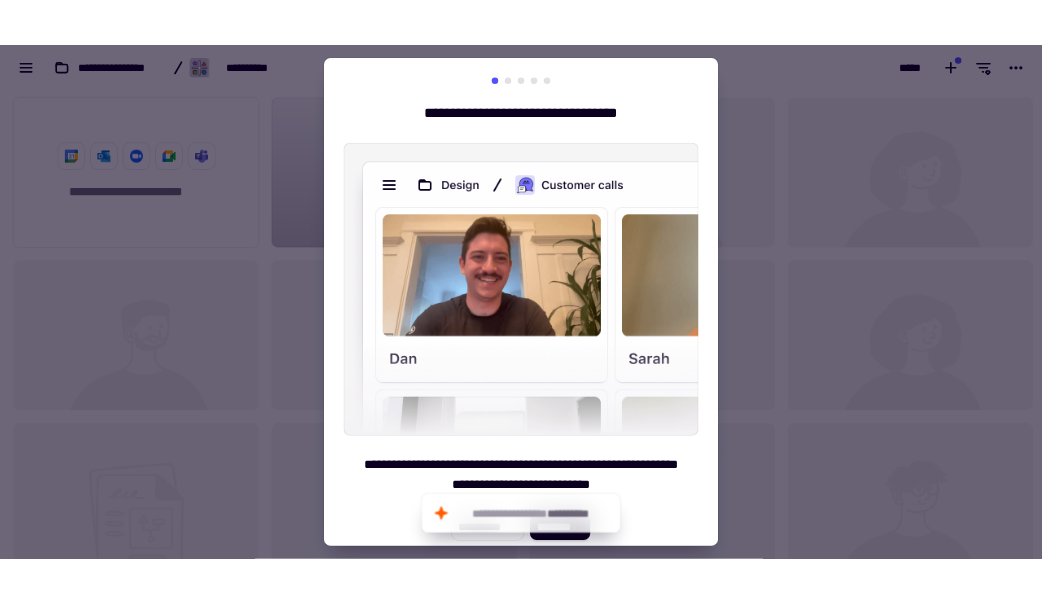 scroll, scrollTop: 532, scrollLeft: 1026, axis: both 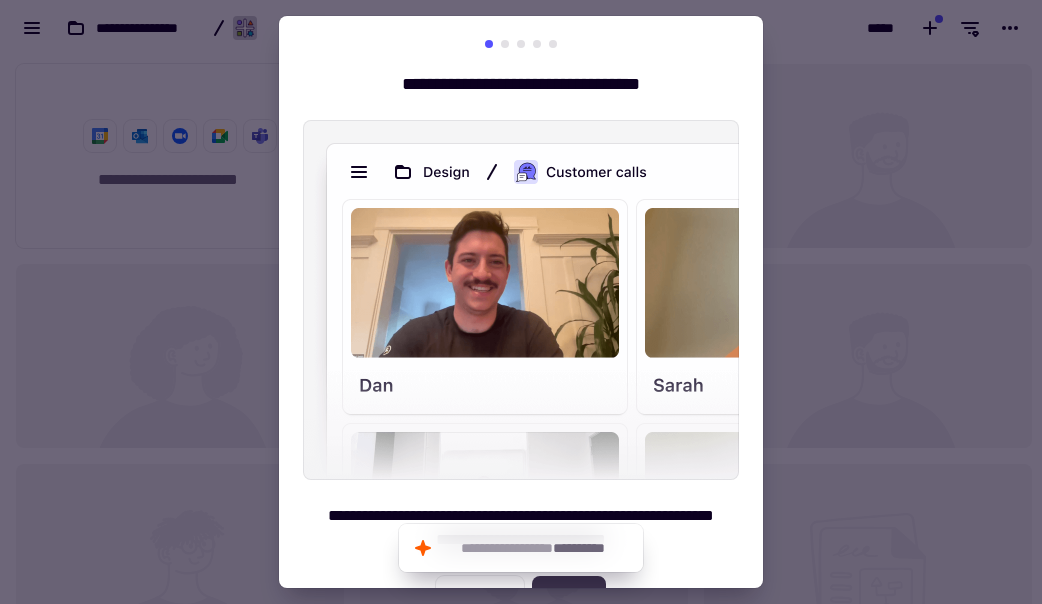 click on "********" 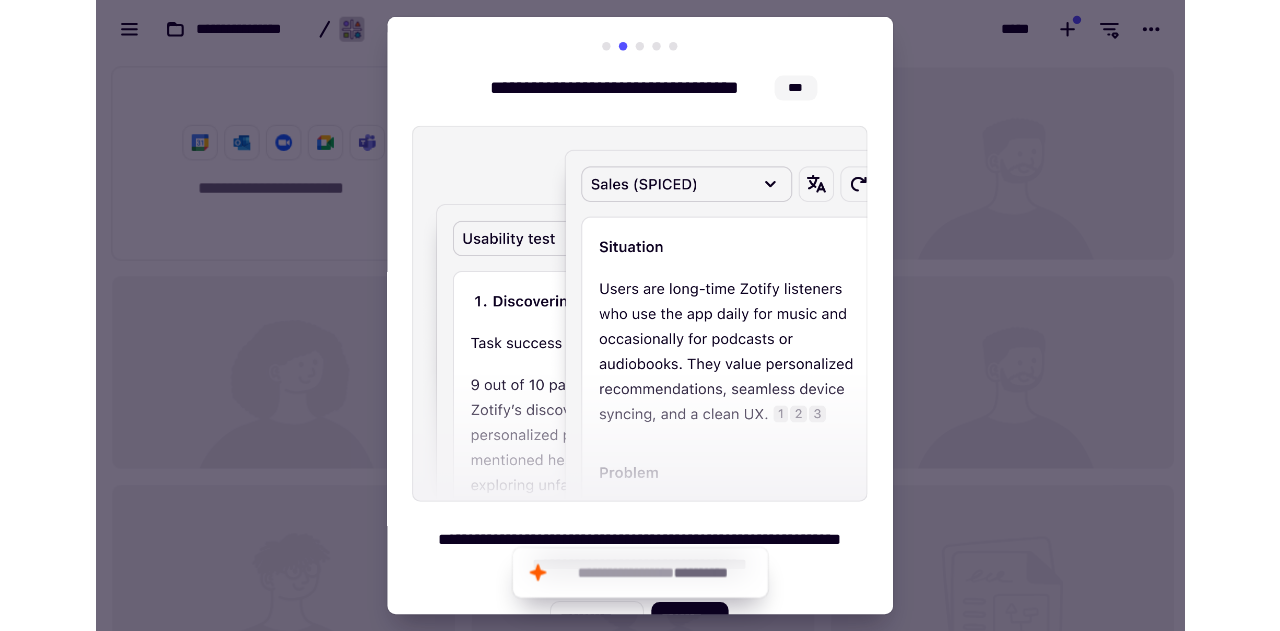 scroll, scrollTop: 16, scrollLeft: 16, axis: both 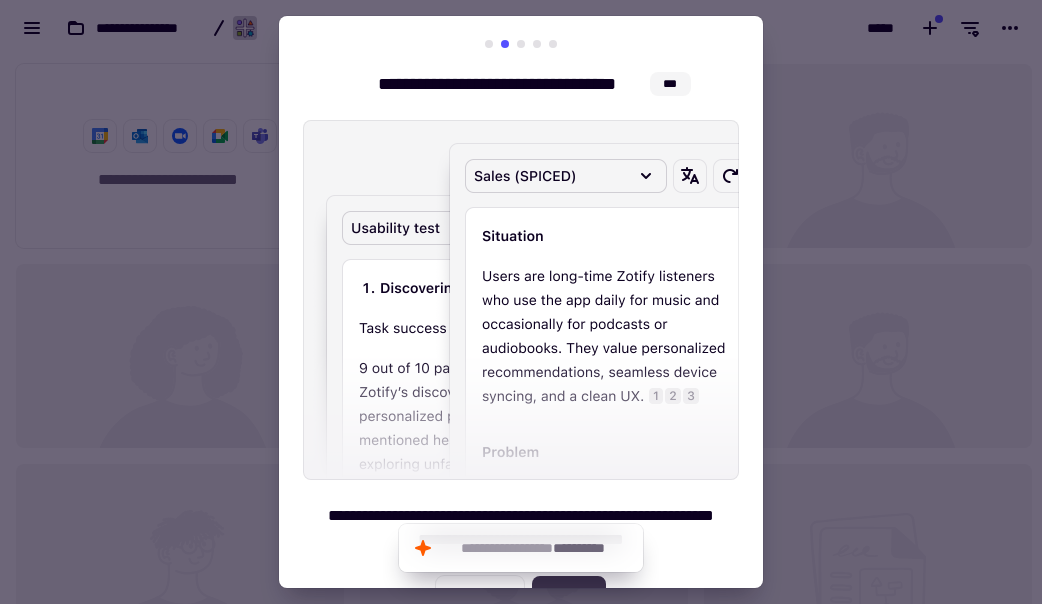 click on "********" 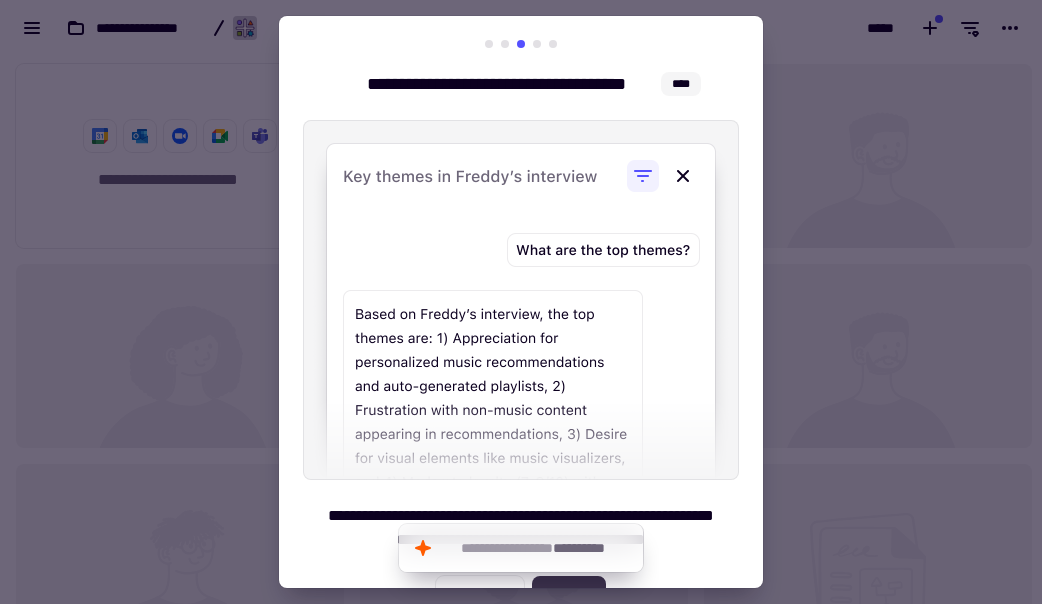 click on "********" 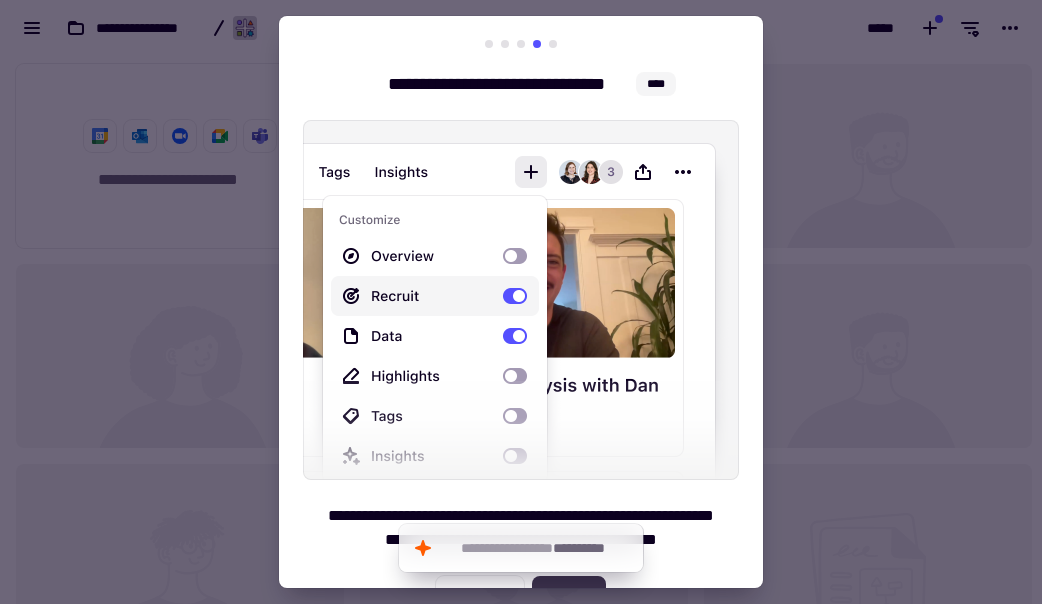 click on "********" 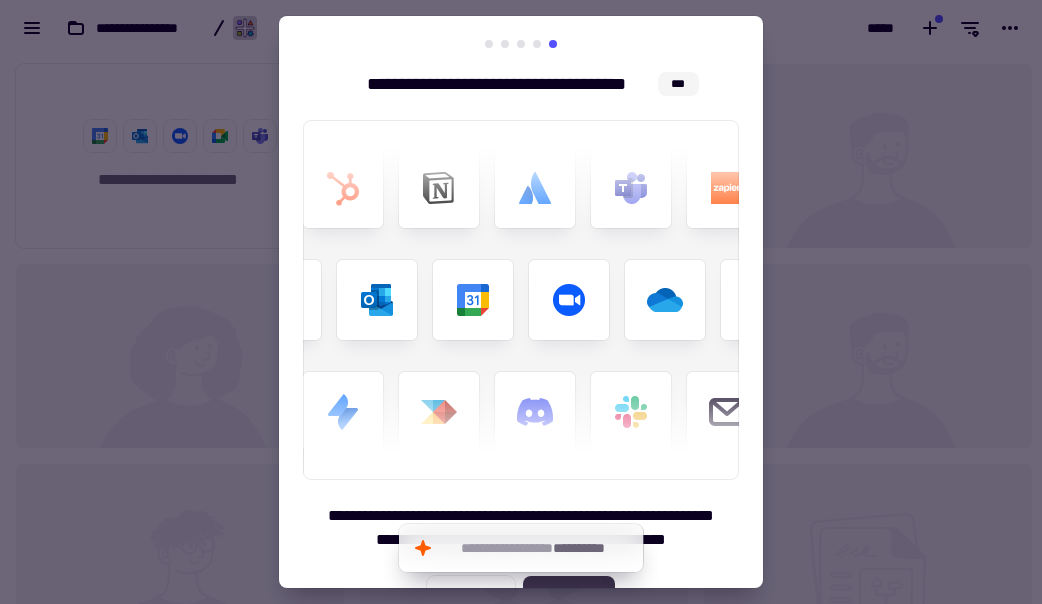 click on "**********" 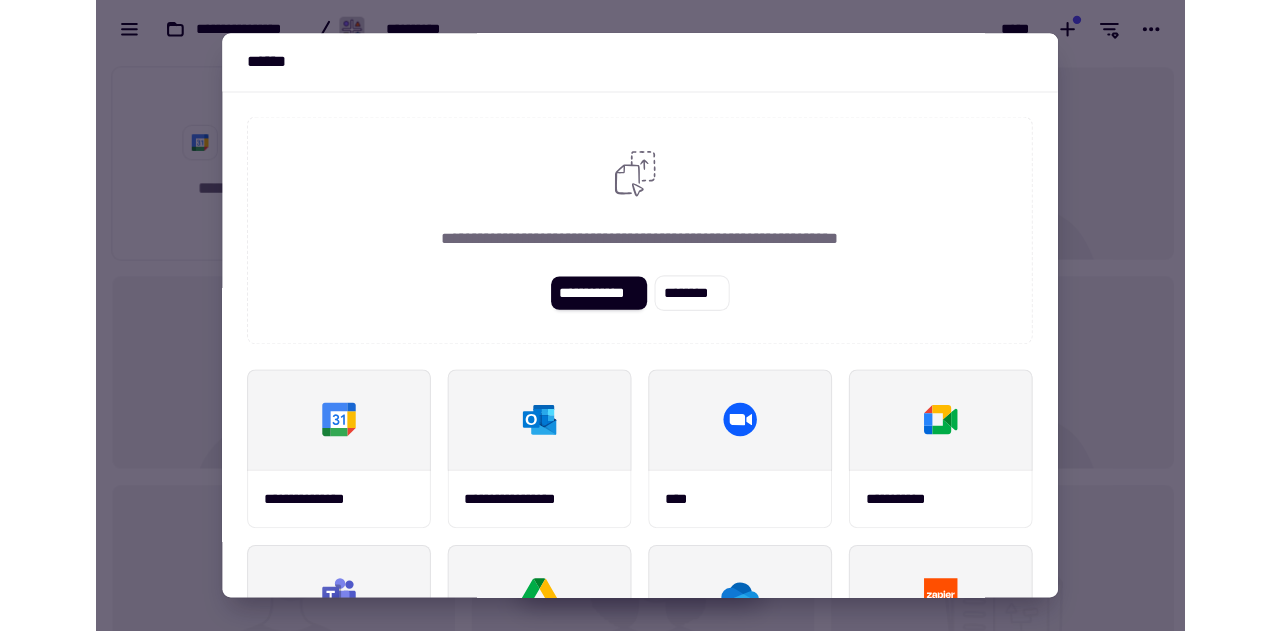 scroll, scrollTop: 16, scrollLeft: 16, axis: both 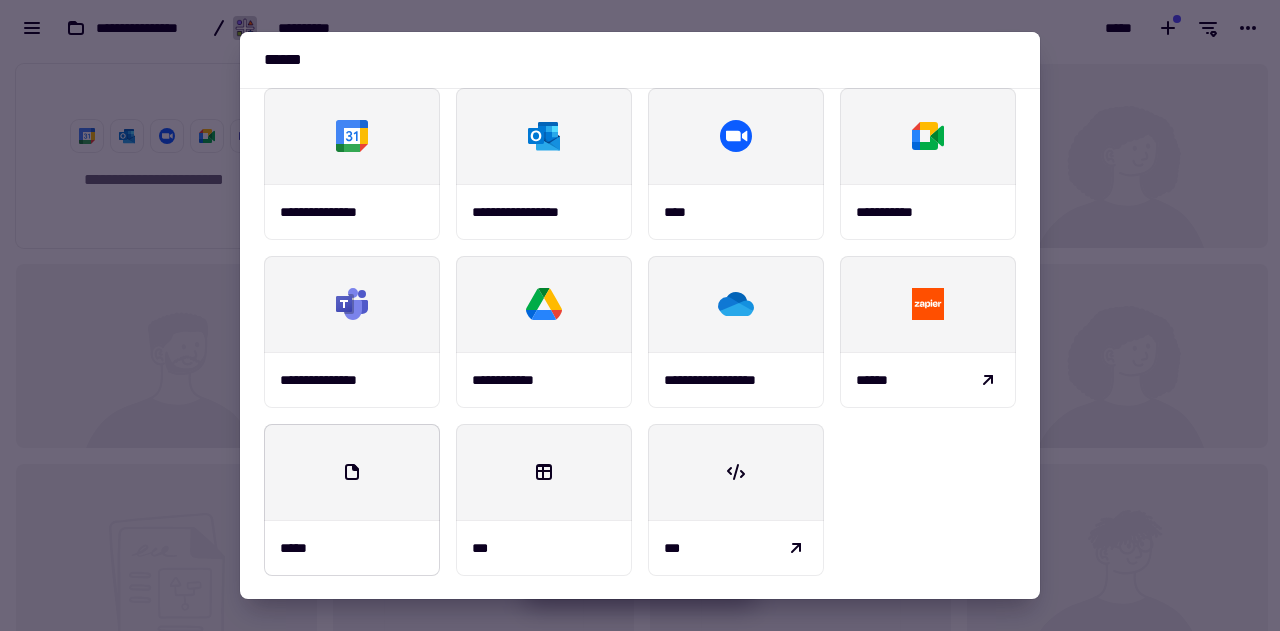 click at bounding box center (352, 472) 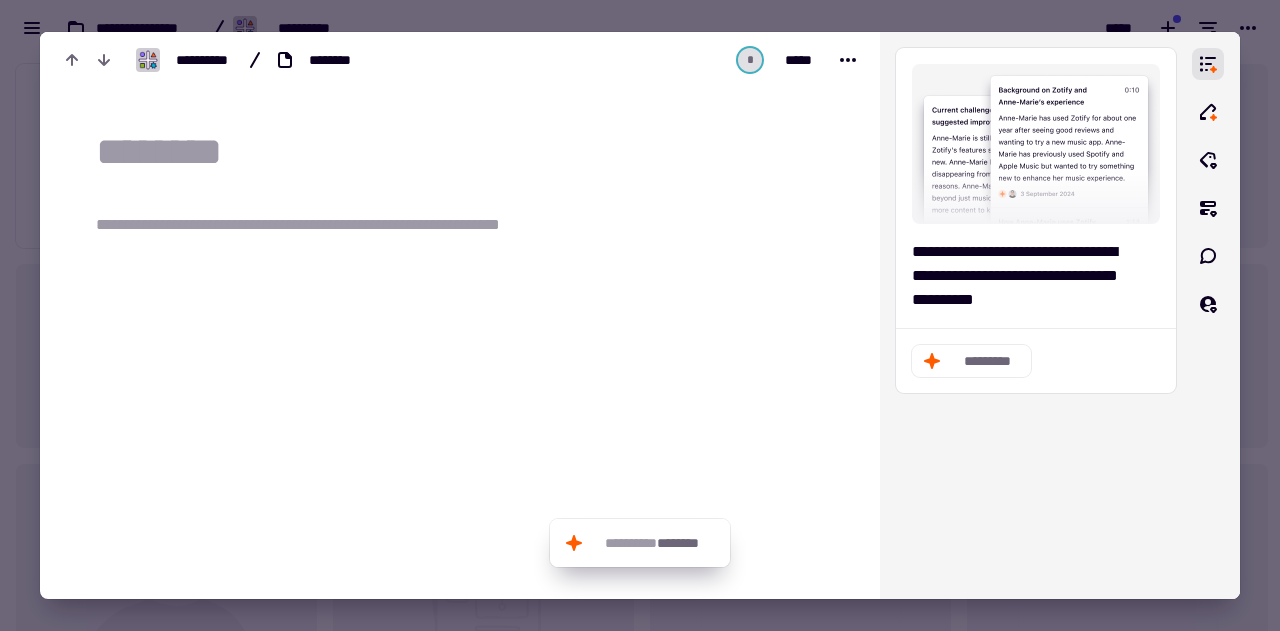 click on "**********" at bounding box center [460, 327] 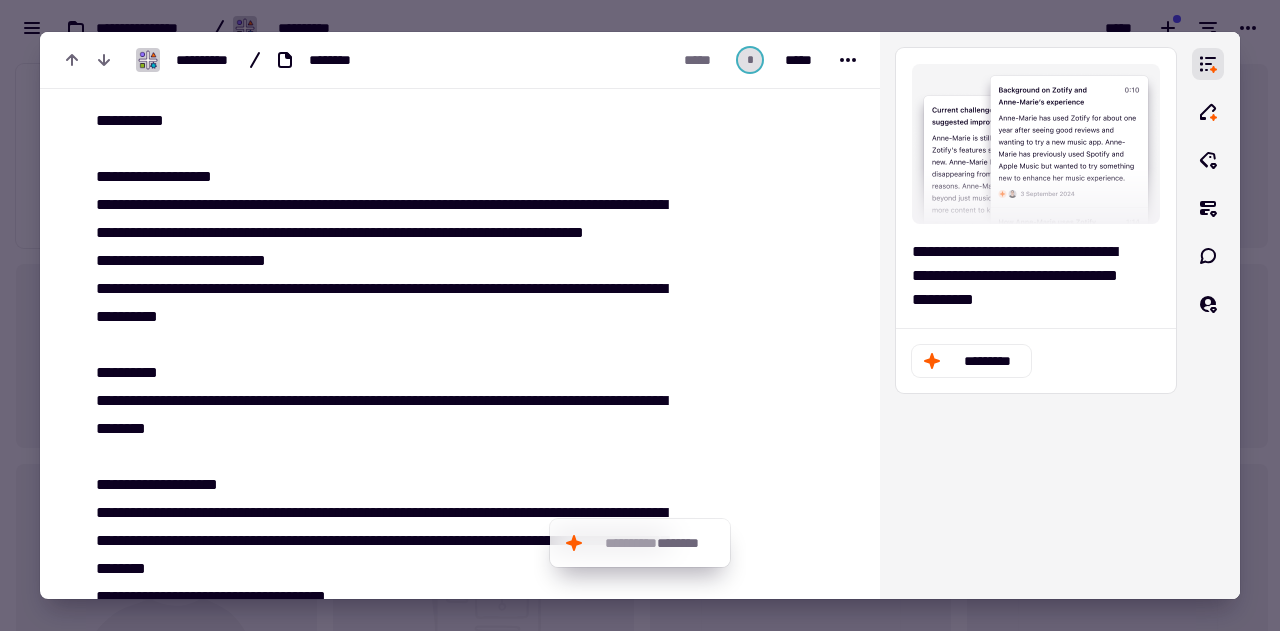 scroll, scrollTop: 0, scrollLeft: 0, axis: both 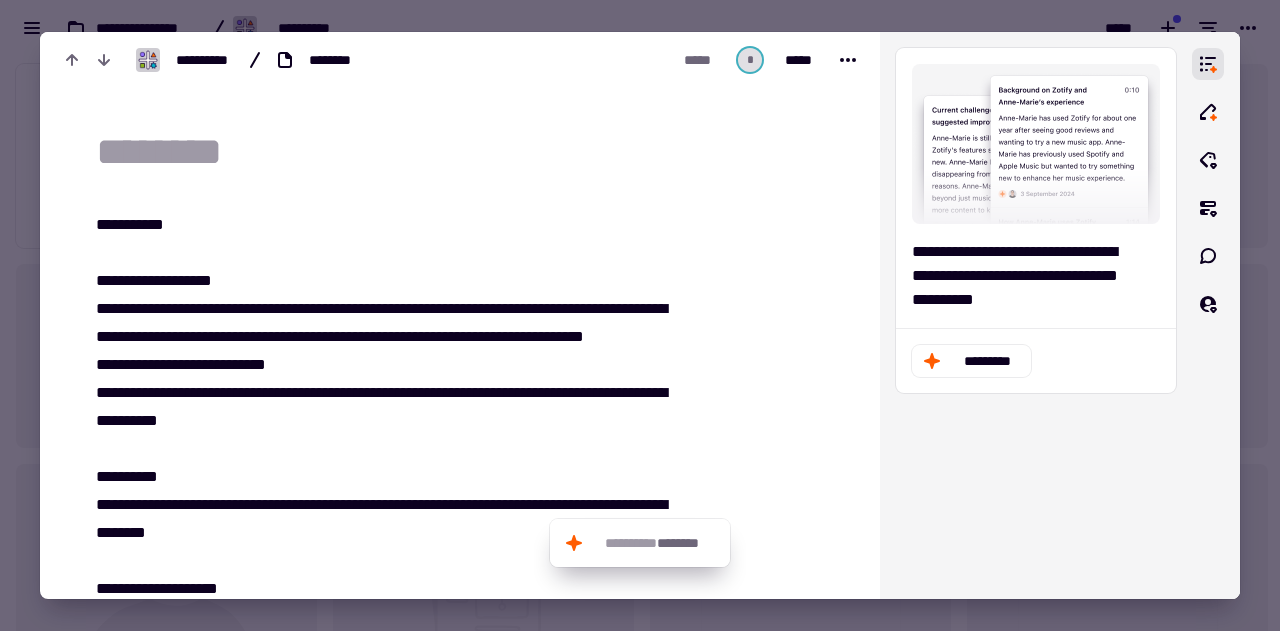 click at bounding box center (472, 153) 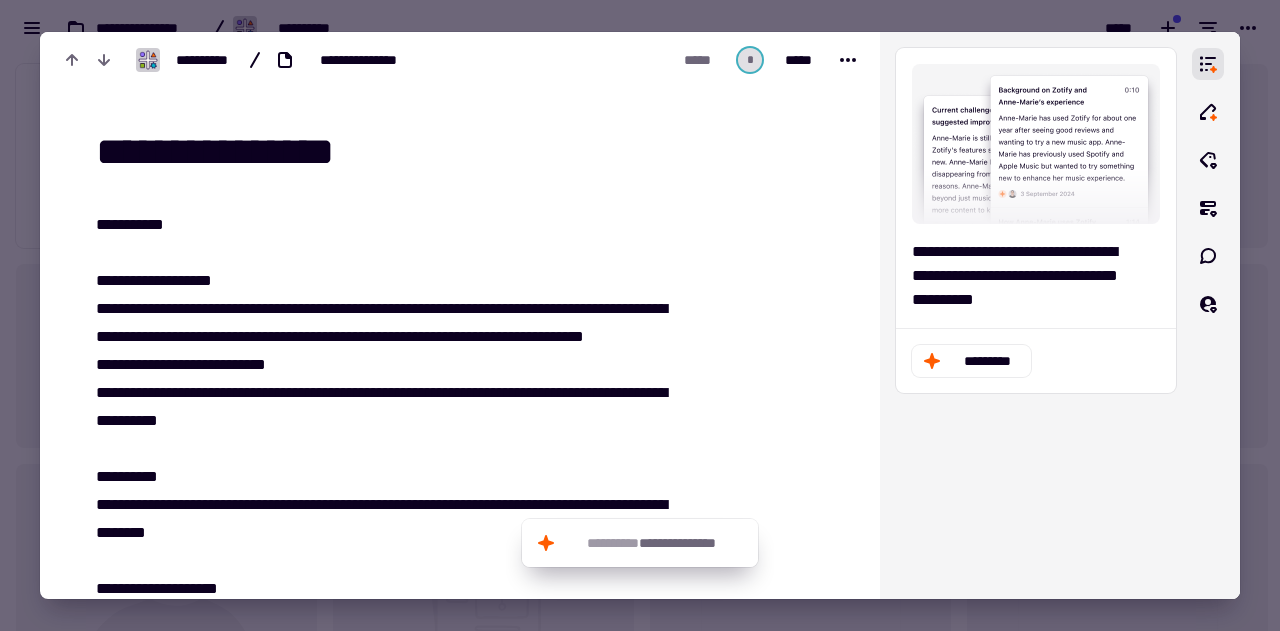 type on "**********" 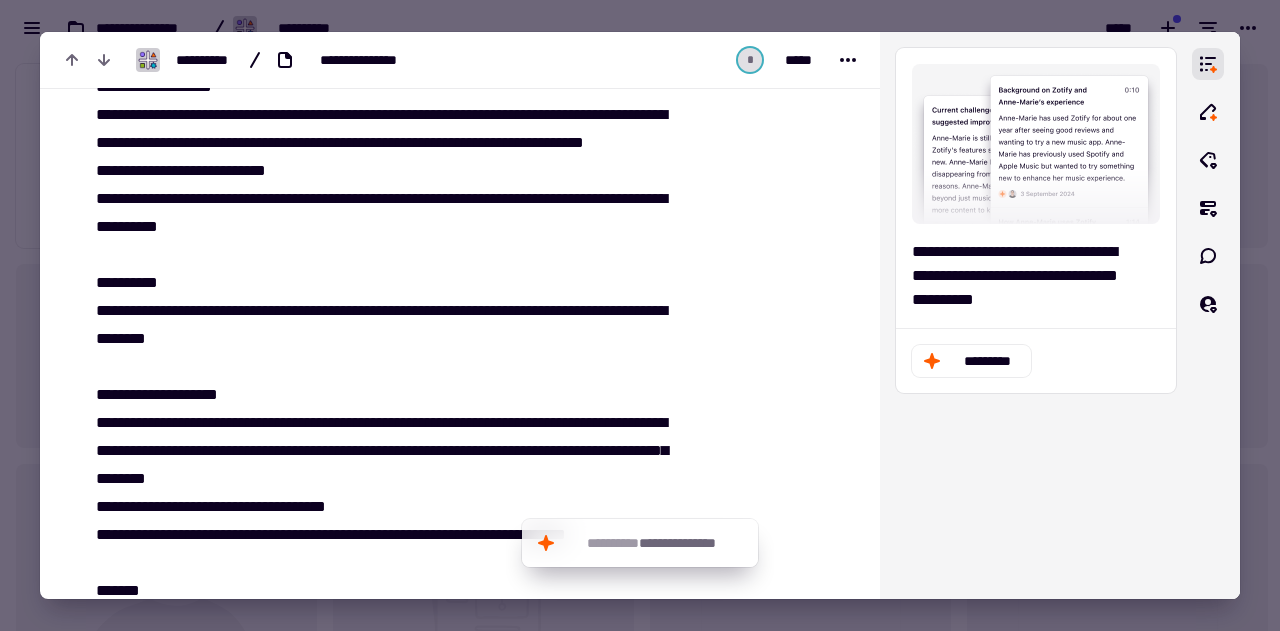 scroll, scrollTop: 0, scrollLeft: 0, axis: both 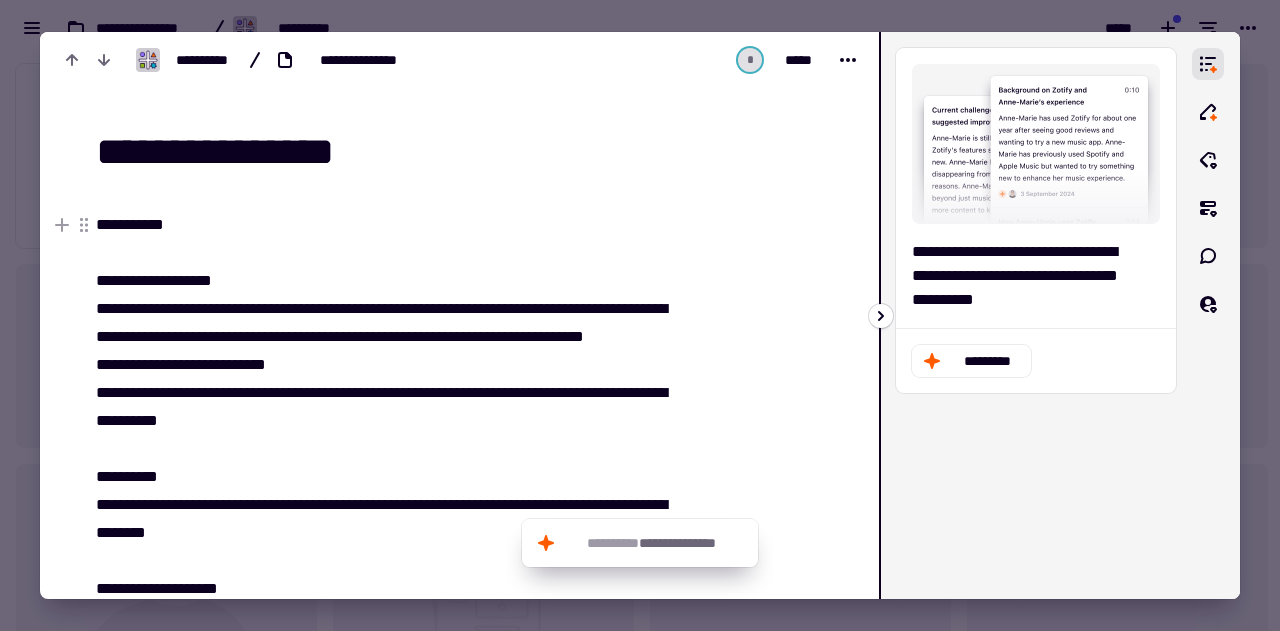 click 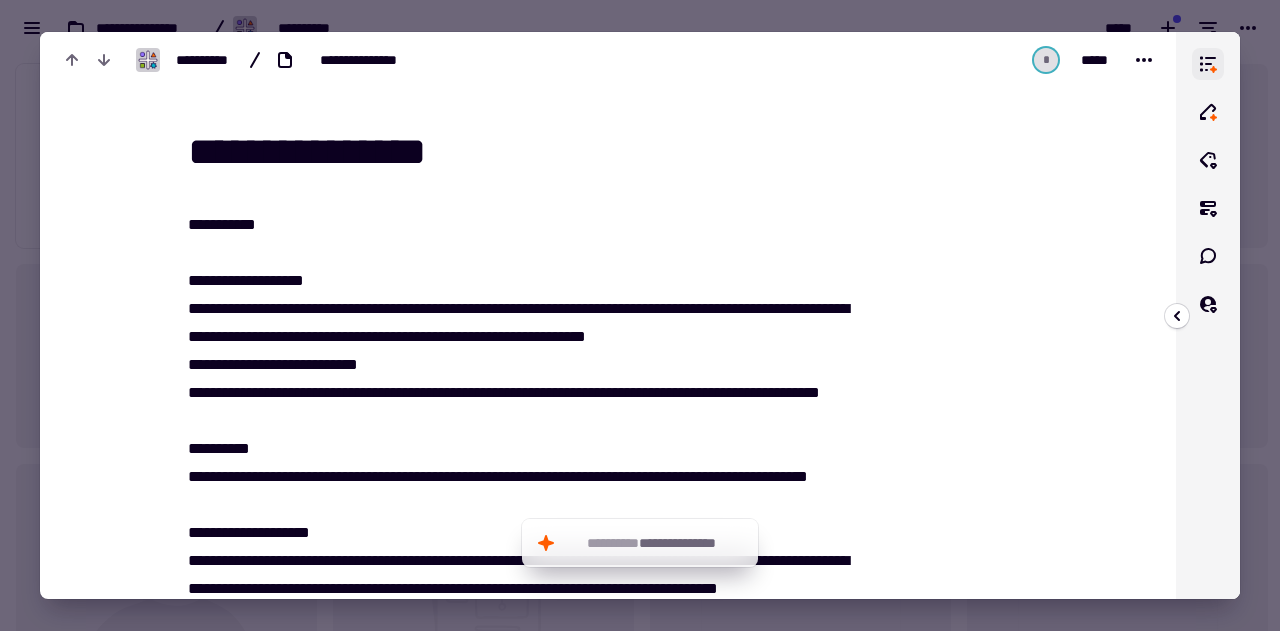 click 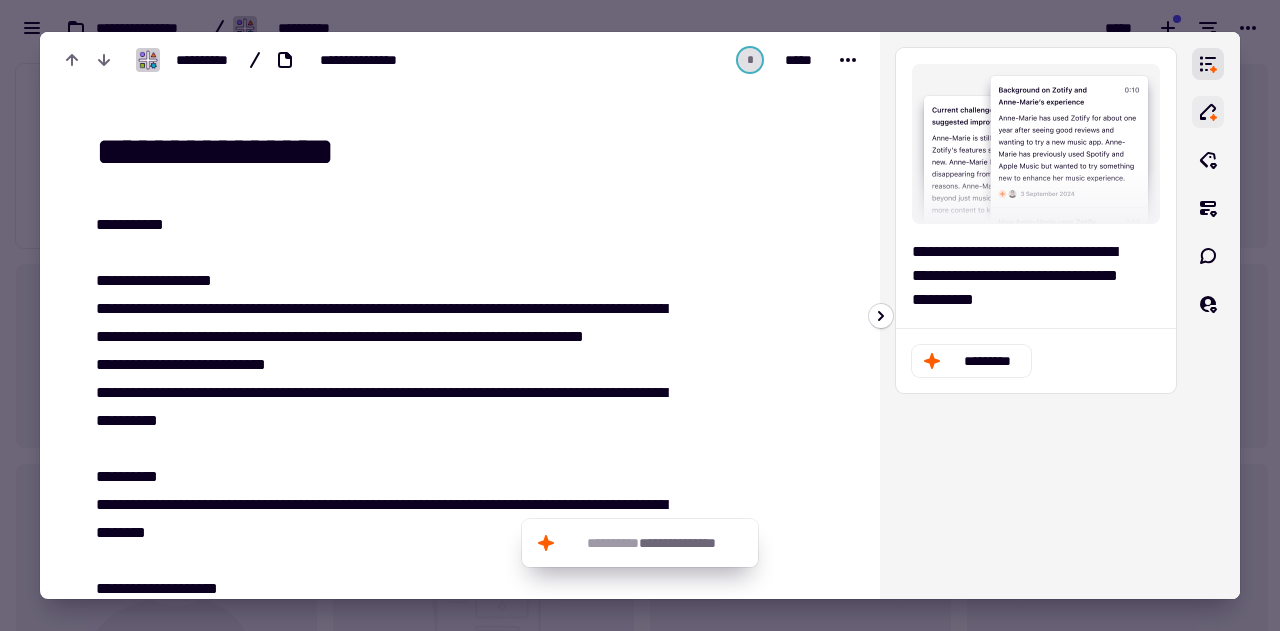 click 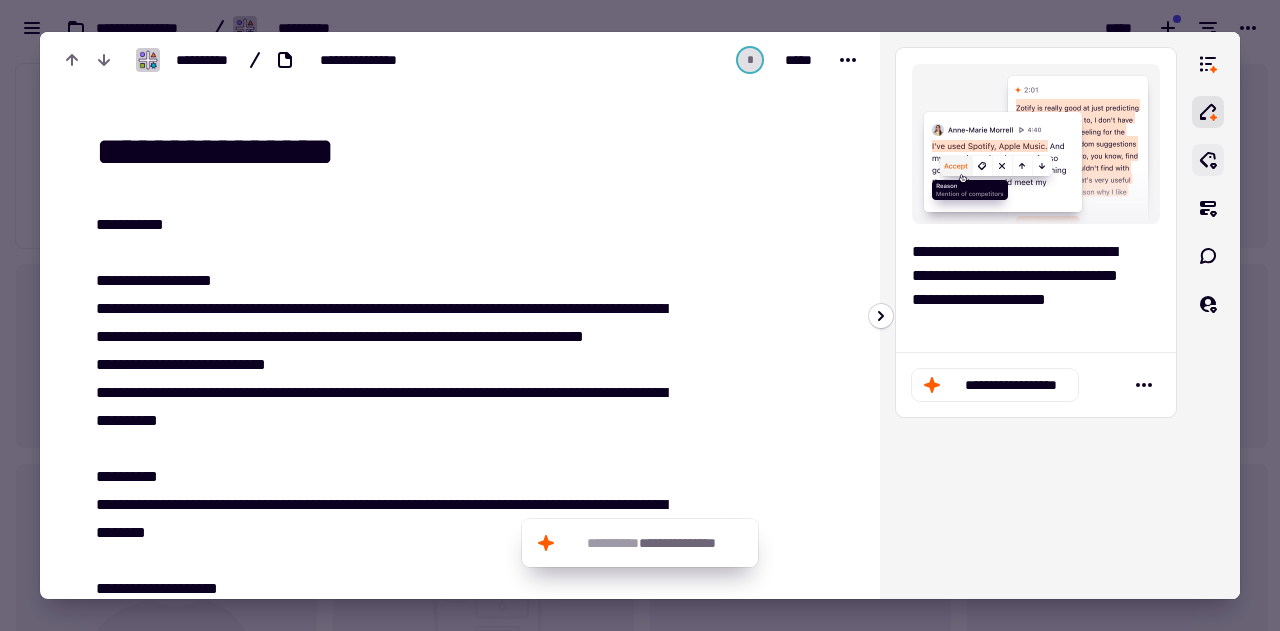 click 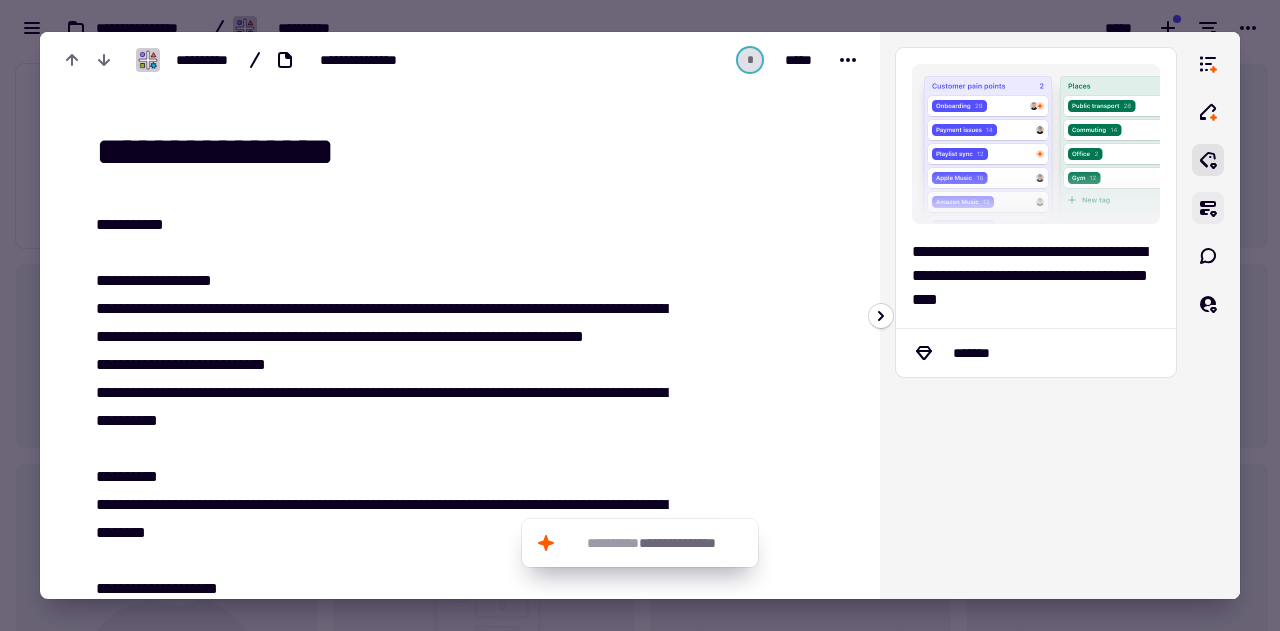 click 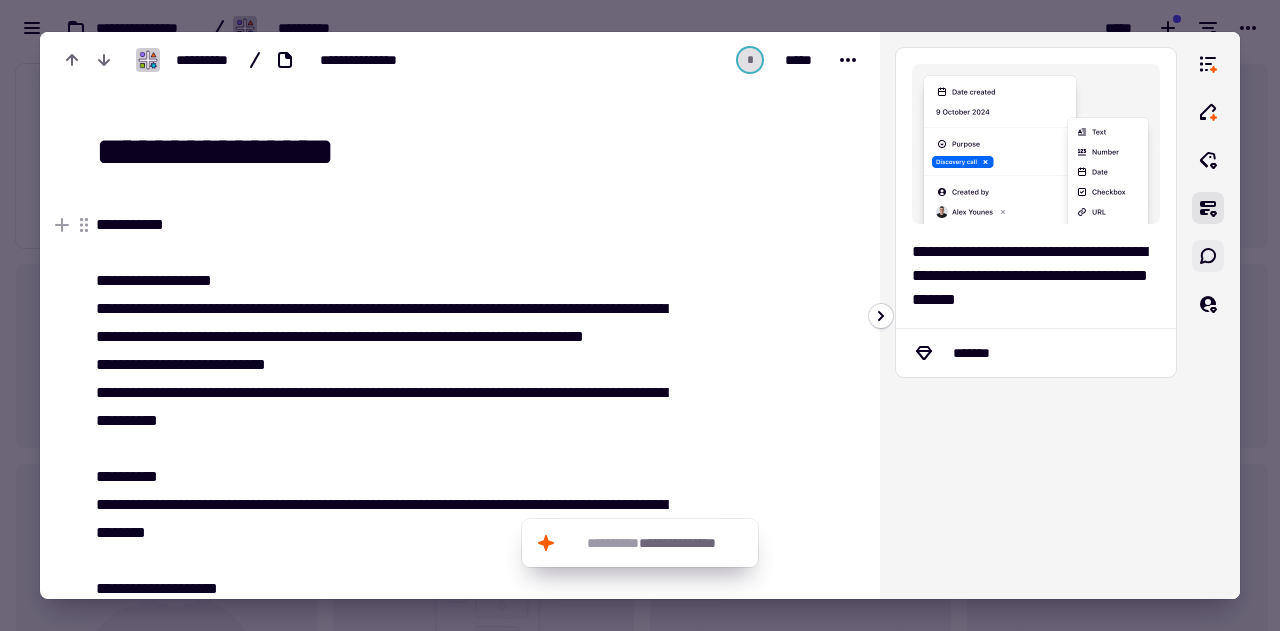 click 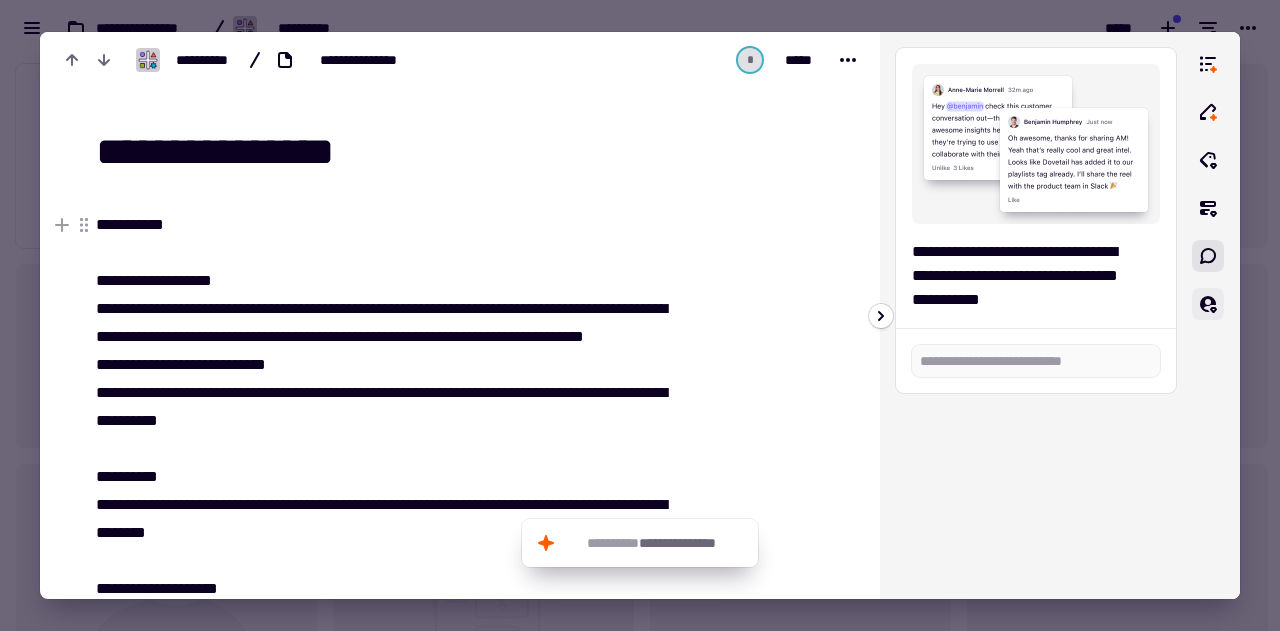 click 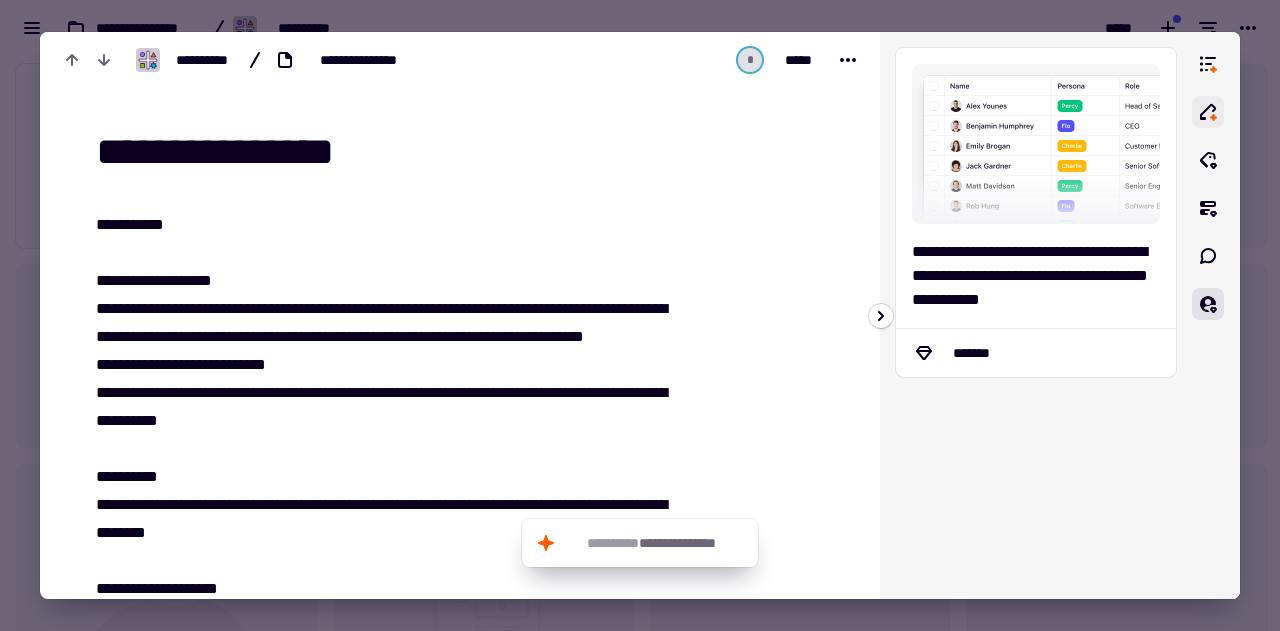 click 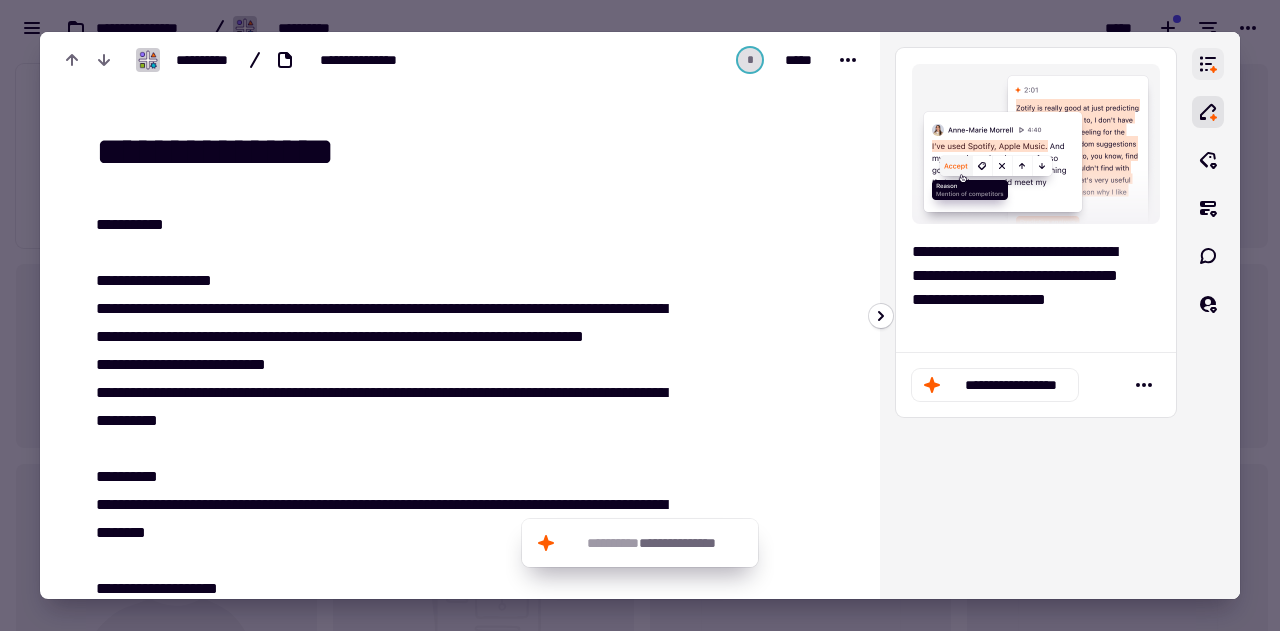 click 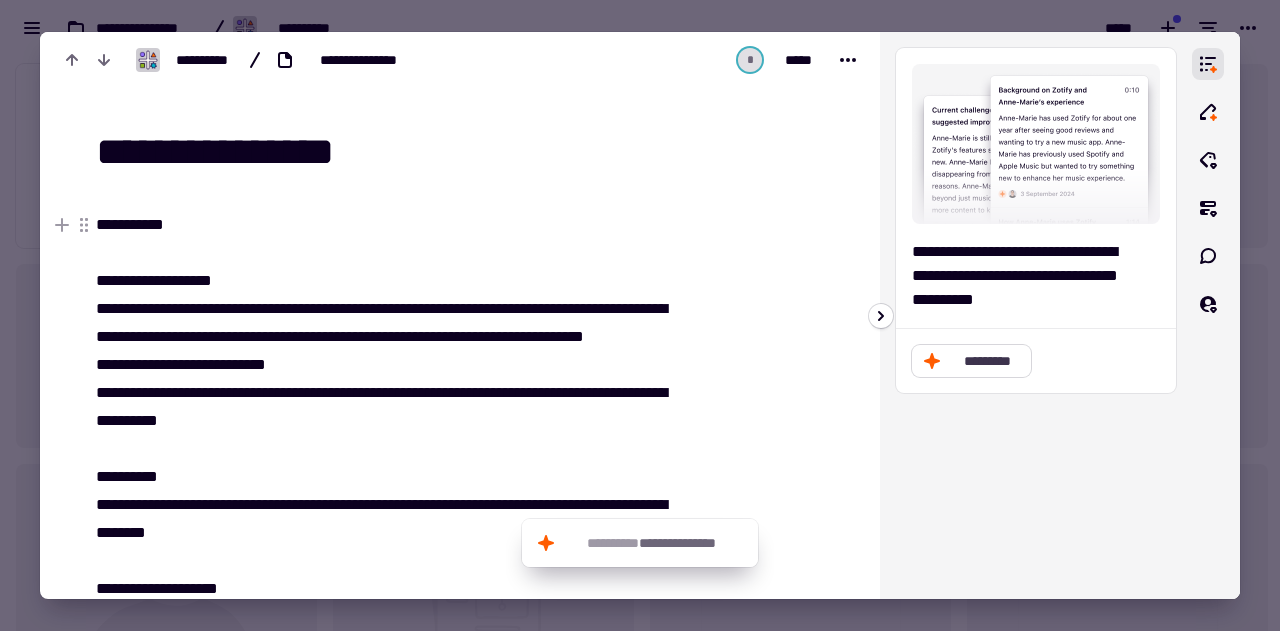 click on "*********" 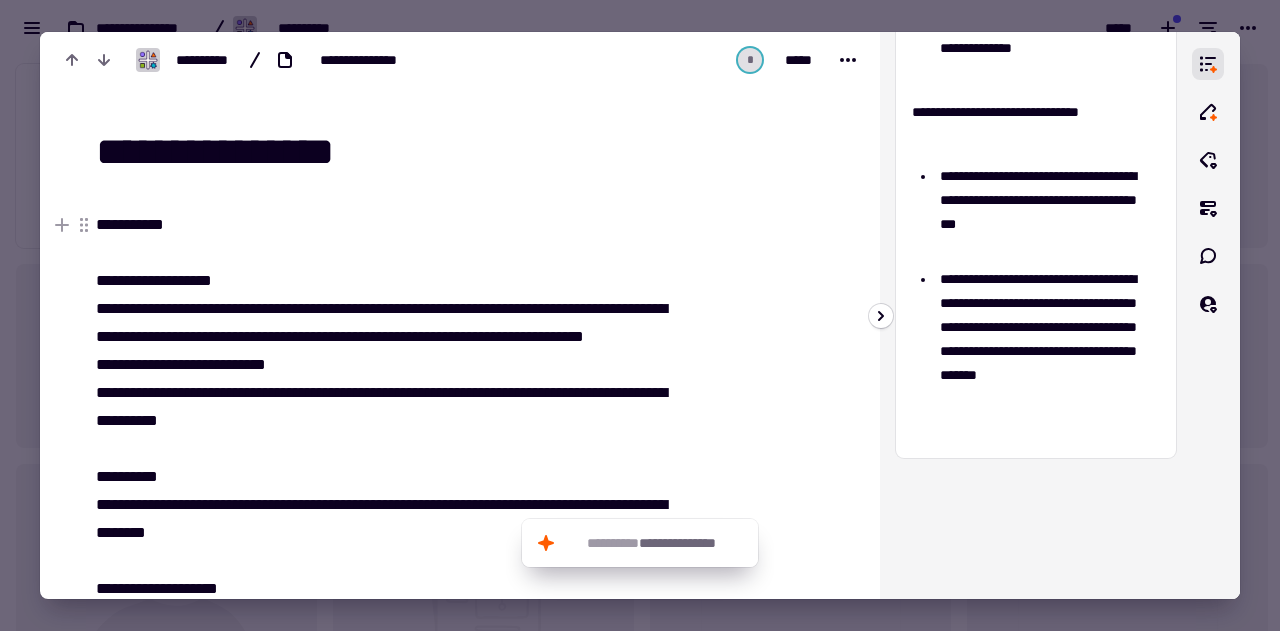 scroll, scrollTop: 1135, scrollLeft: 0, axis: vertical 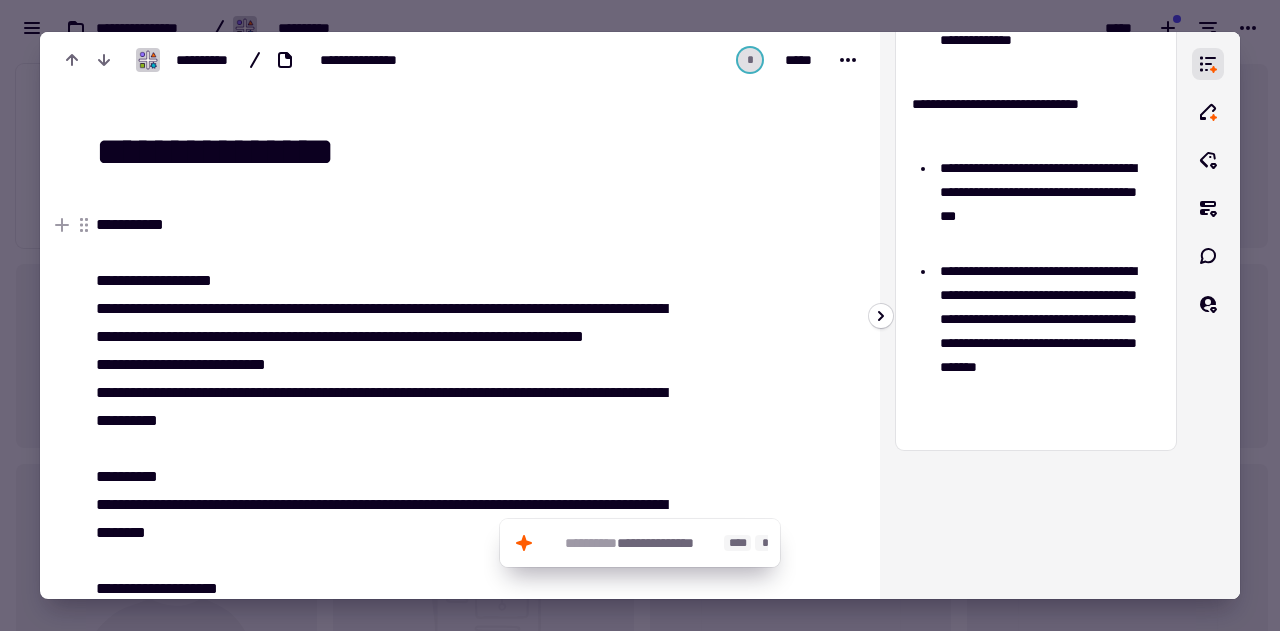 click on "**********" 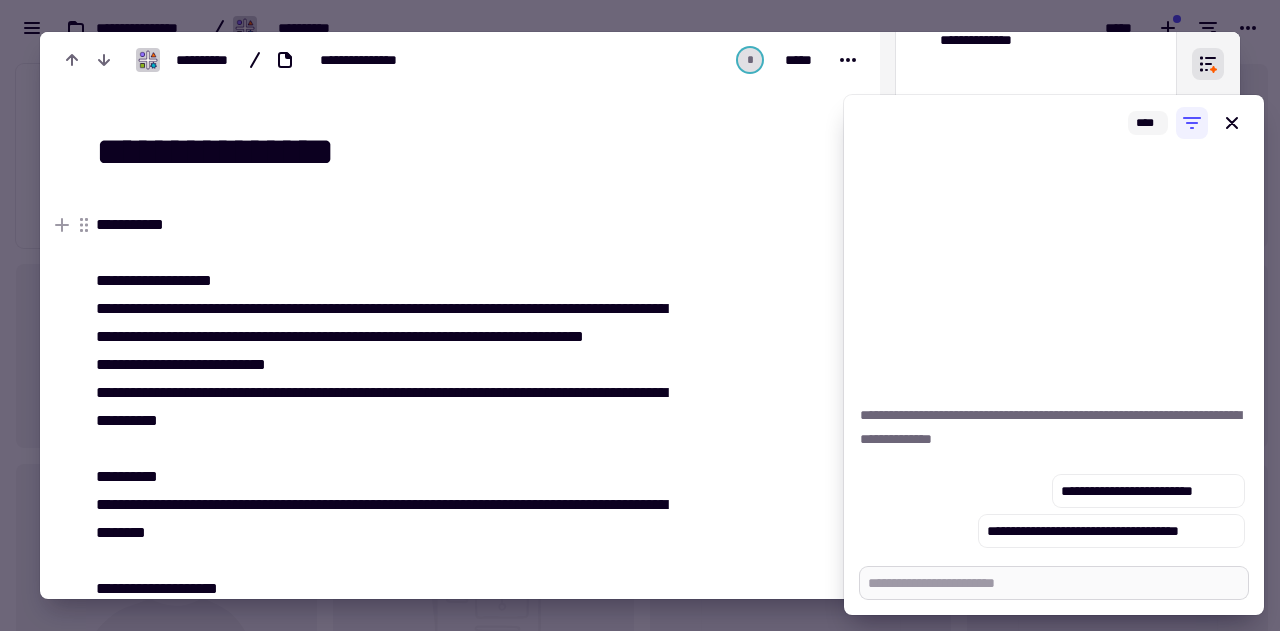 click at bounding box center [1054, 583] 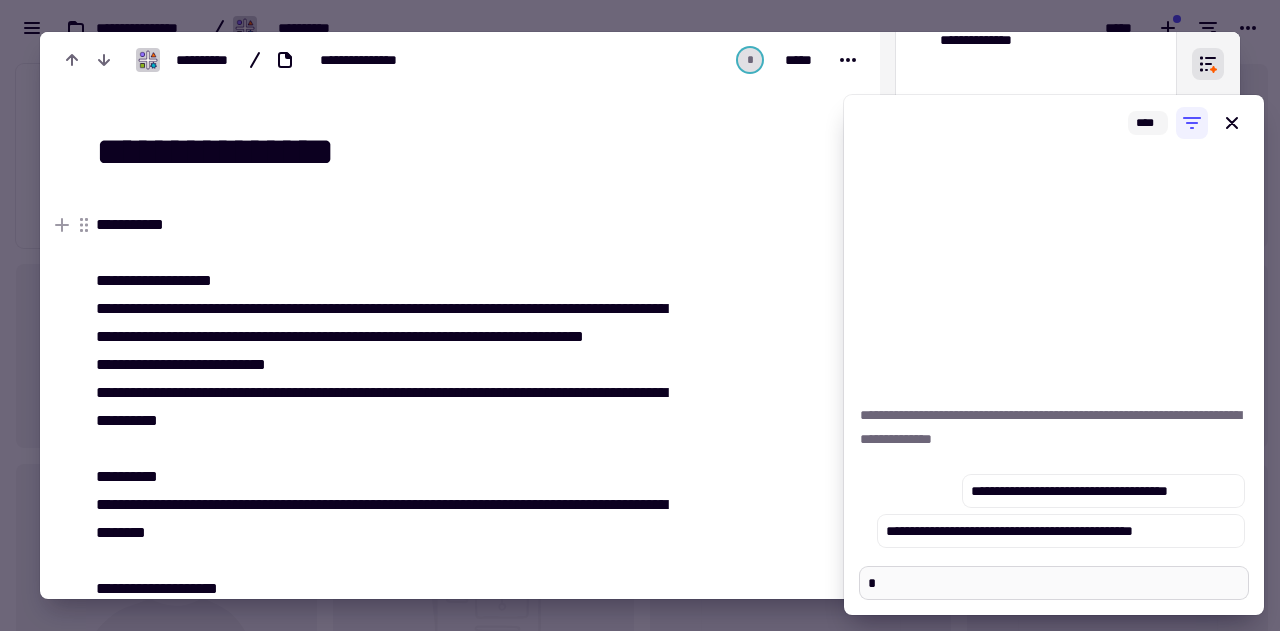 type on "*" 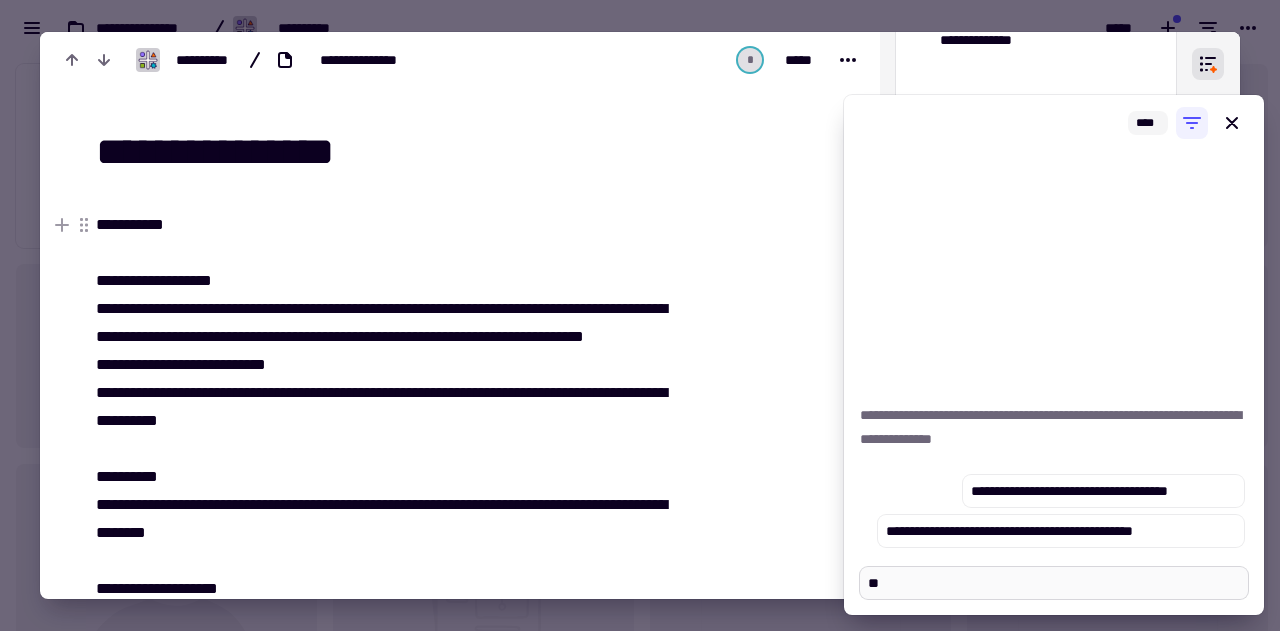type on "*" 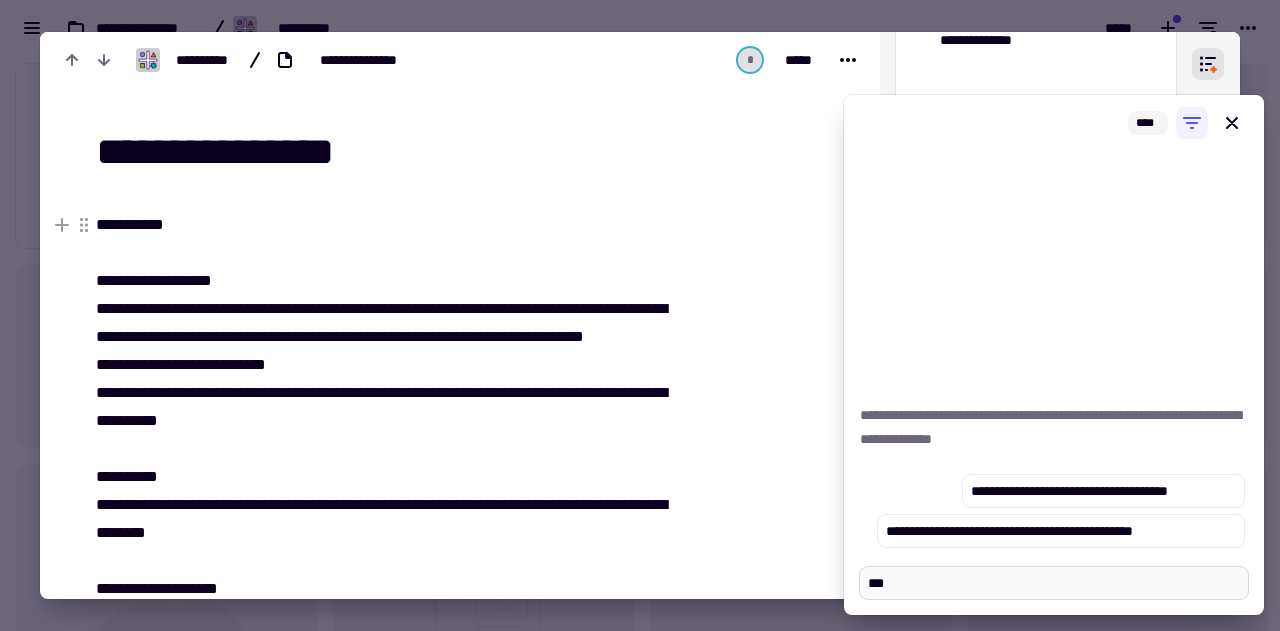 type on "*" 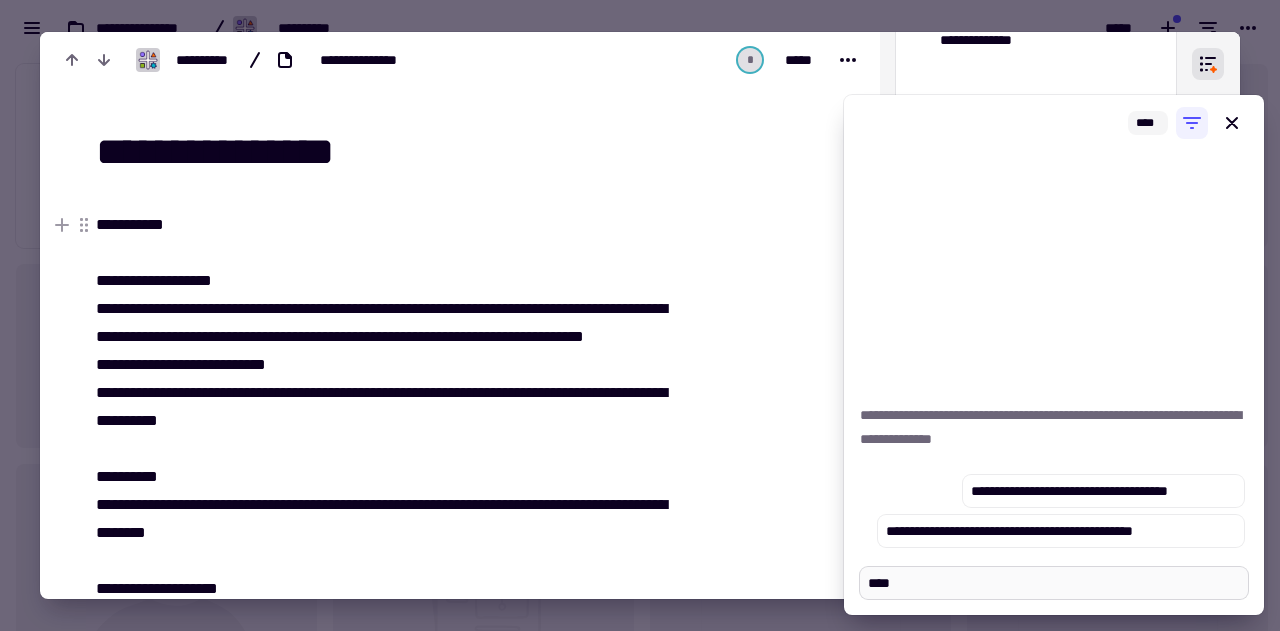 type on "*" 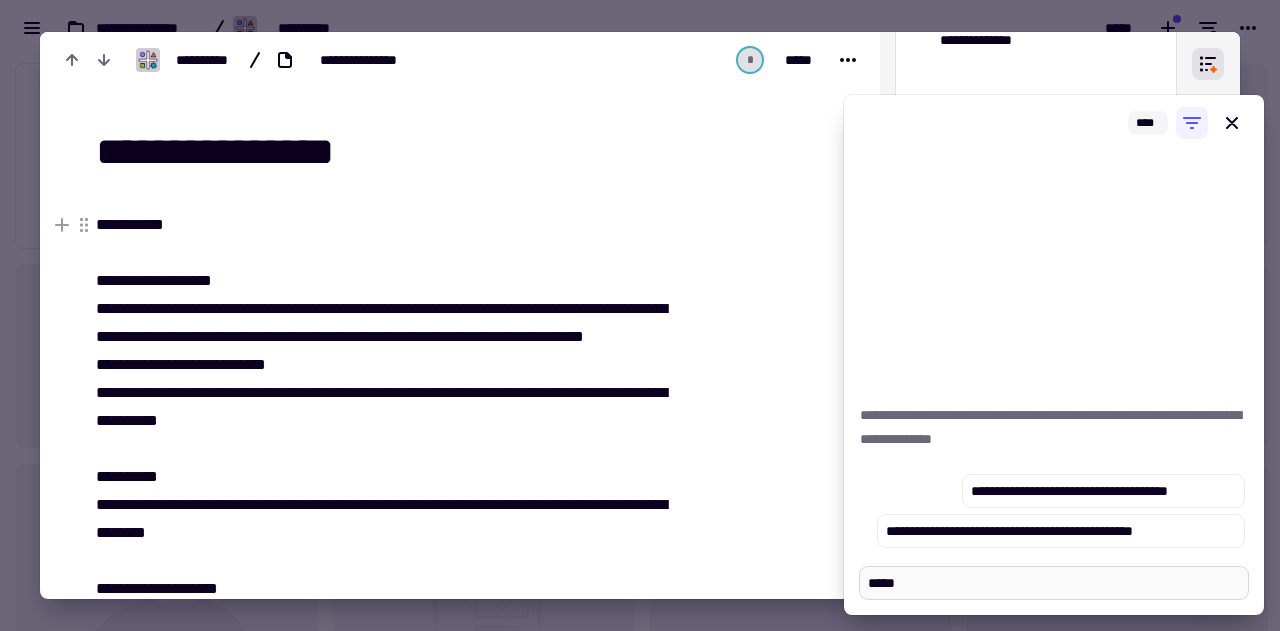type on "*" 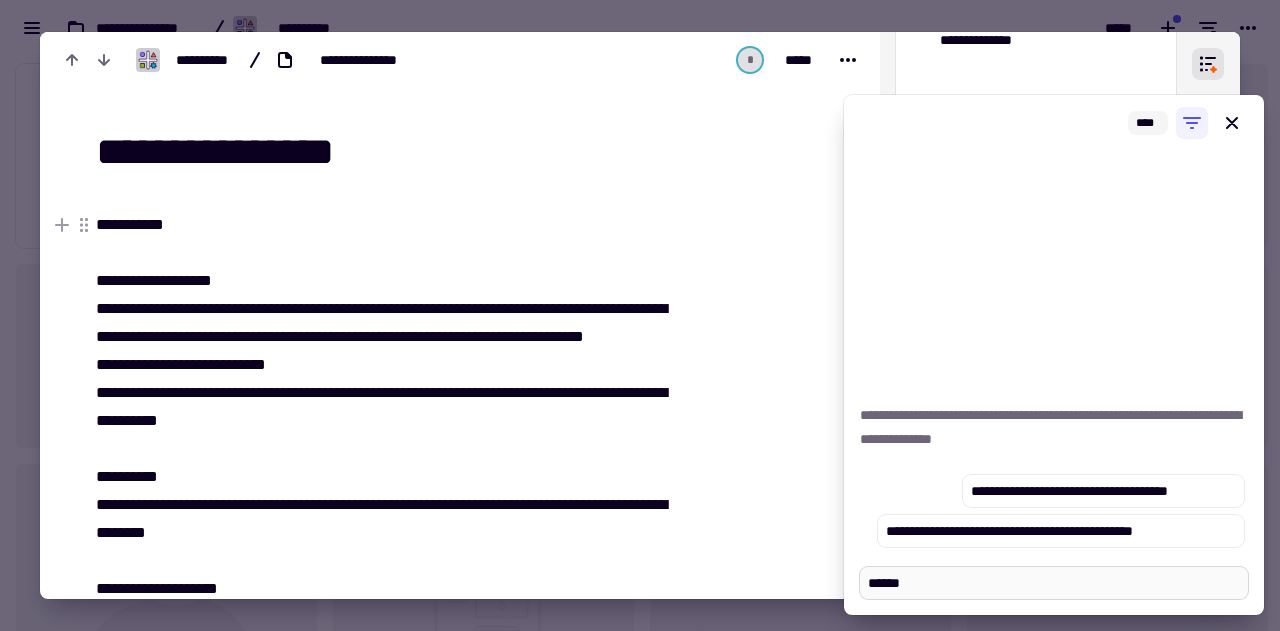 type on "*" 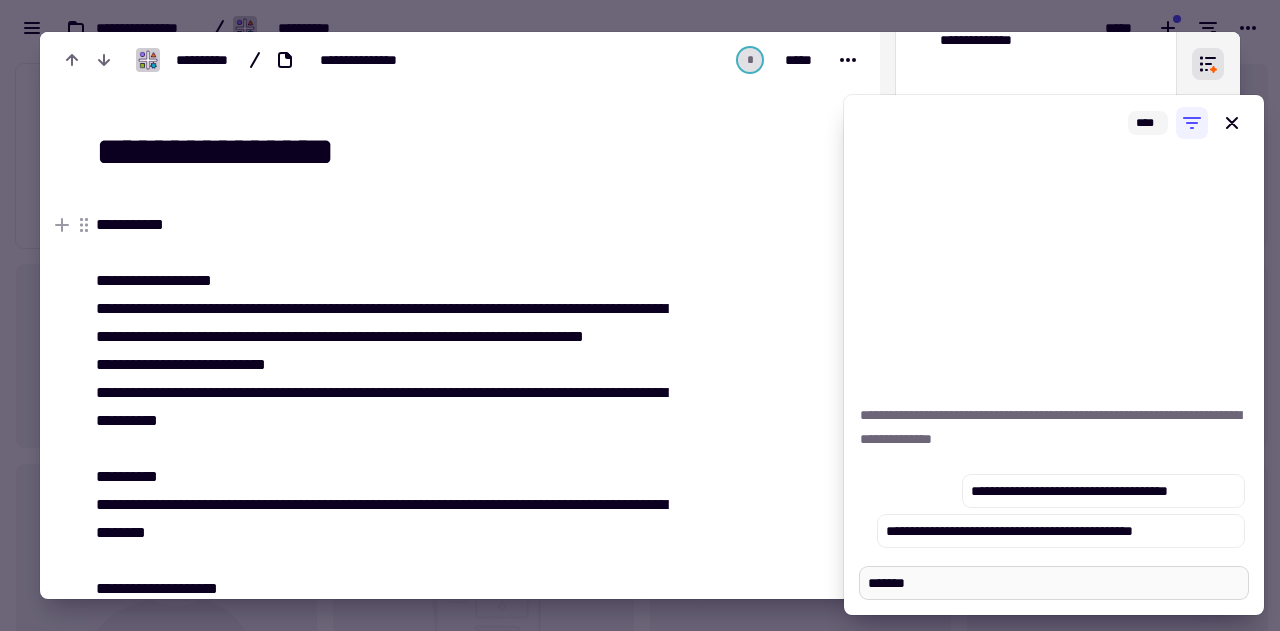 type on "*" 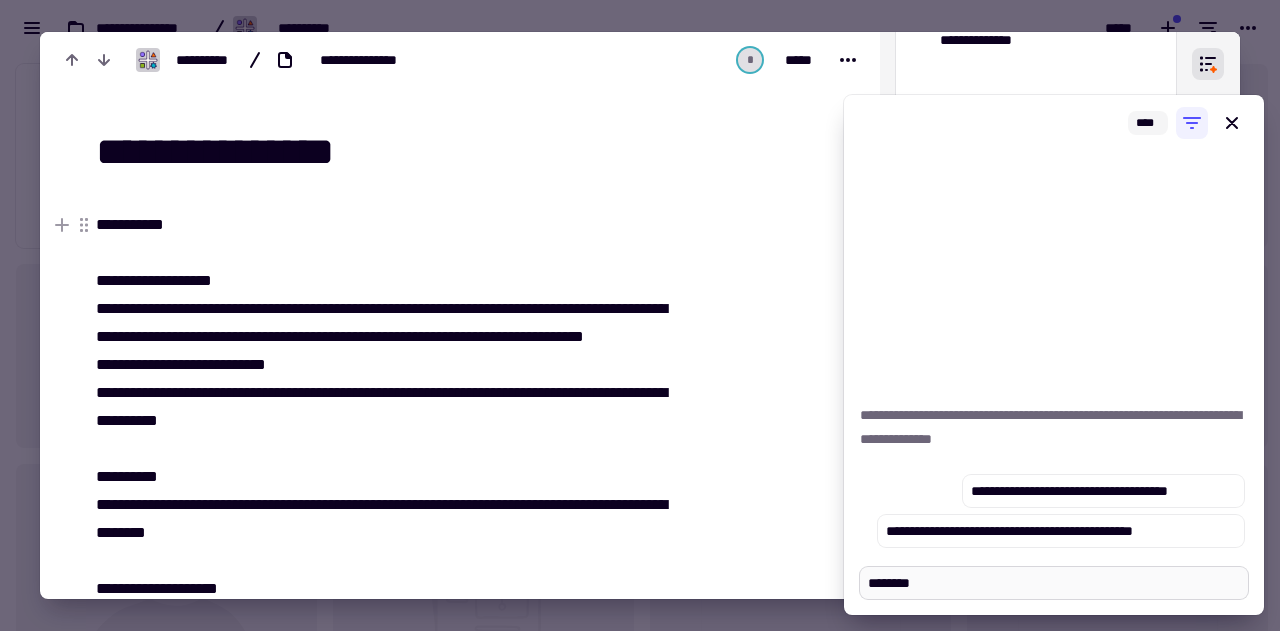 type on "*" 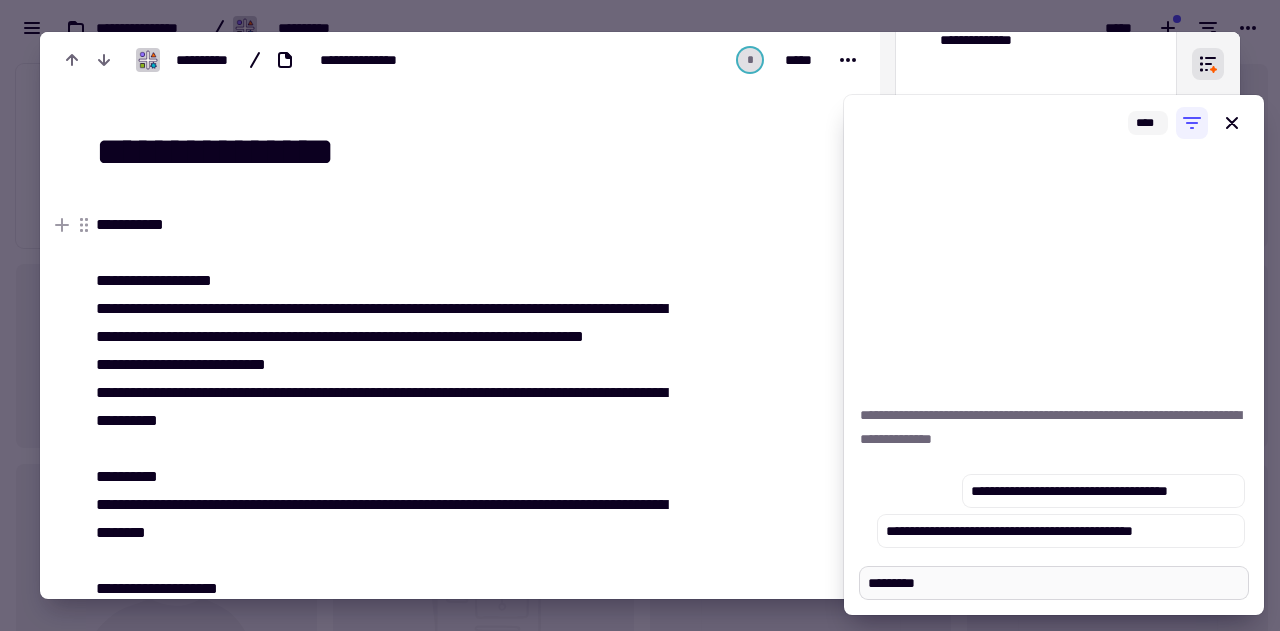 scroll, scrollTop: 1183, scrollLeft: 0, axis: vertical 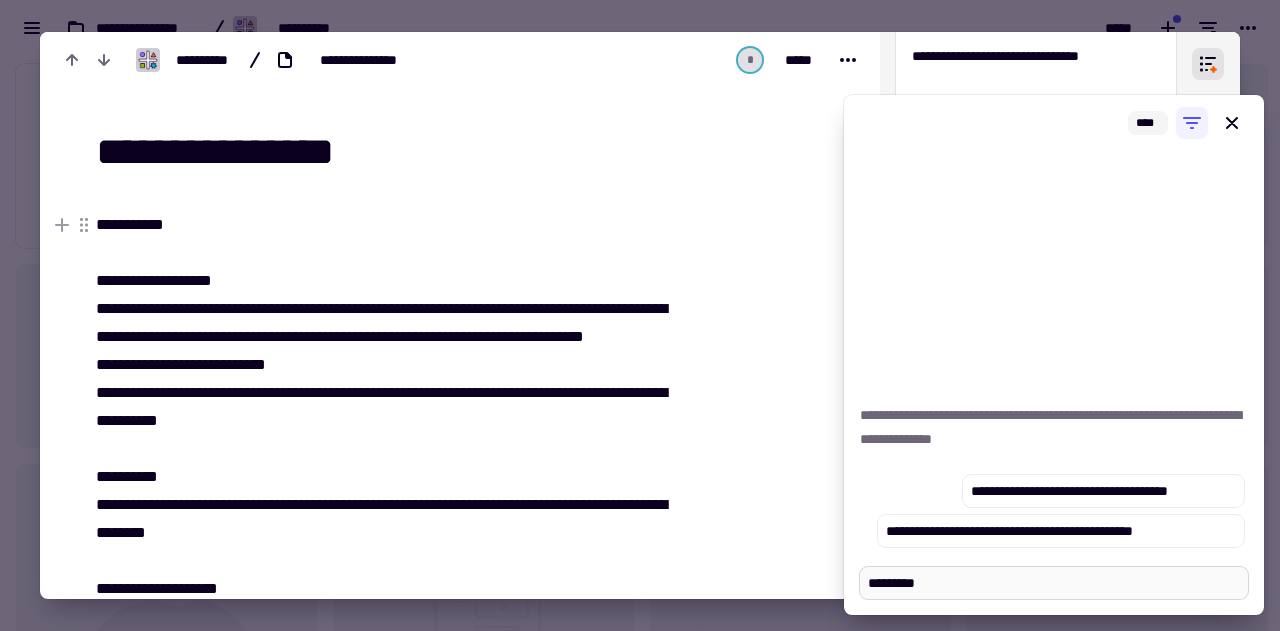 type on "*" 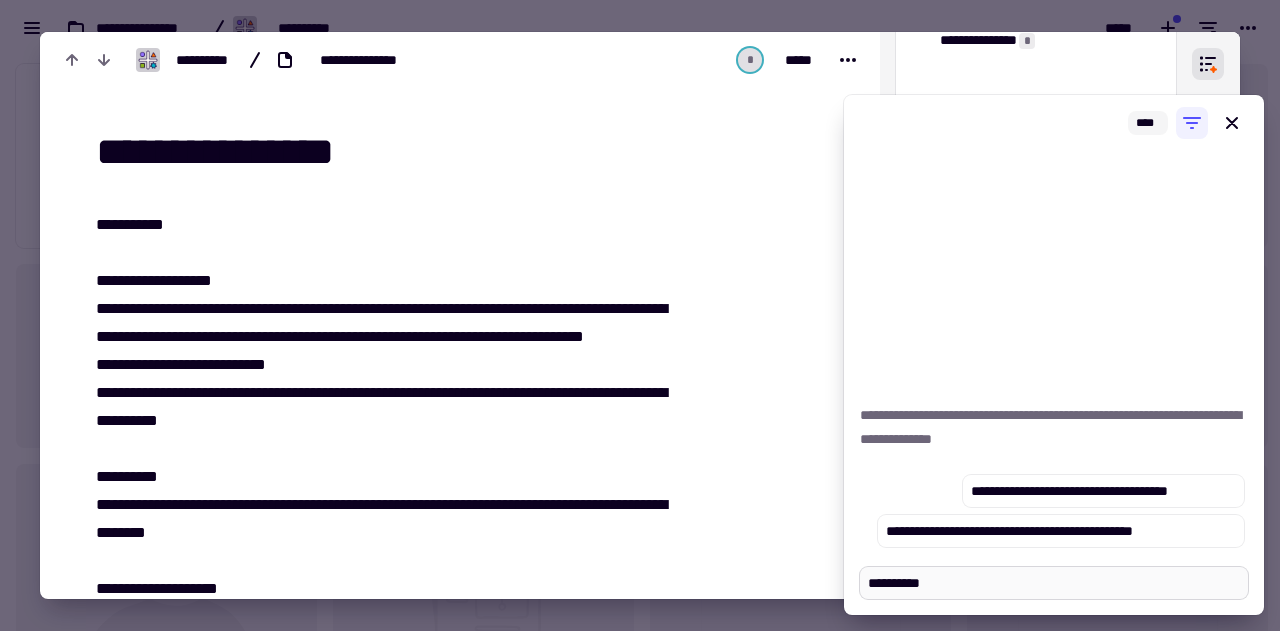 type on "*" 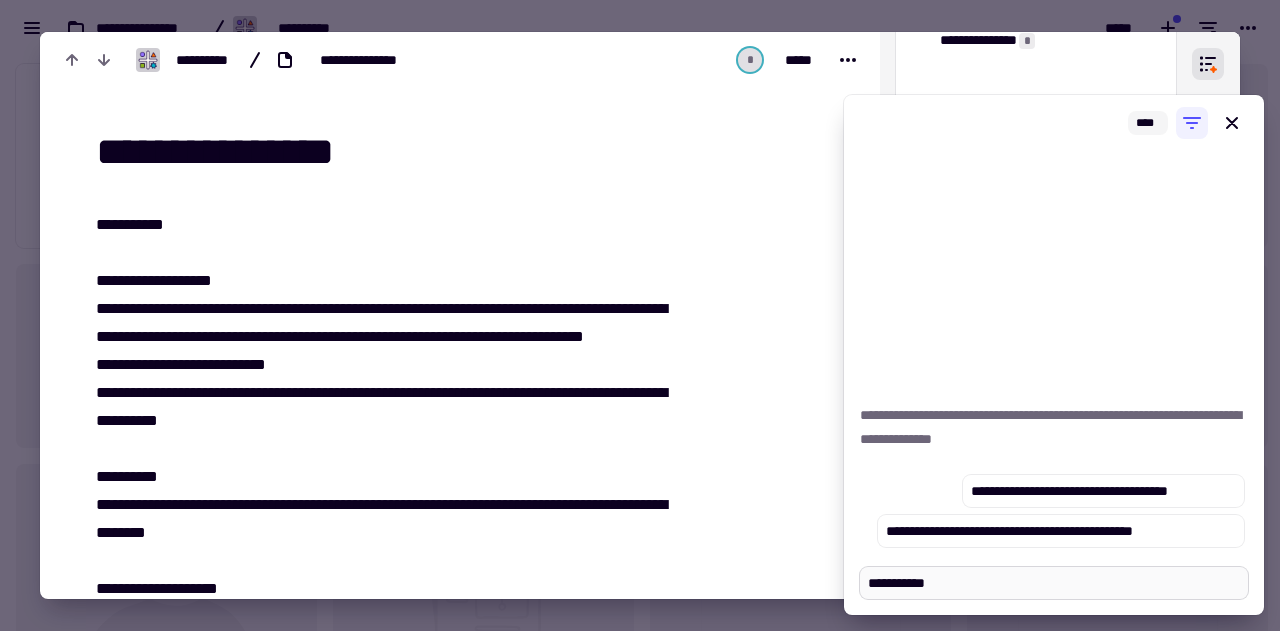 type on "*" 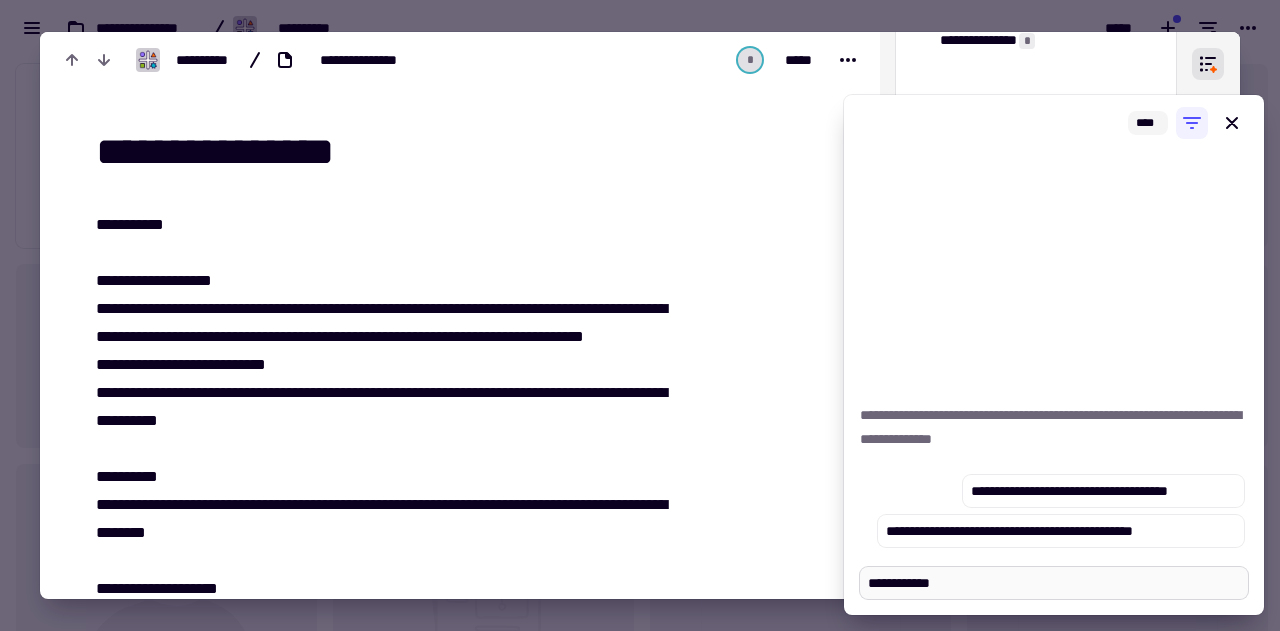 type on "*" 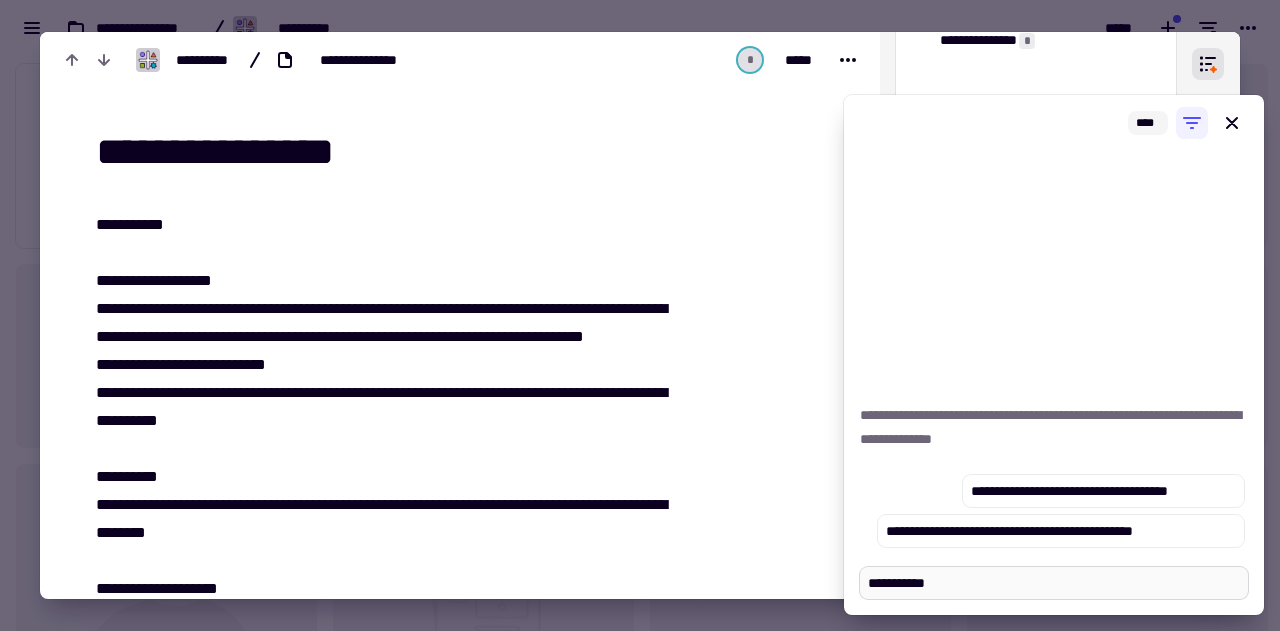 type on "*" 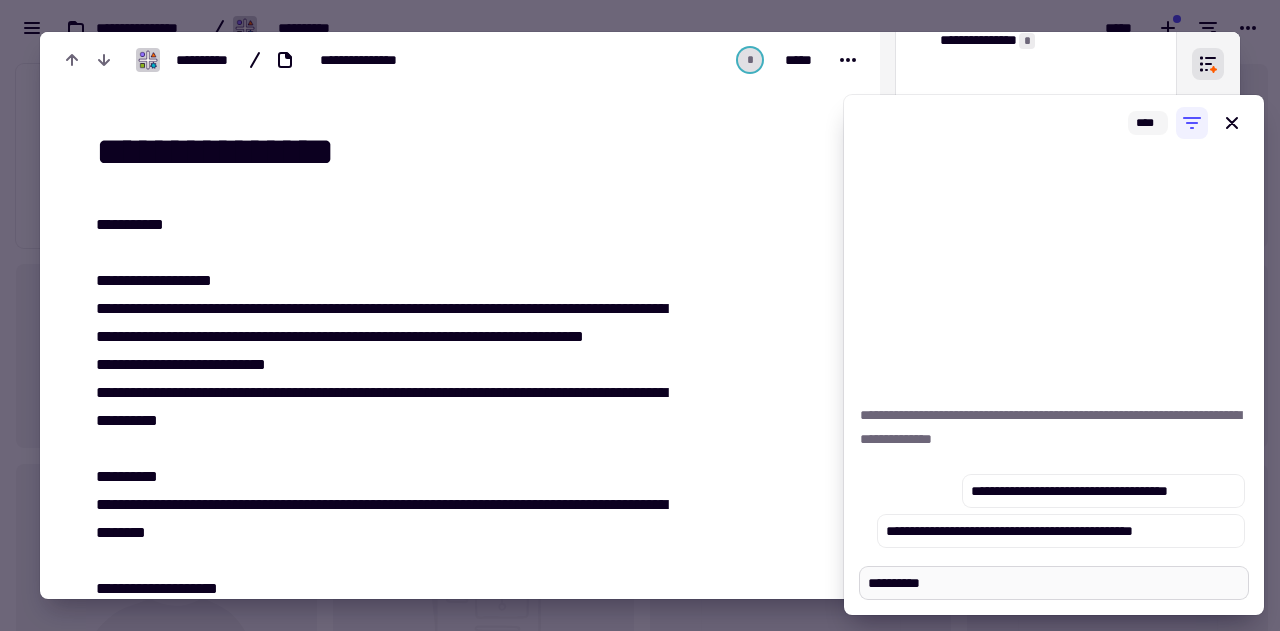 type on "*" 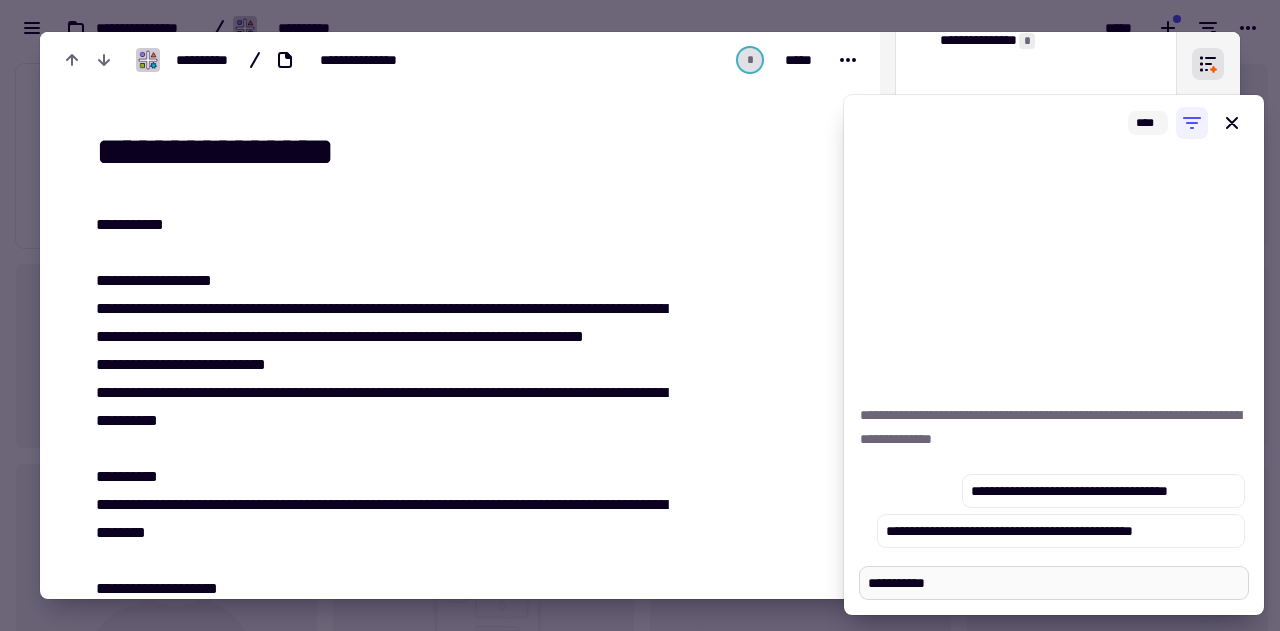 type on "*" 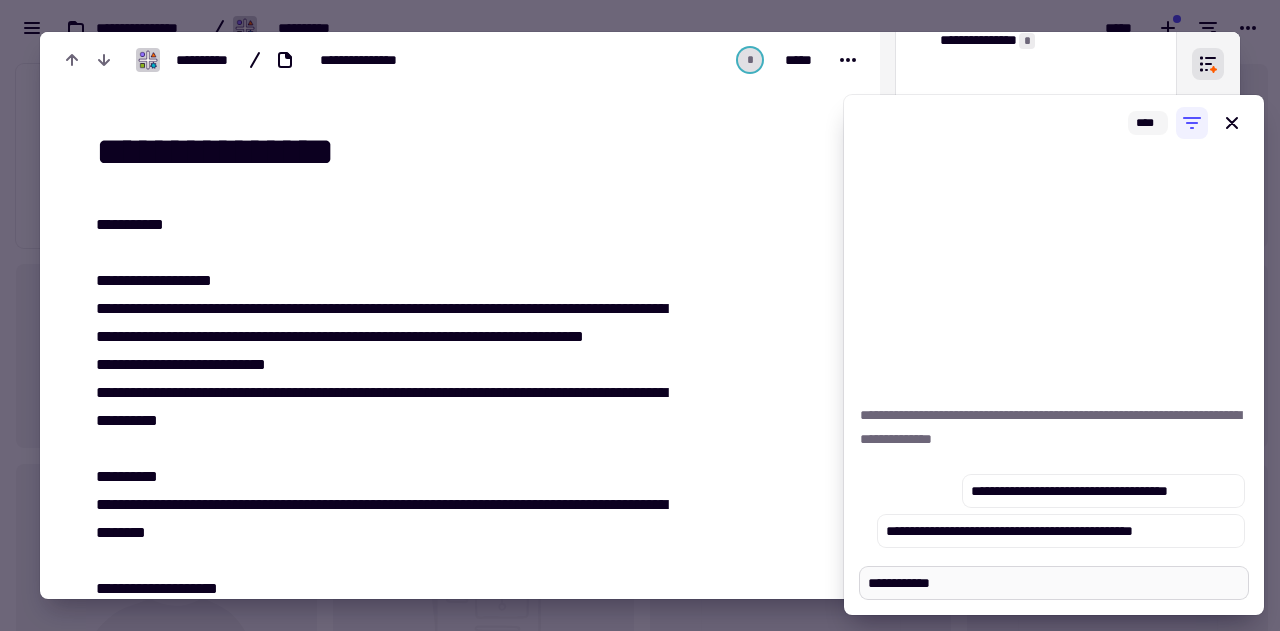 type on "*" 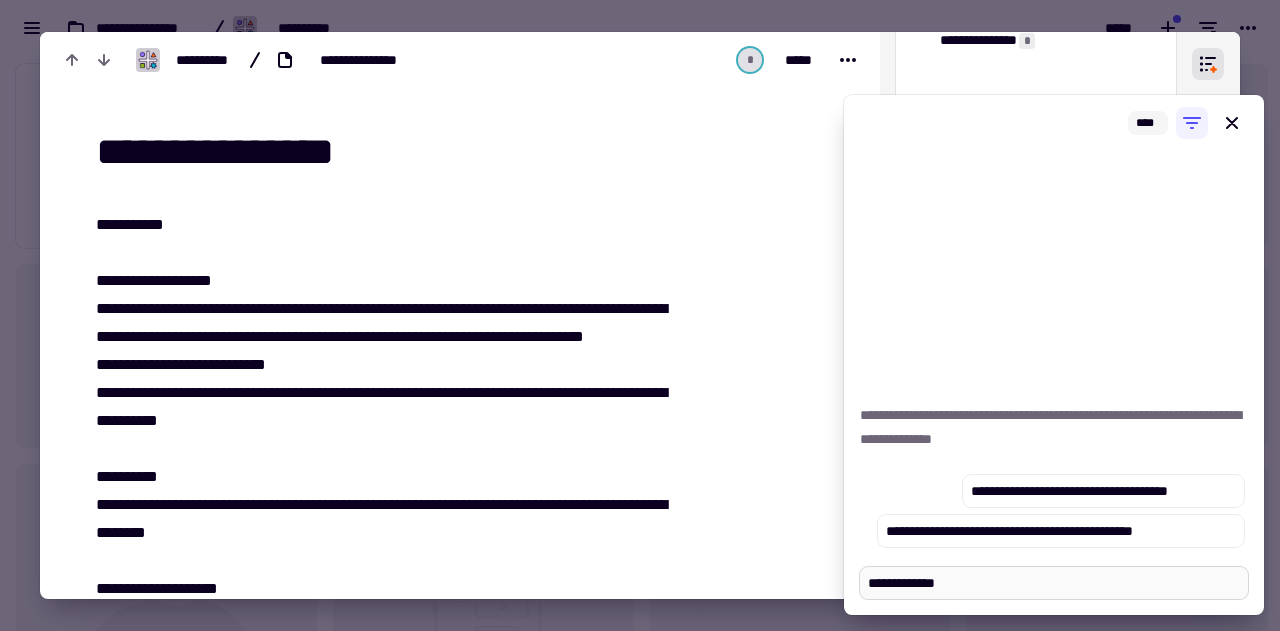 type on "*" 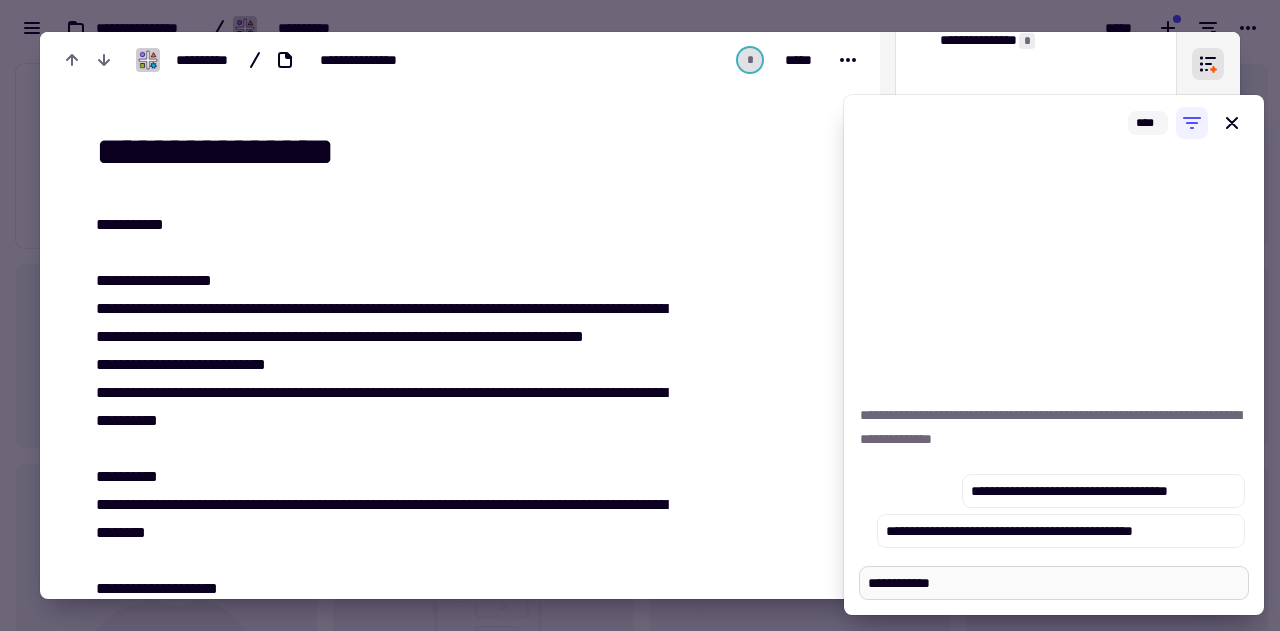 type on "*" 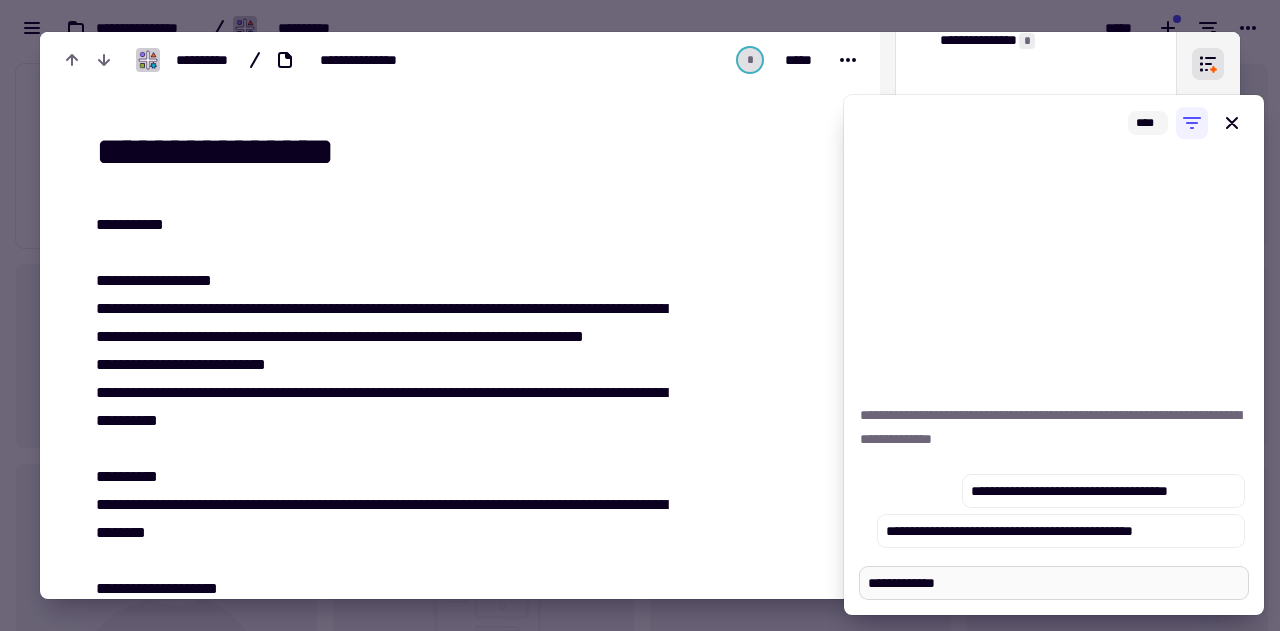 type on "*" 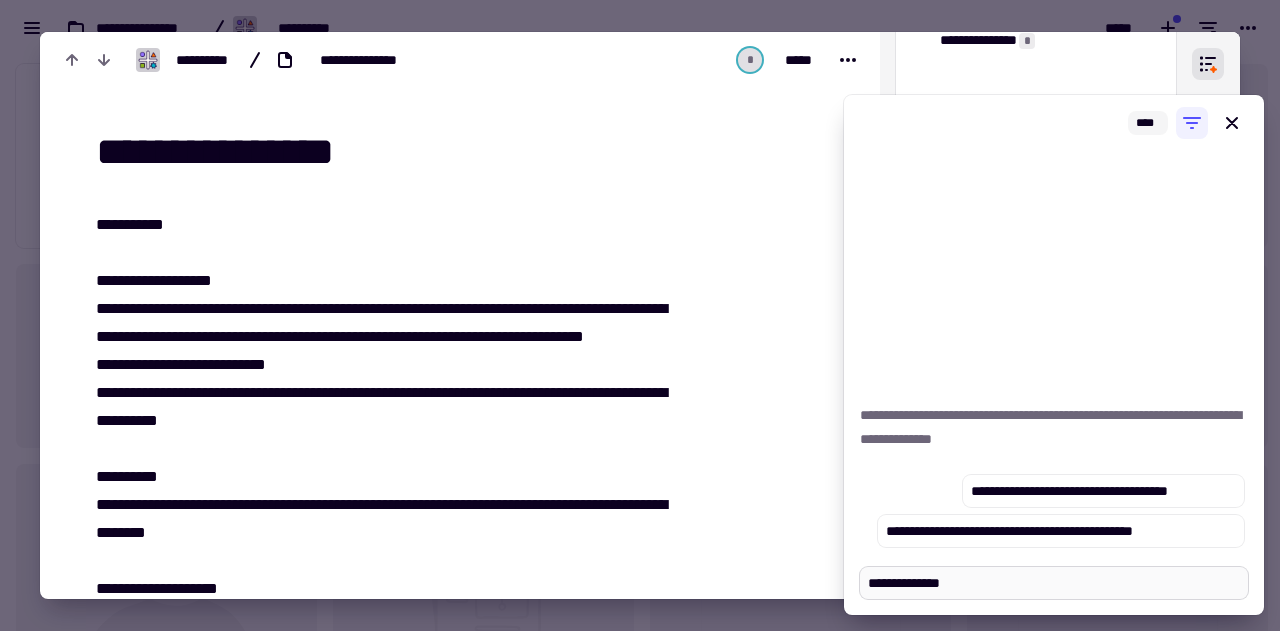 type on "*" 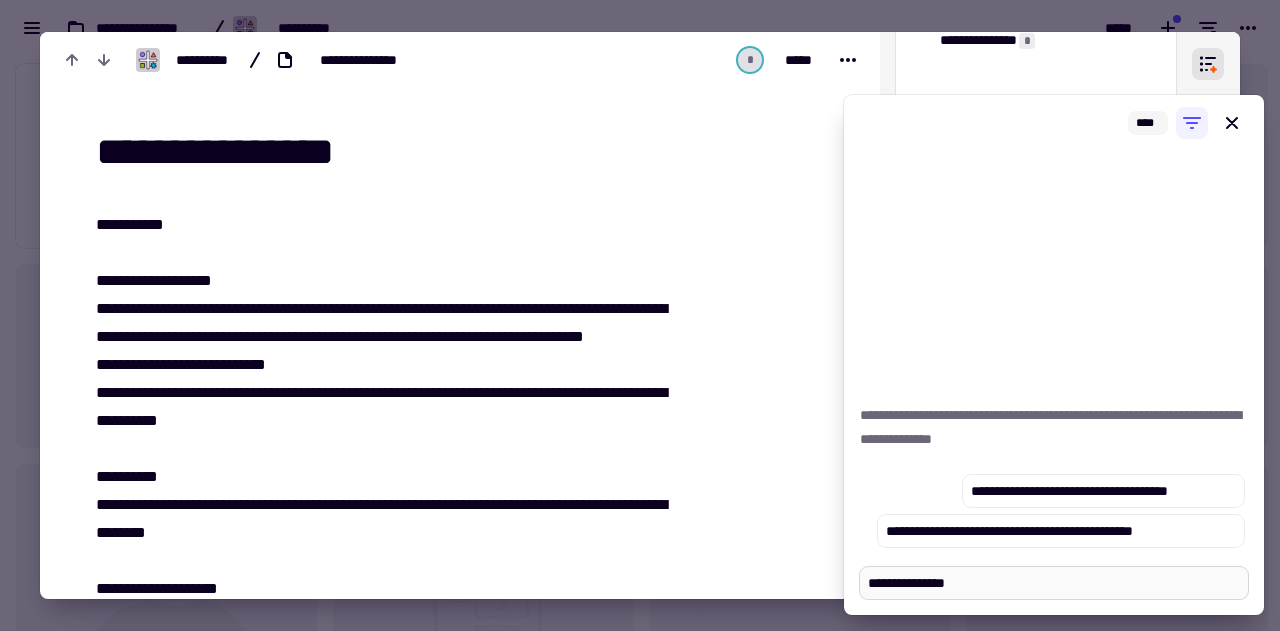 type on "*" 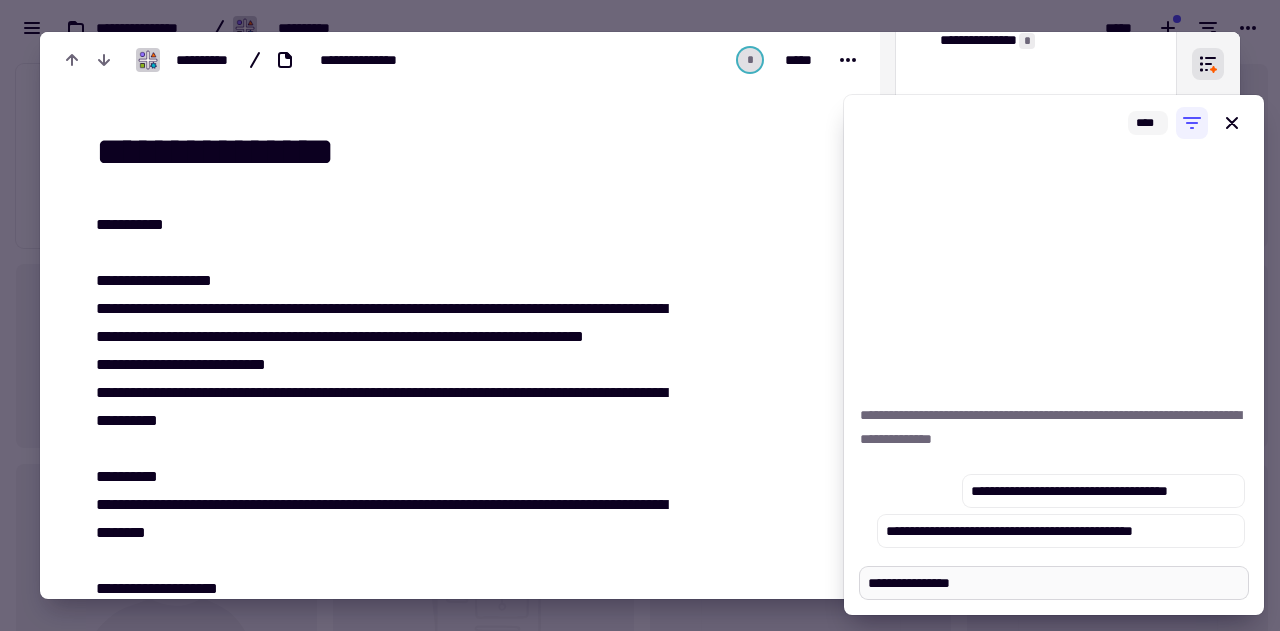 type on "*" 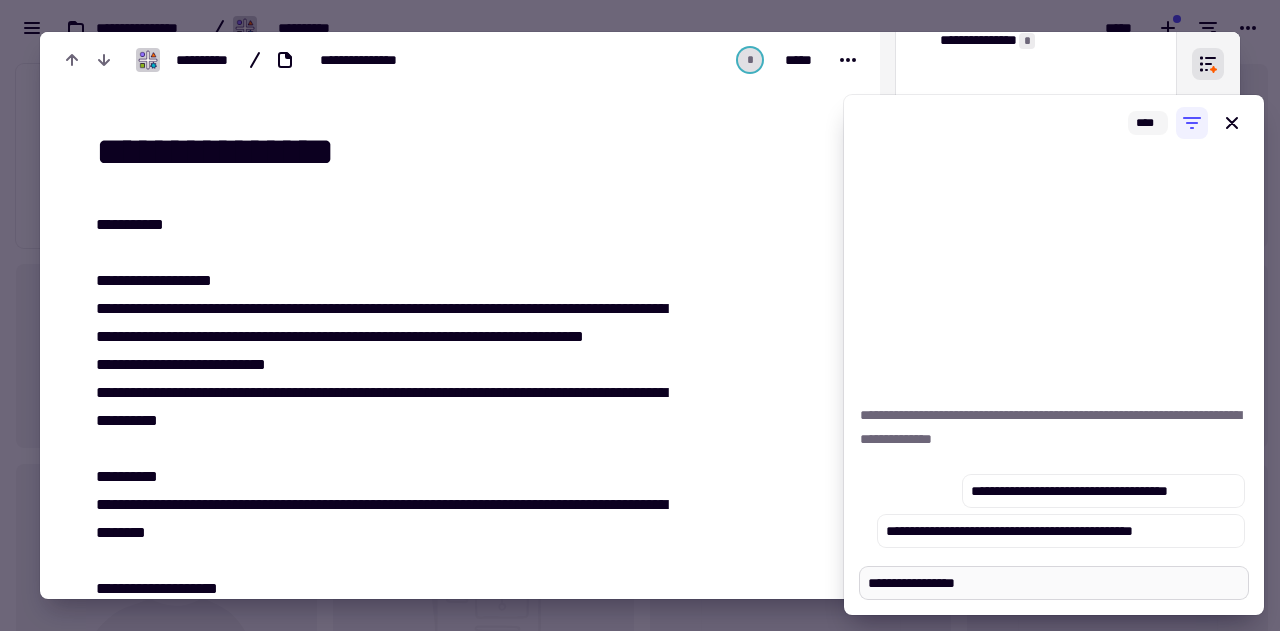 type on "*" 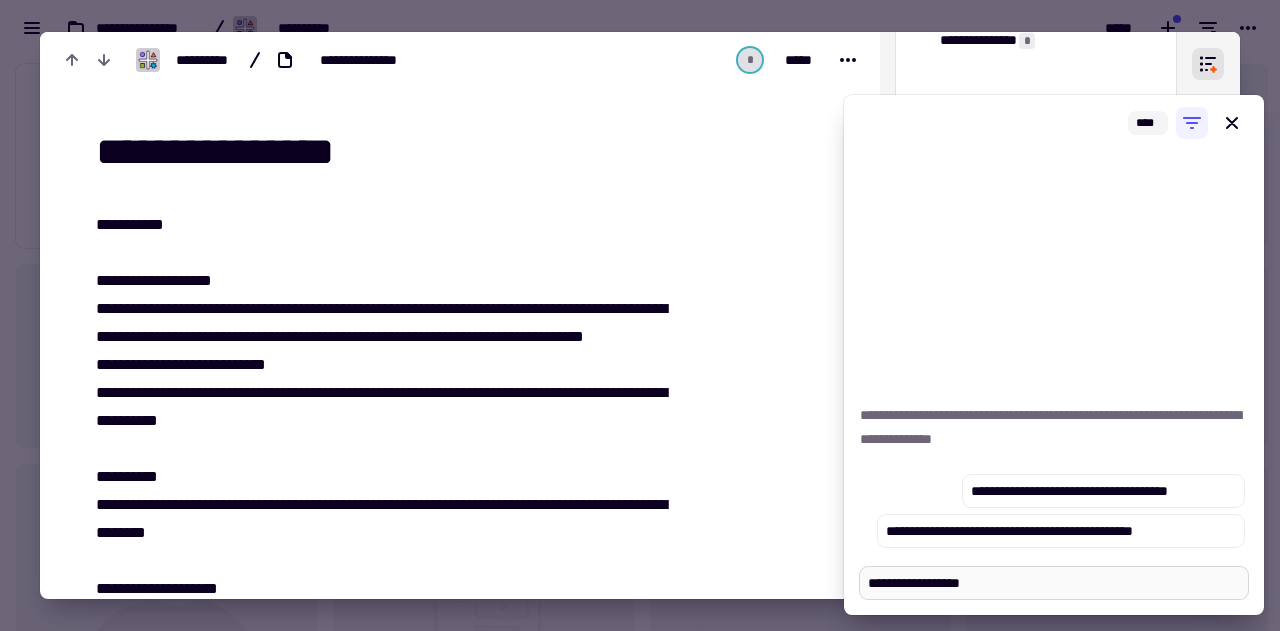 type on "*" 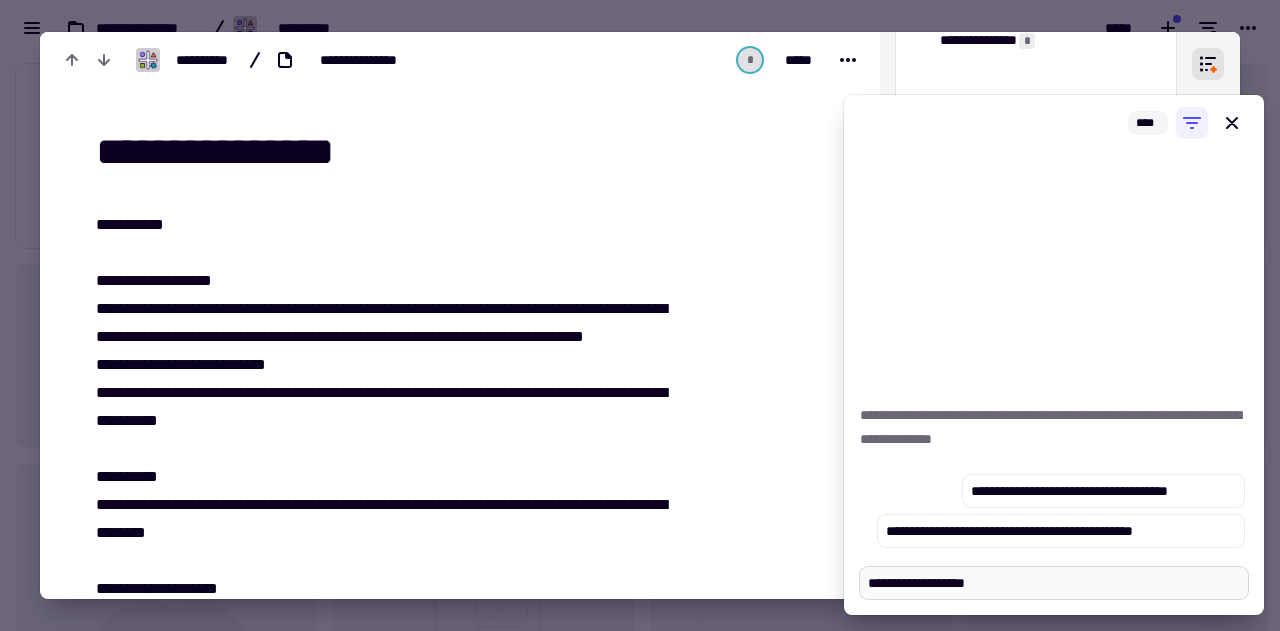 type on "*" 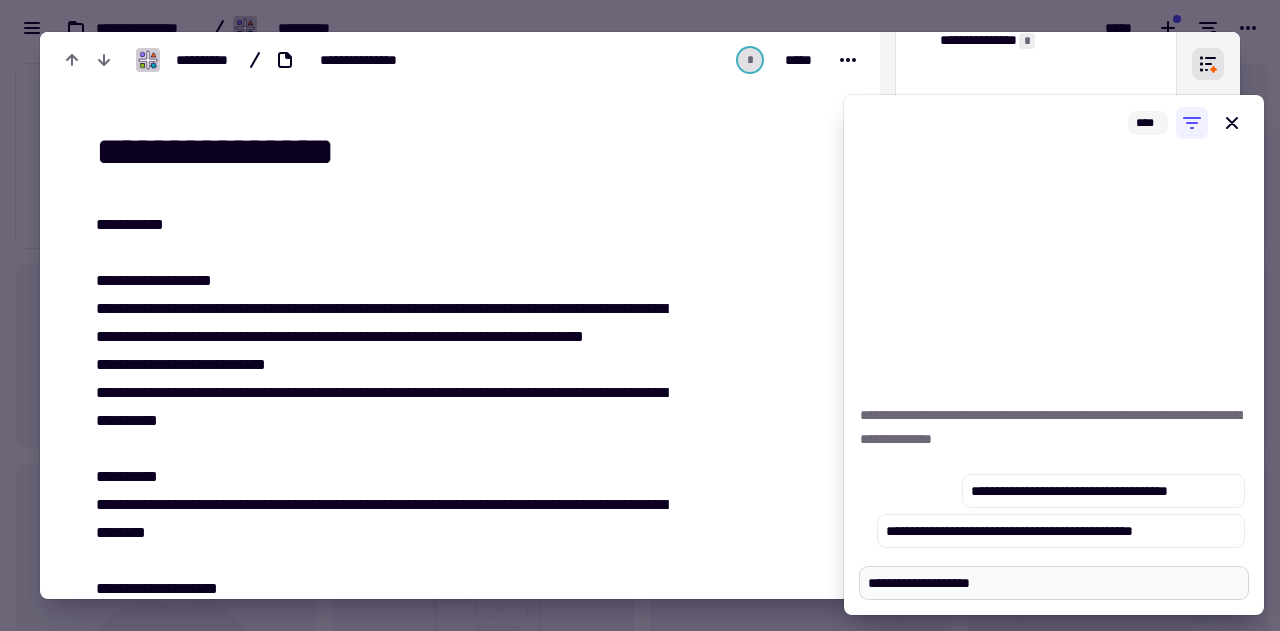 type on "*" 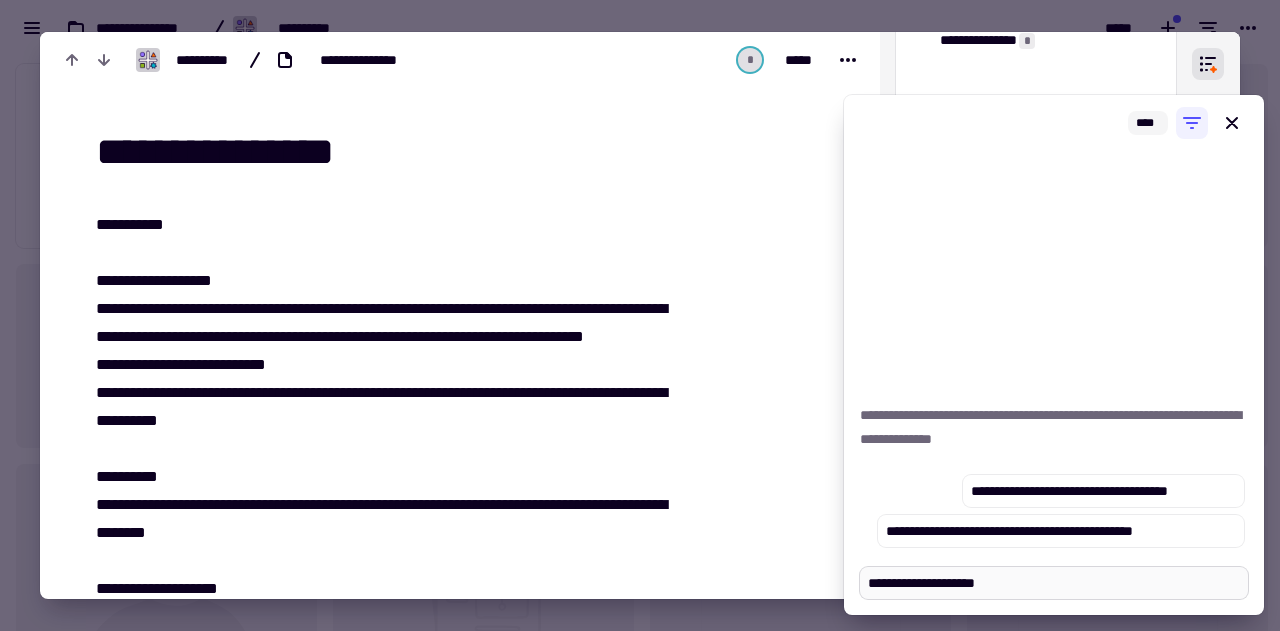 type on "*" 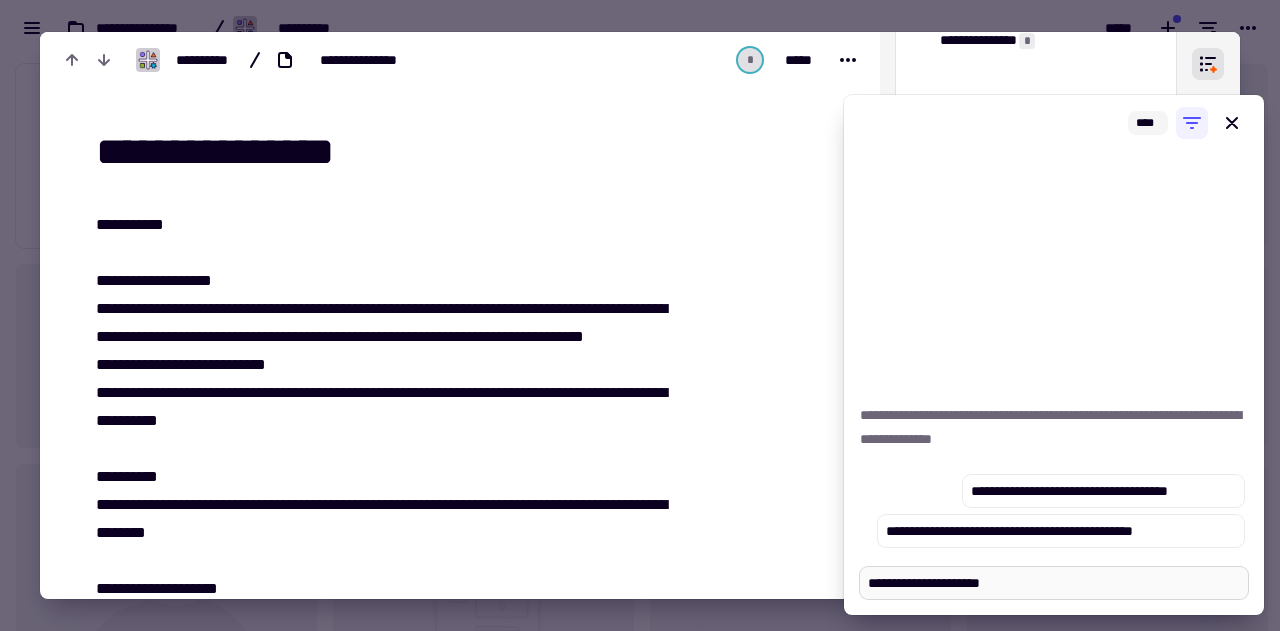 type on "*" 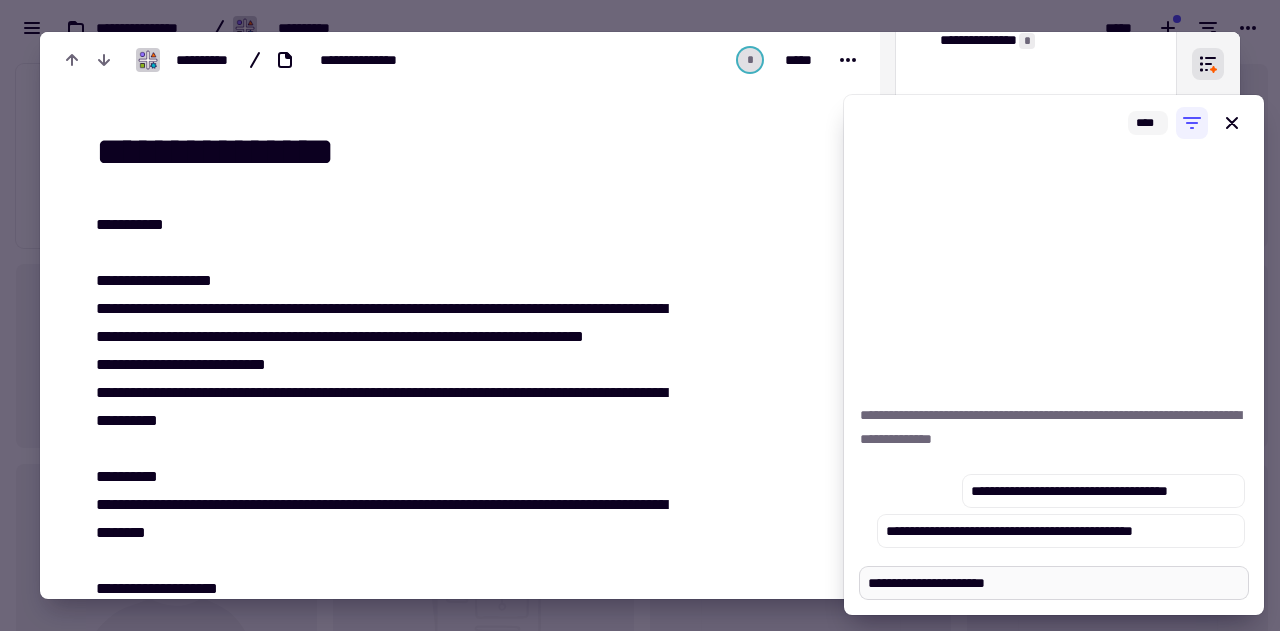 type on "*" 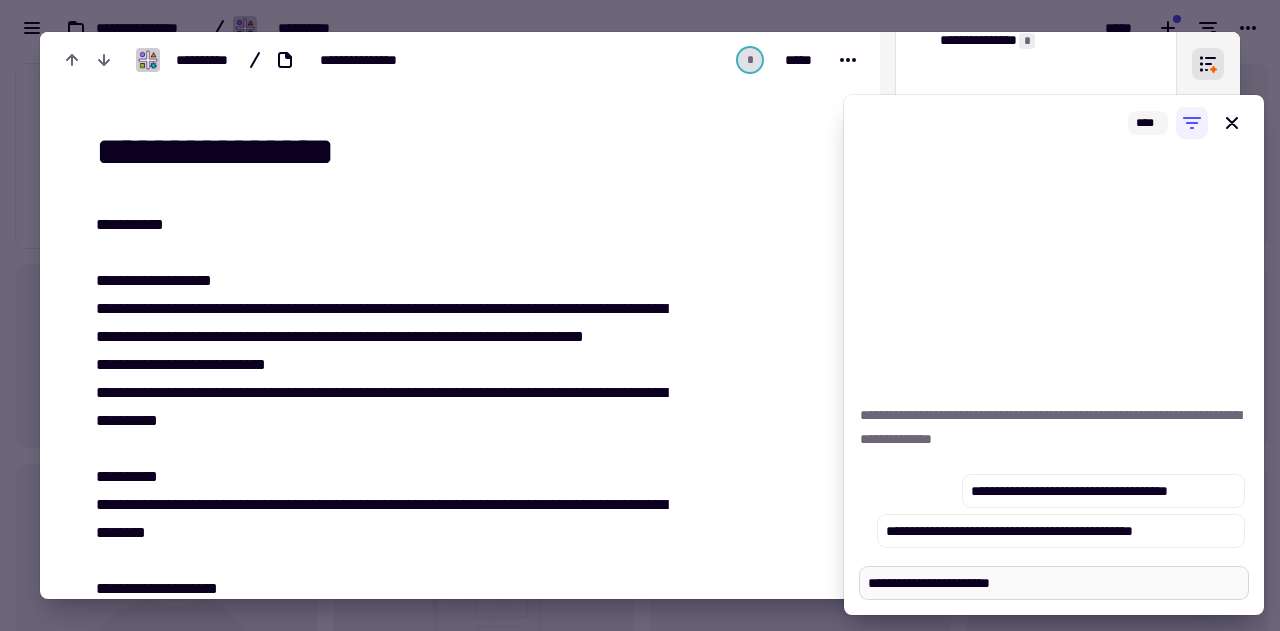 type on "*" 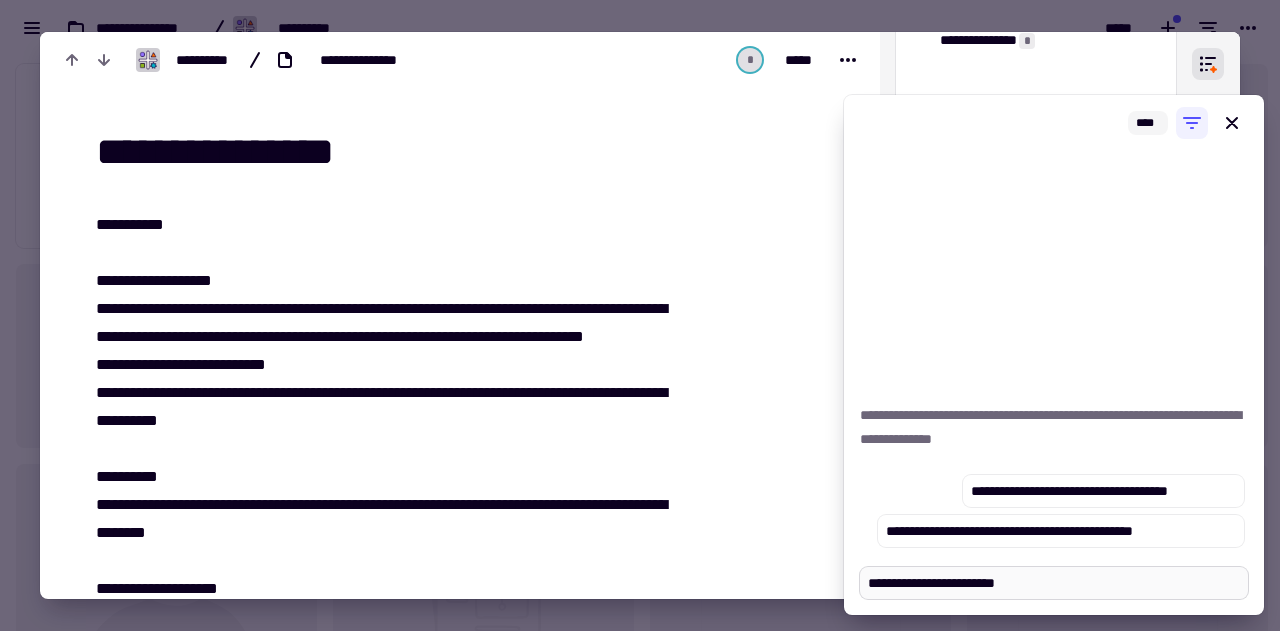 type on "*" 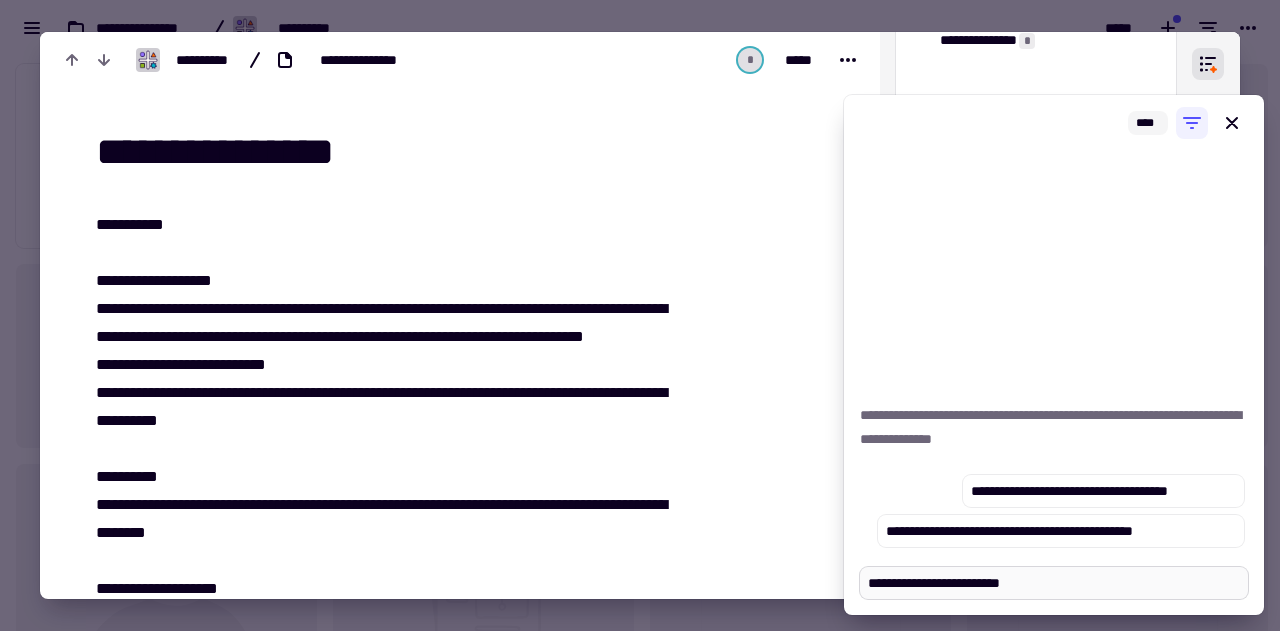 type on "*" 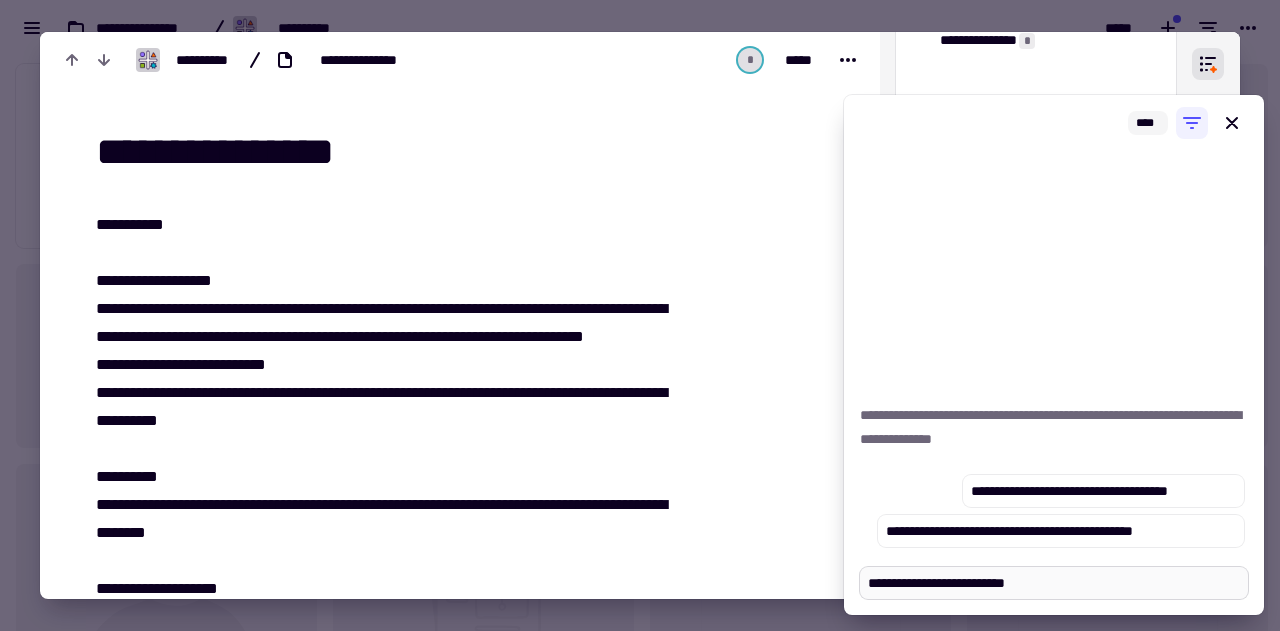 type on "*" 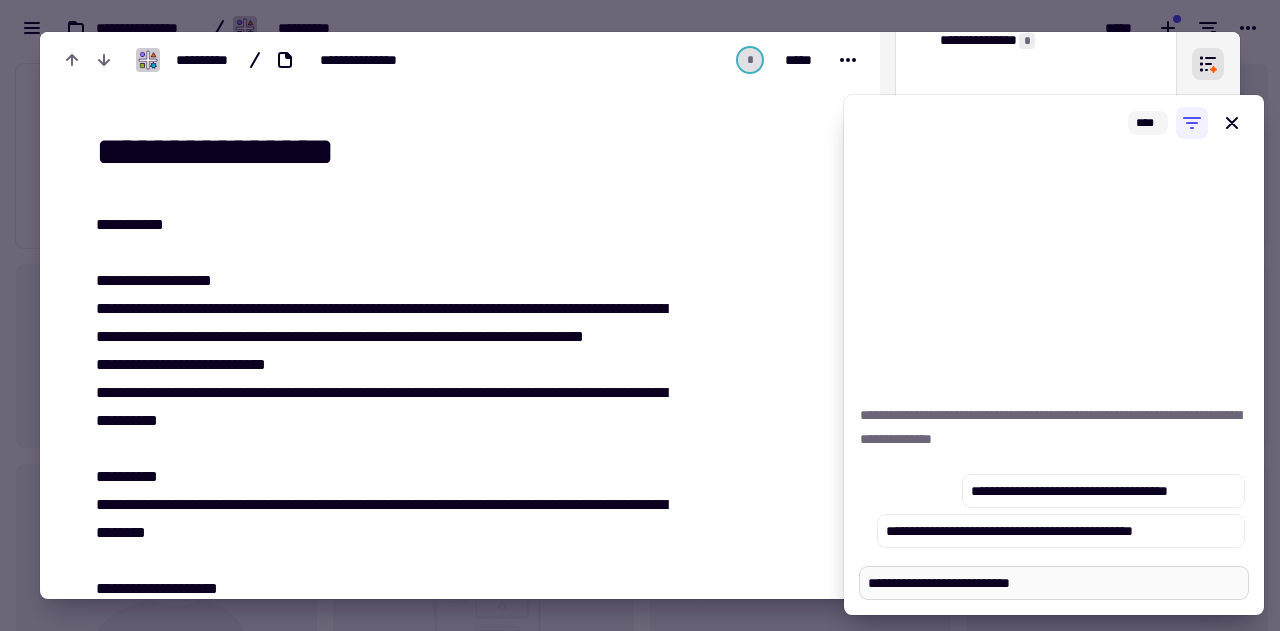 type on "*" 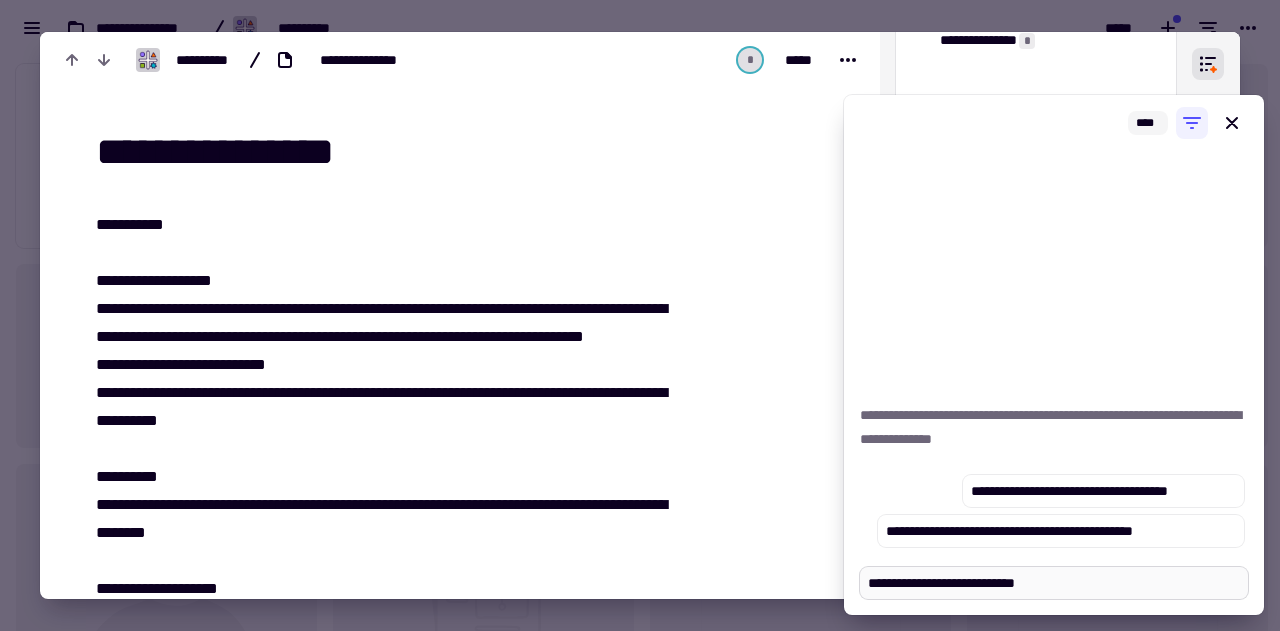 type on "*" 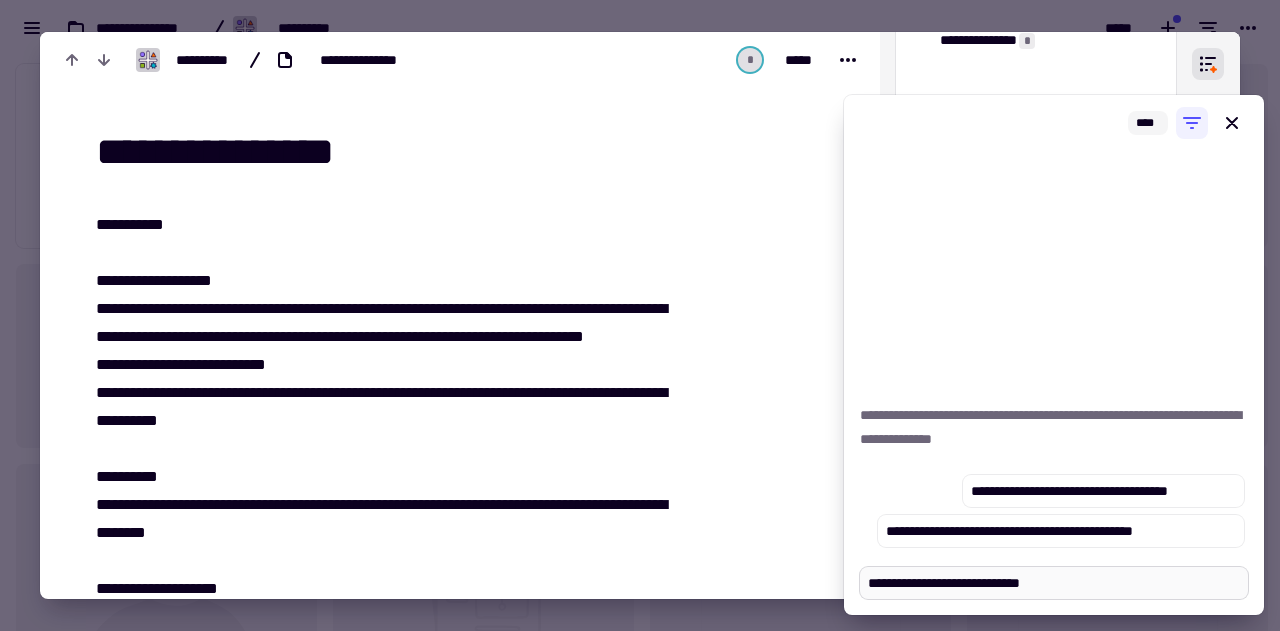 type on "*" 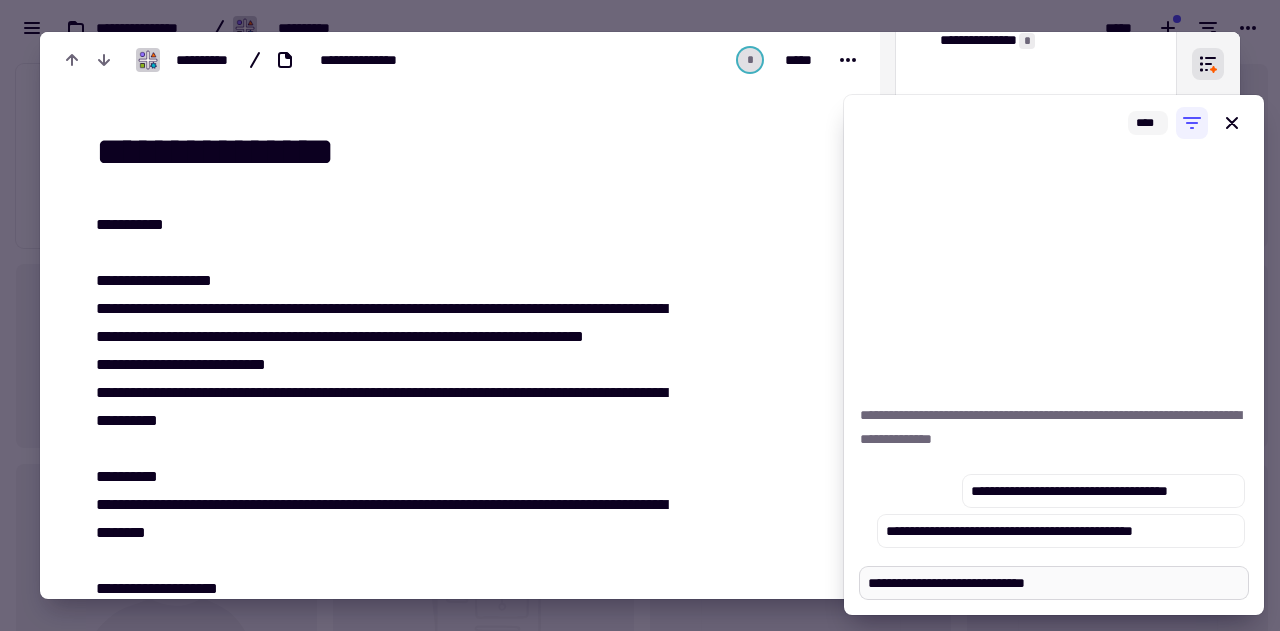 type on "*" 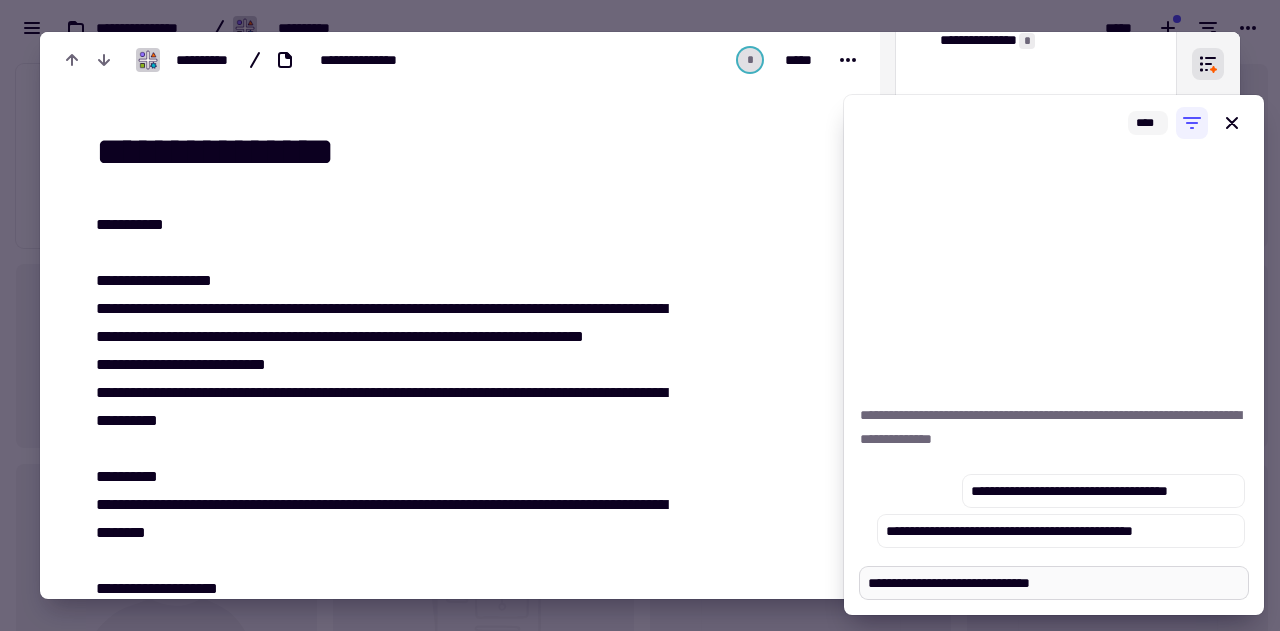 type on "*" 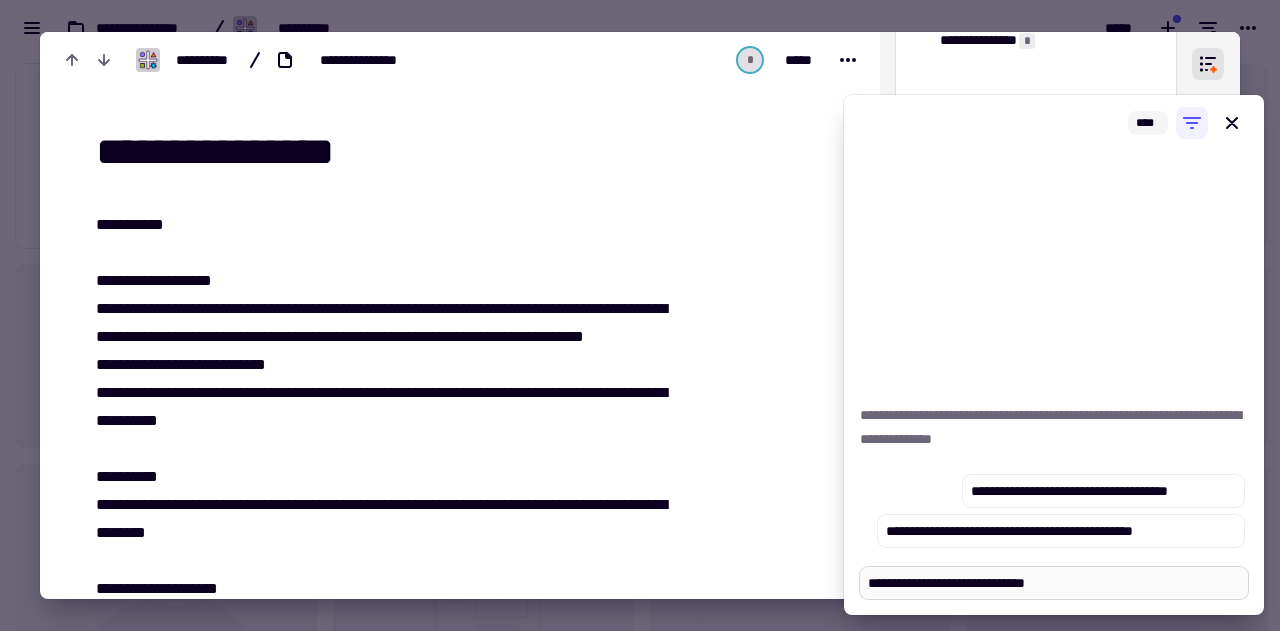 type on "*" 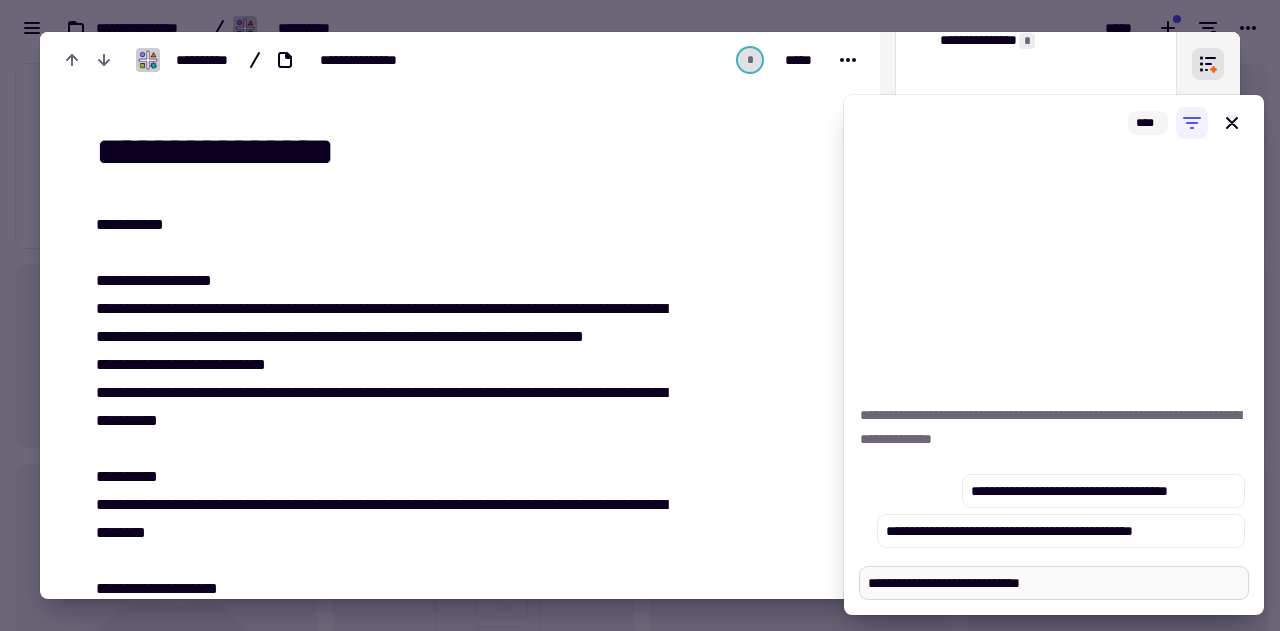 type on "*" 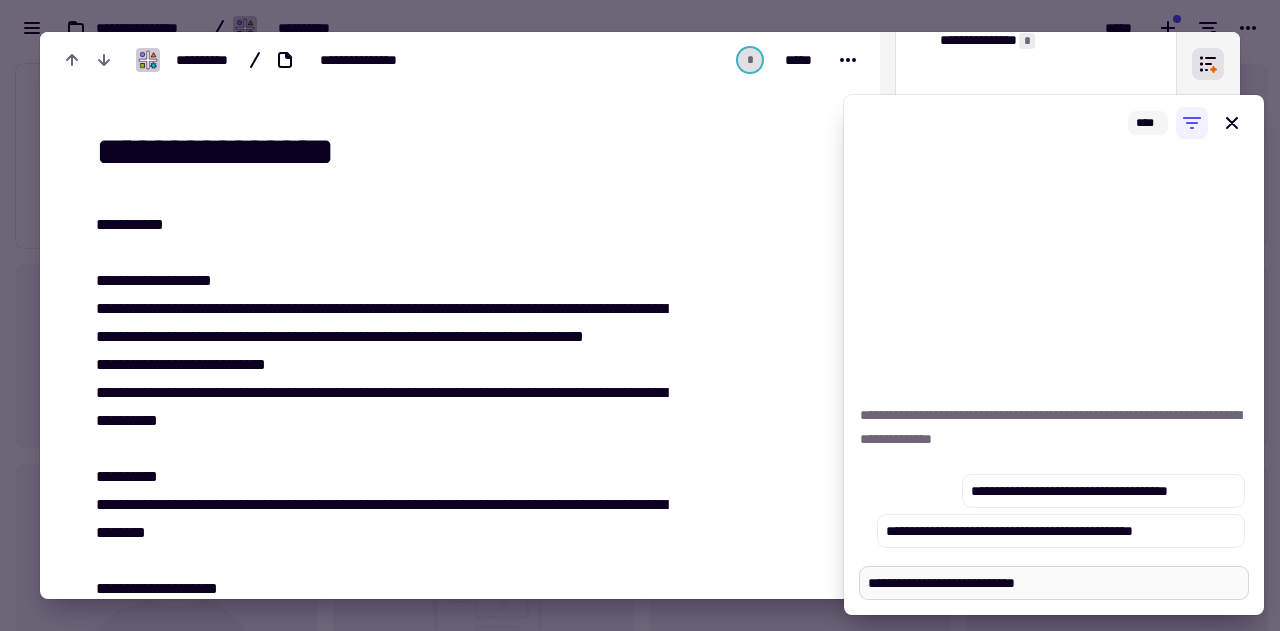 type on "*" 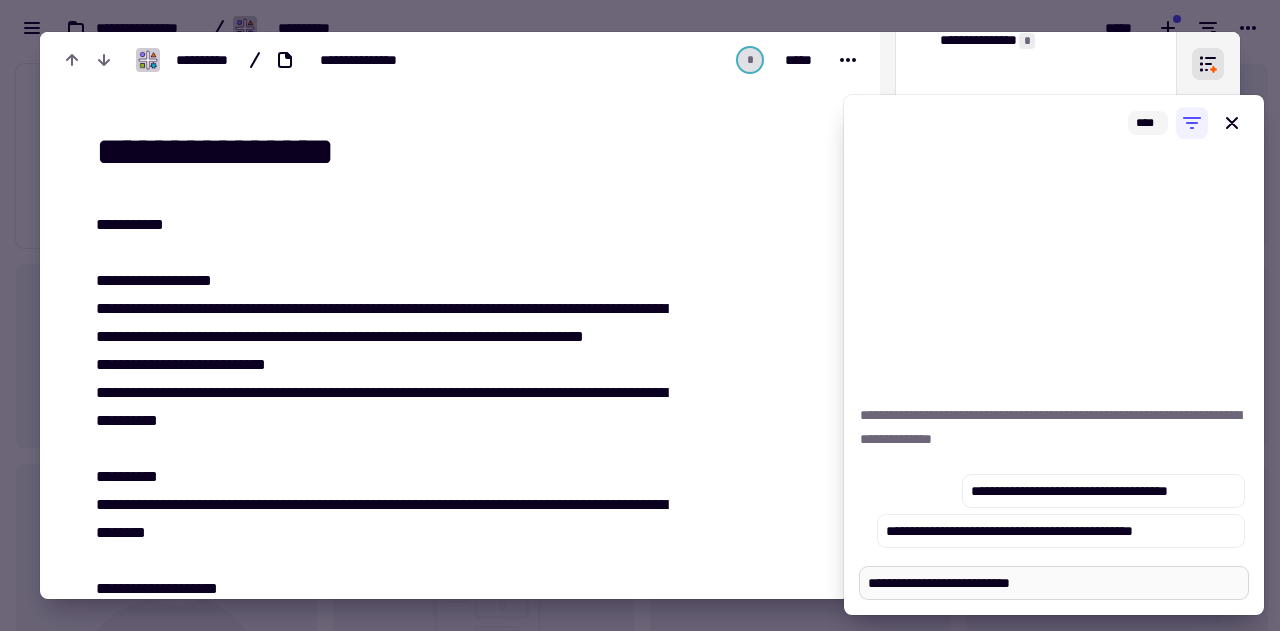 type on "*" 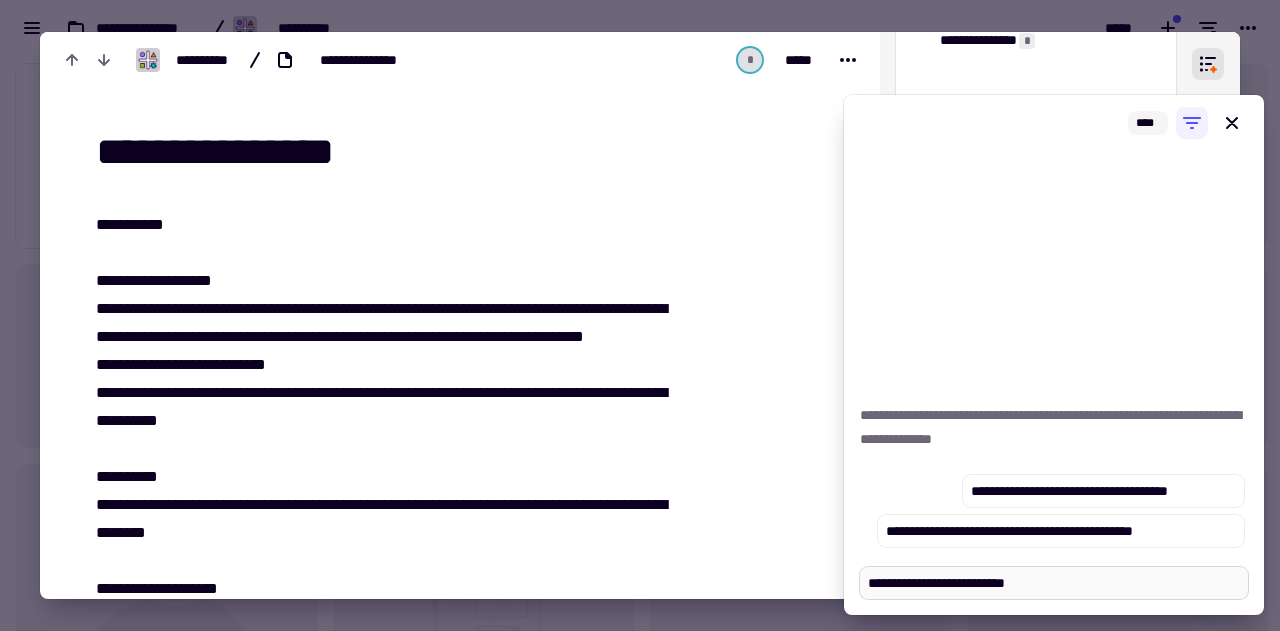 type on "*" 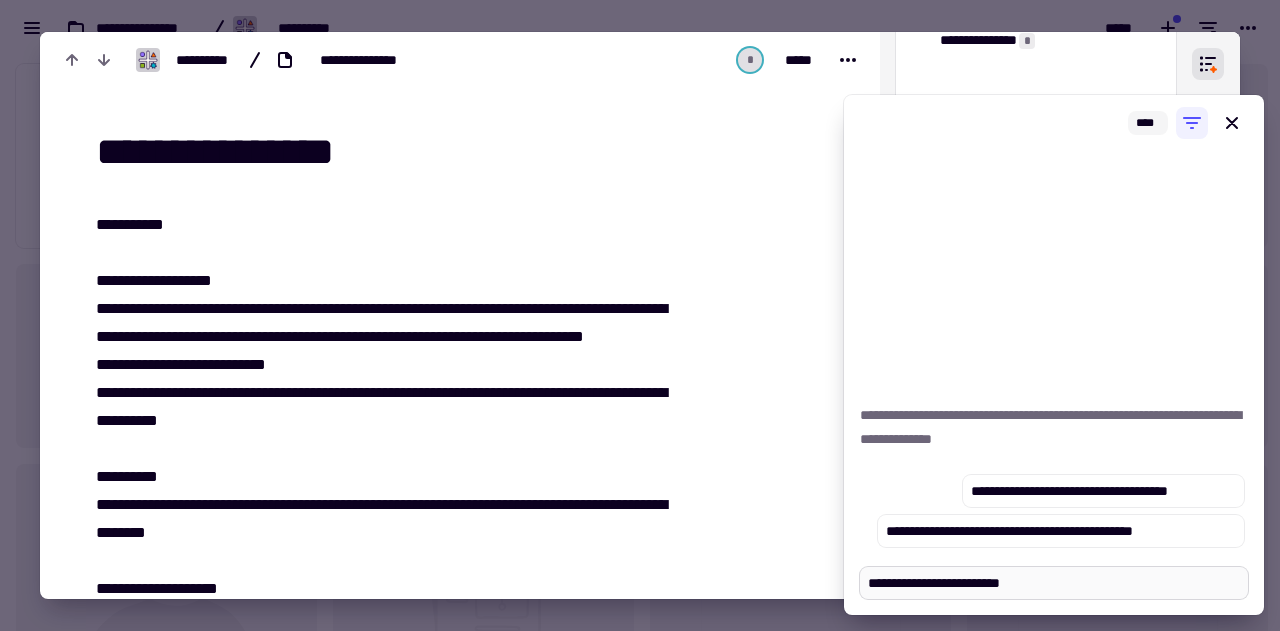 type on "*" 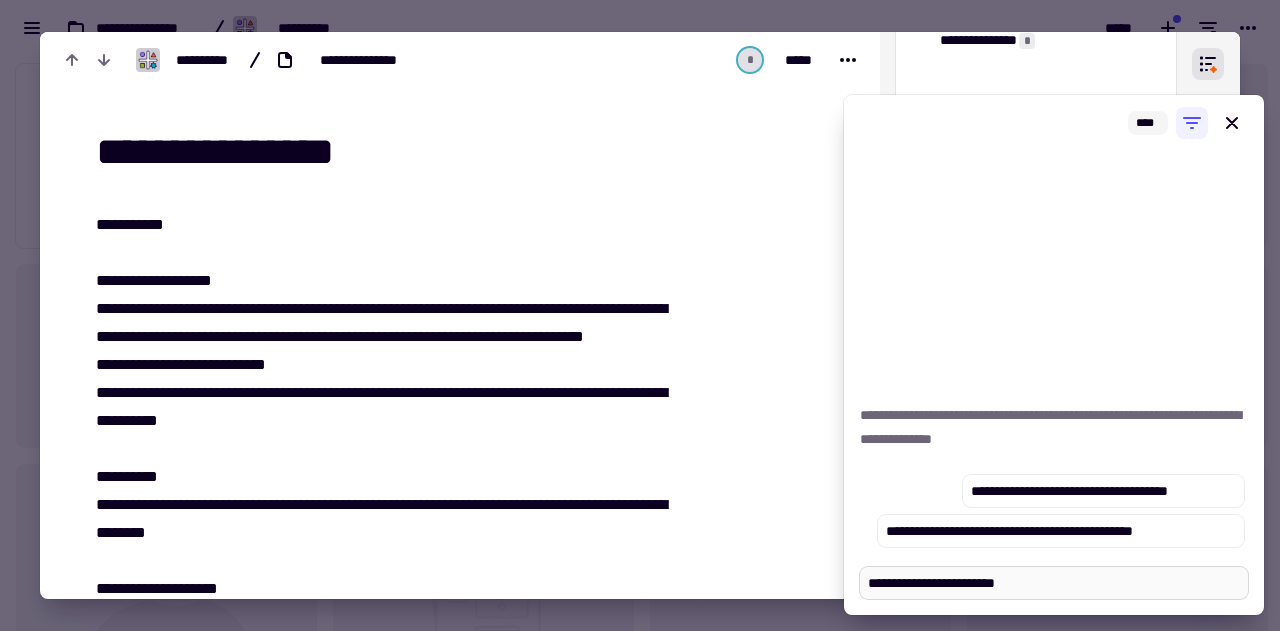 type on "*" 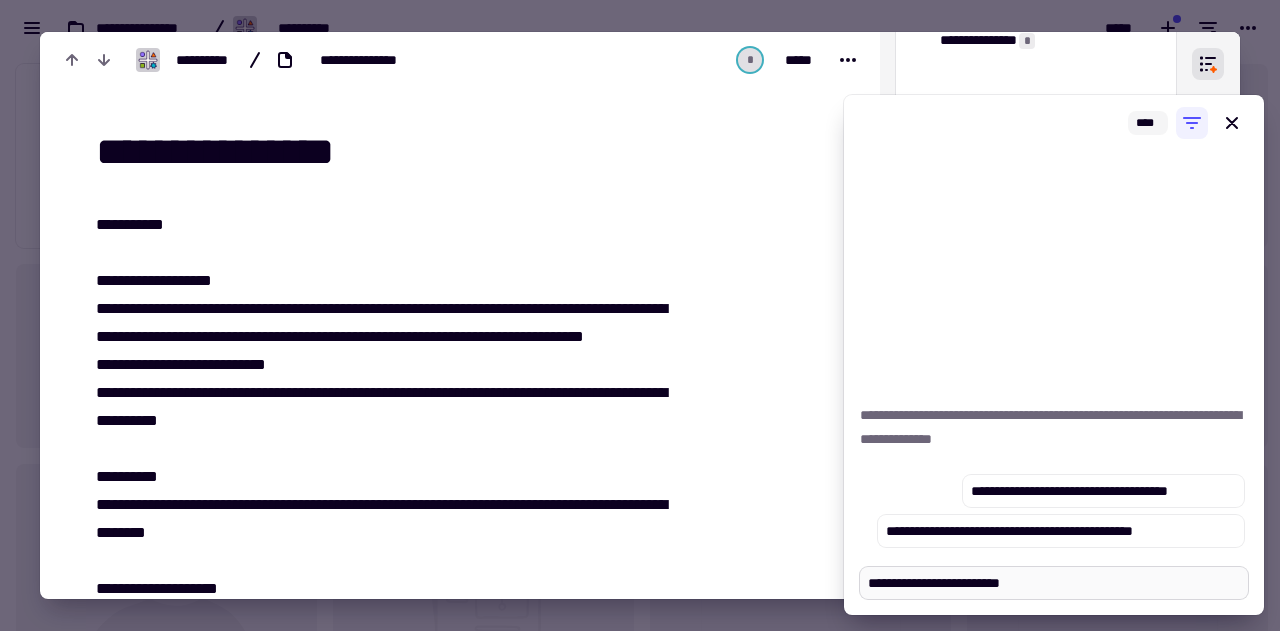type on "*" 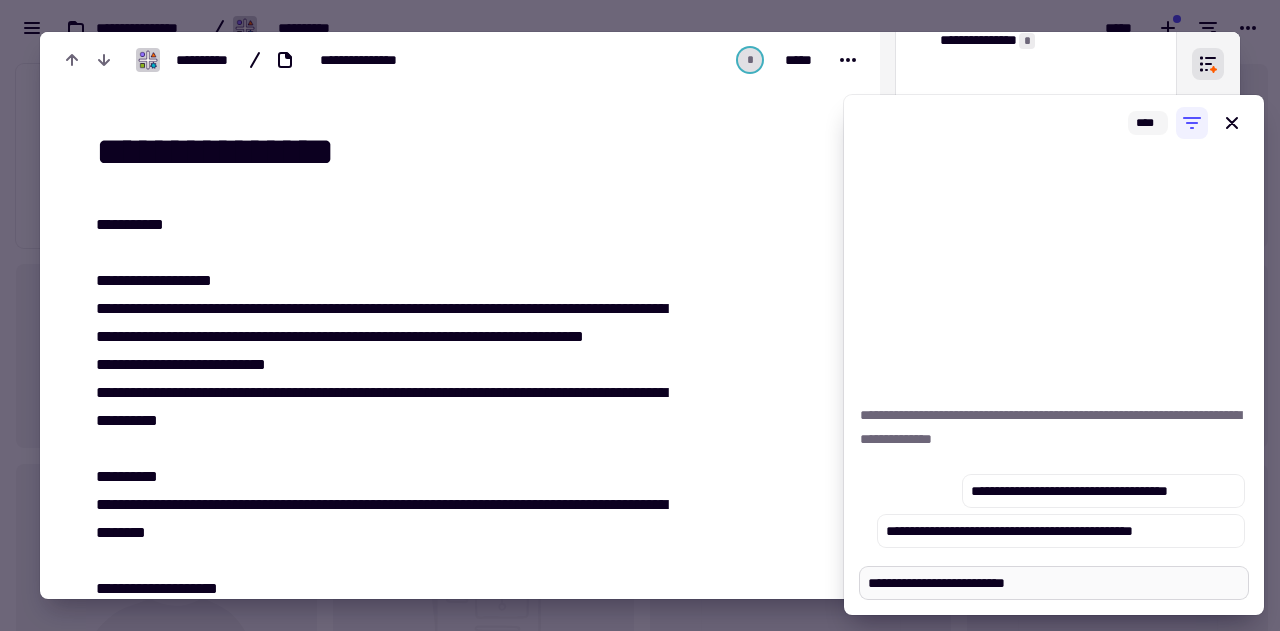 type on "*" 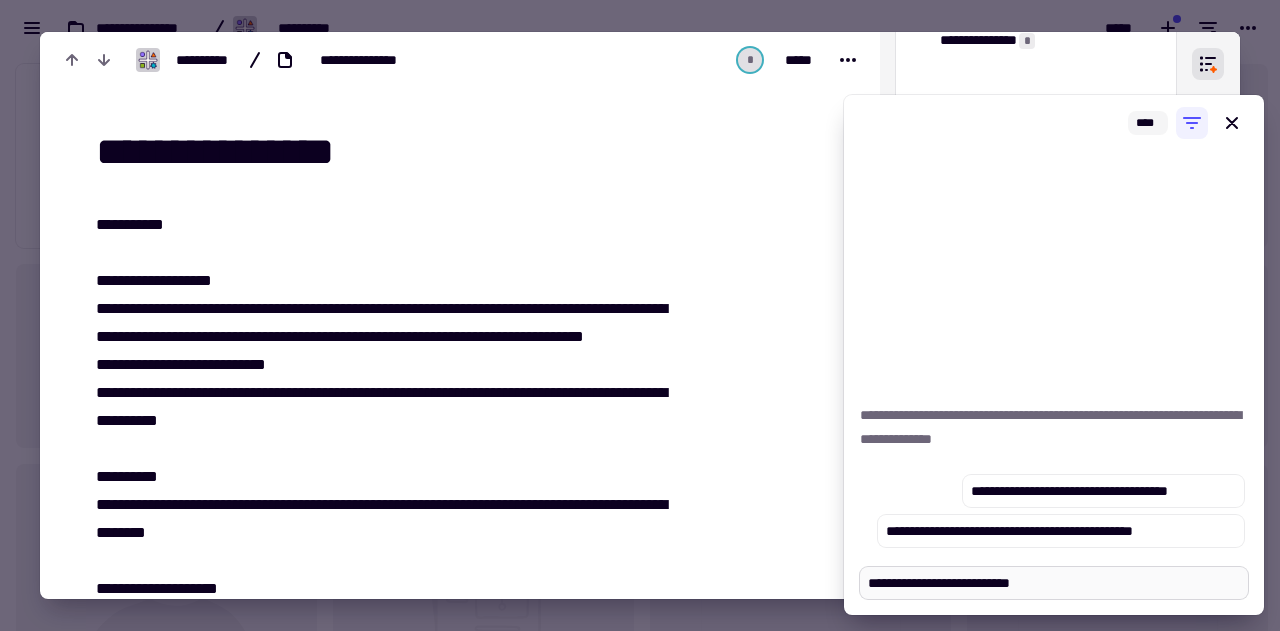 type on "*" 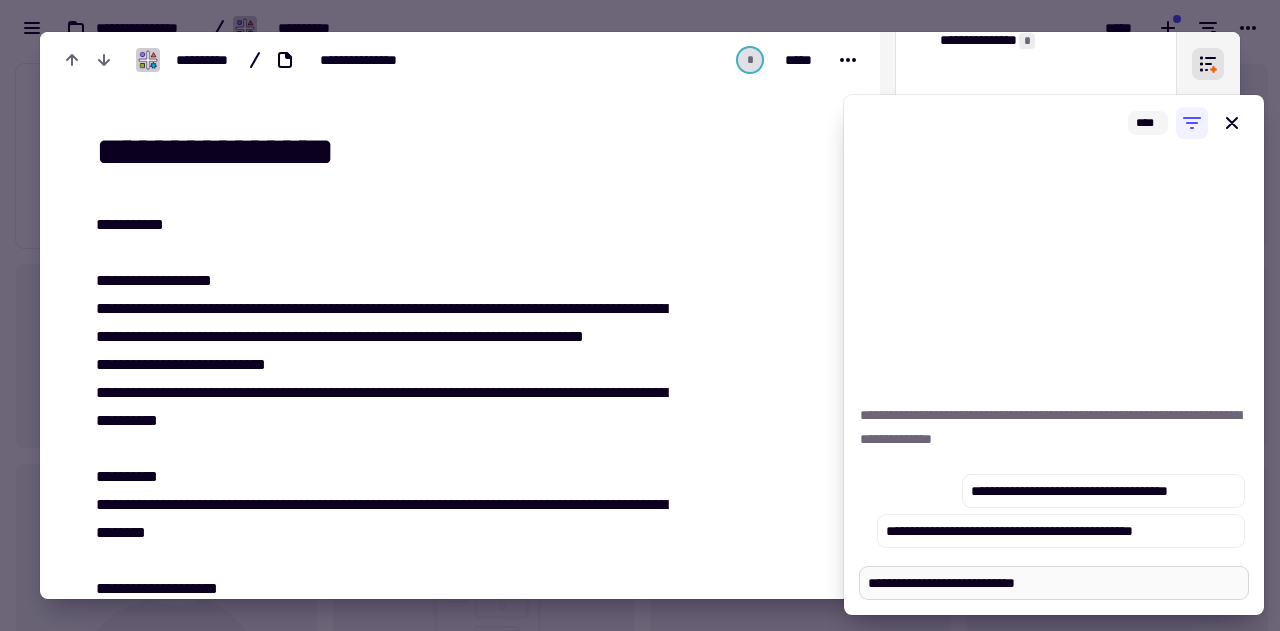 type on "*" 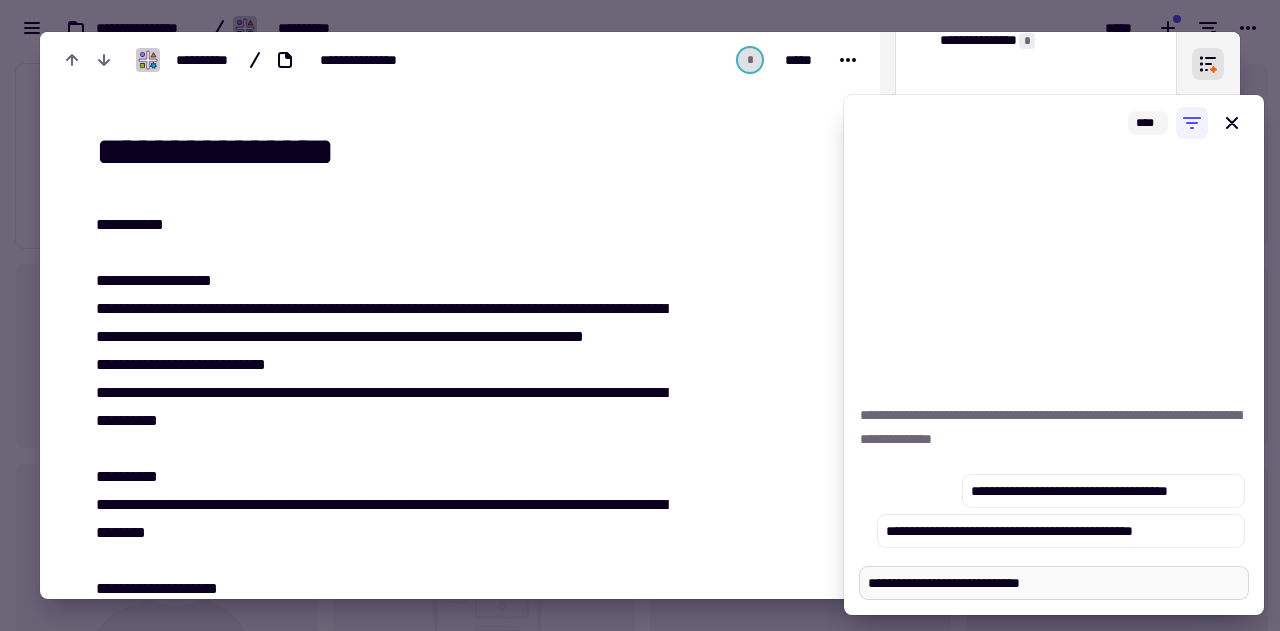 type on "*" 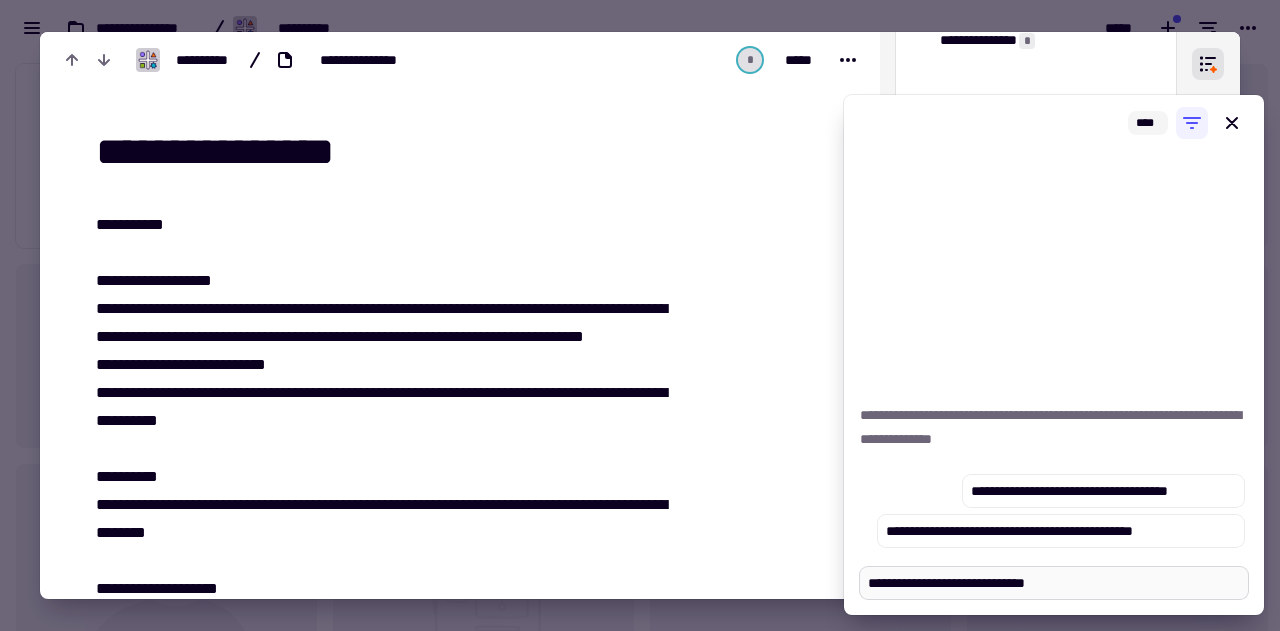 type on "*" 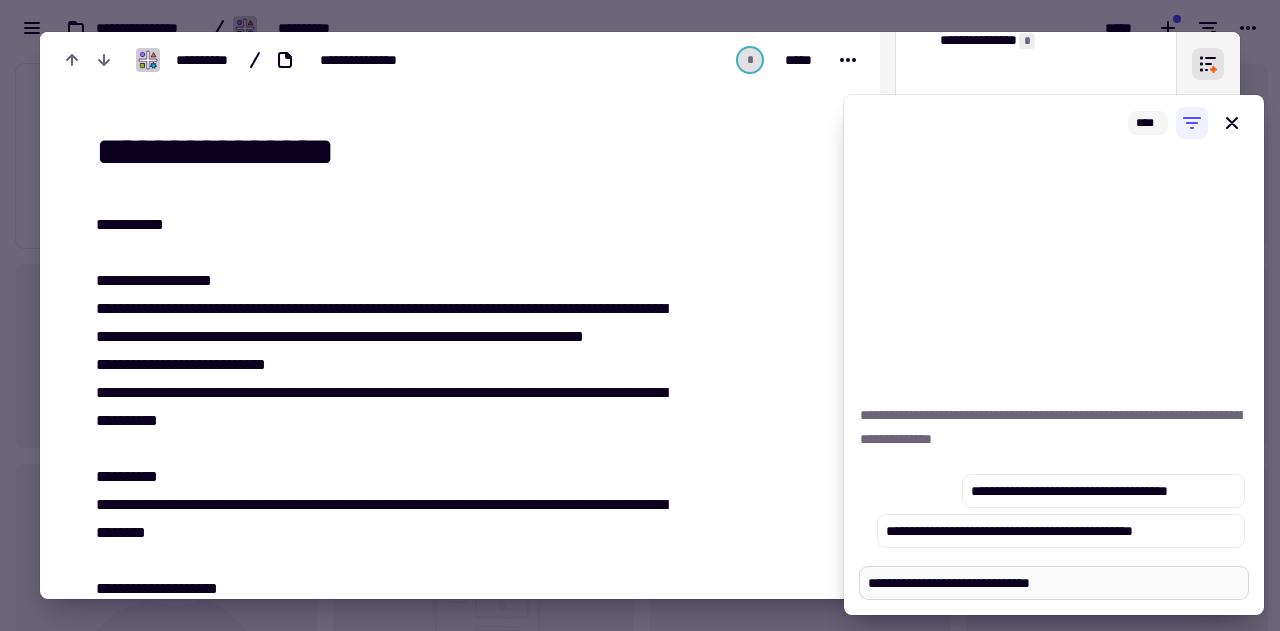 type on "*" 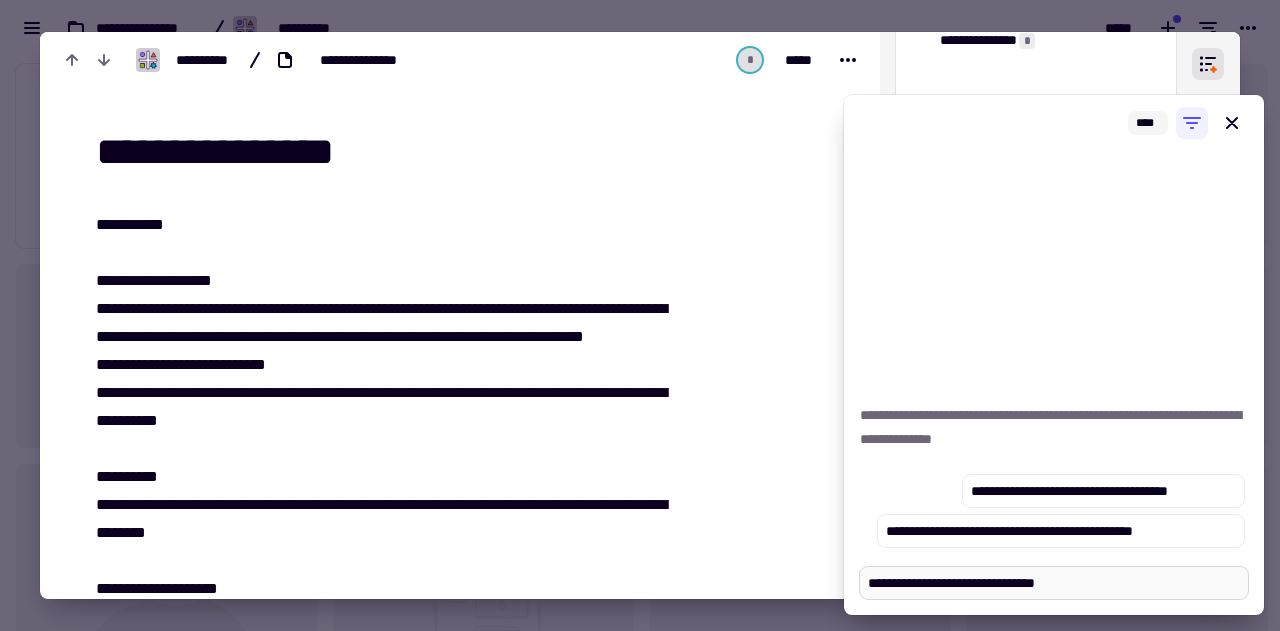 type on "*" 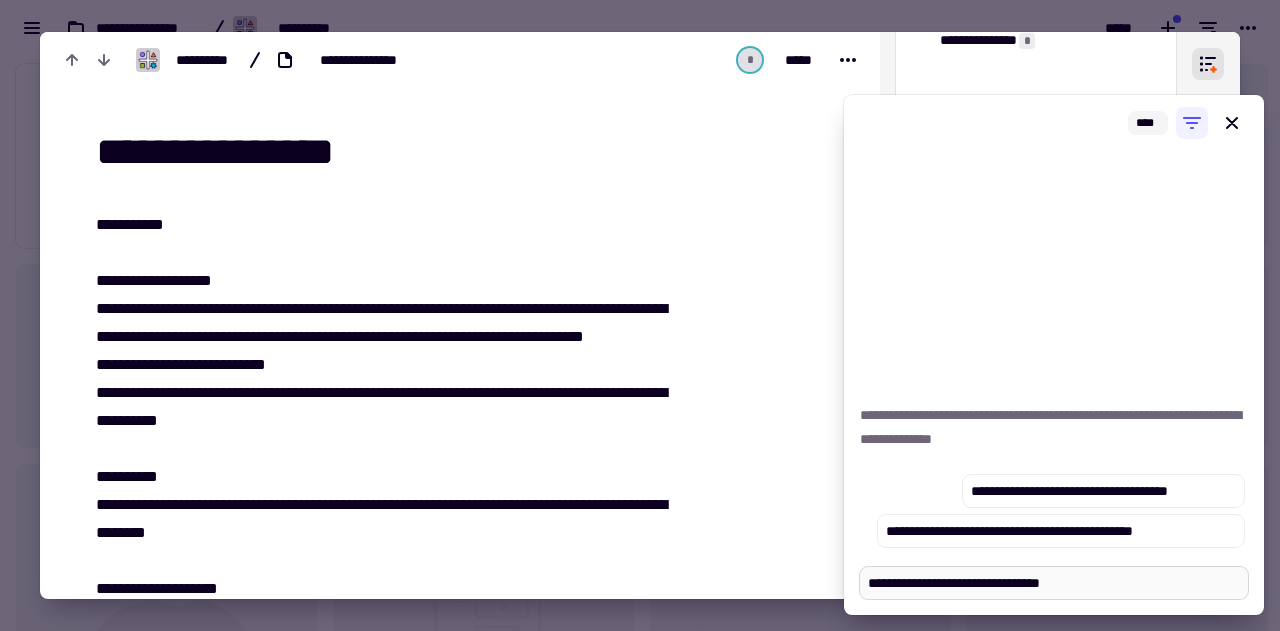 type on "*" 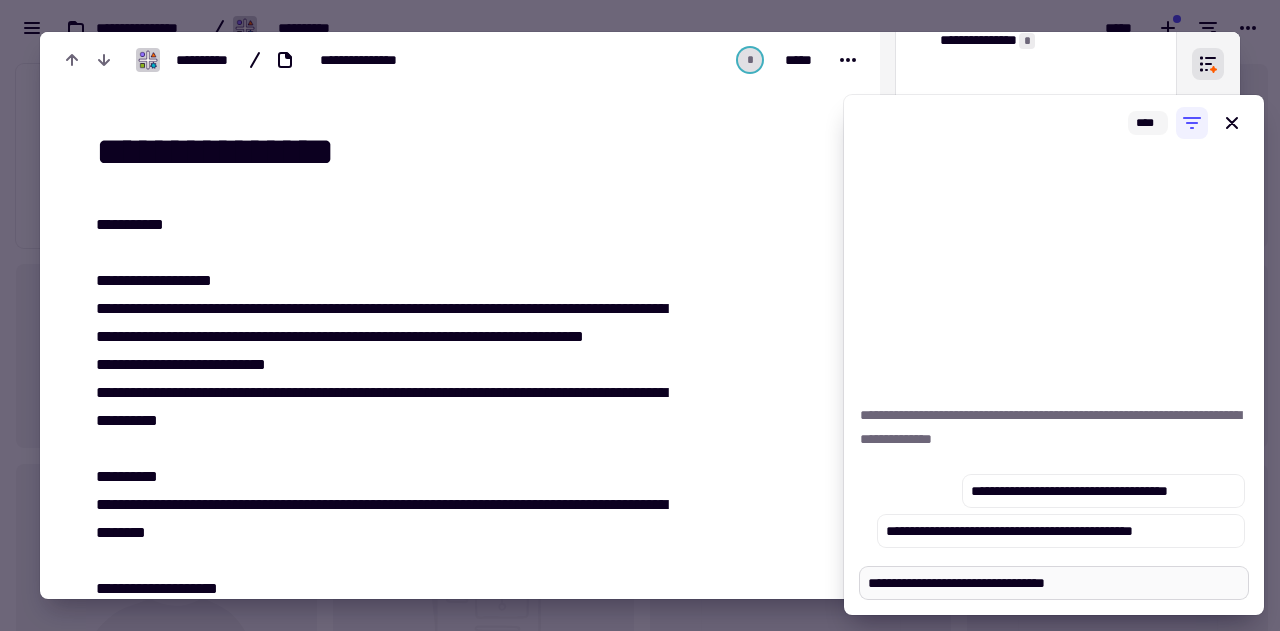 type on "*" 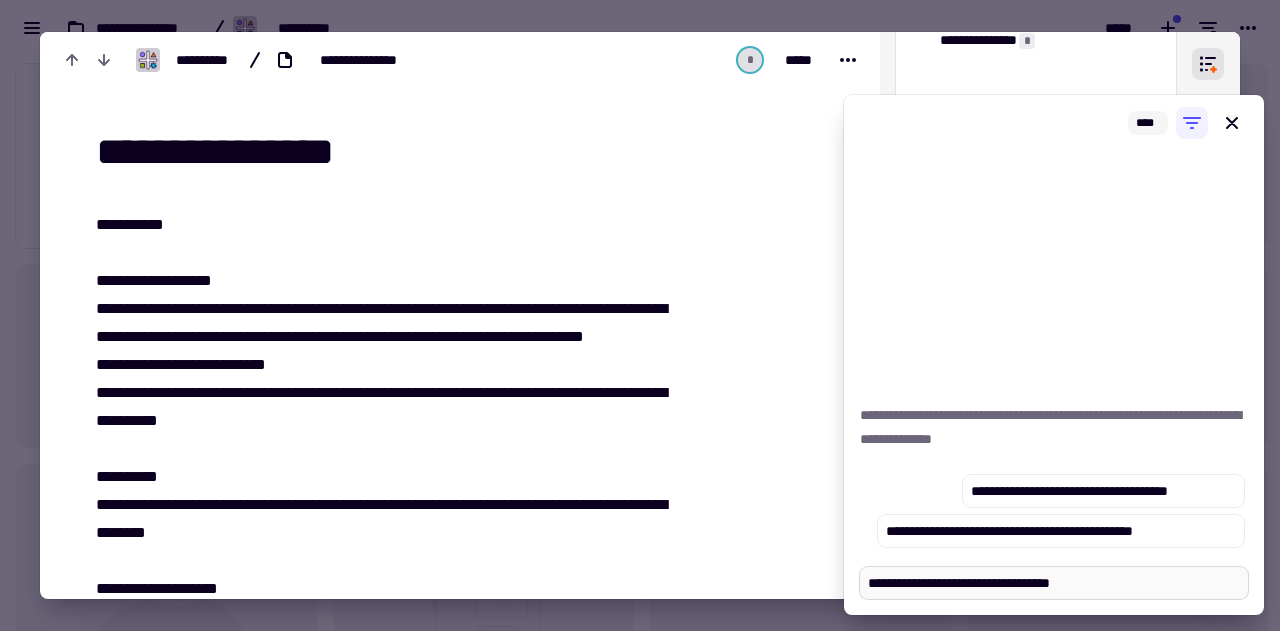 type on "*" 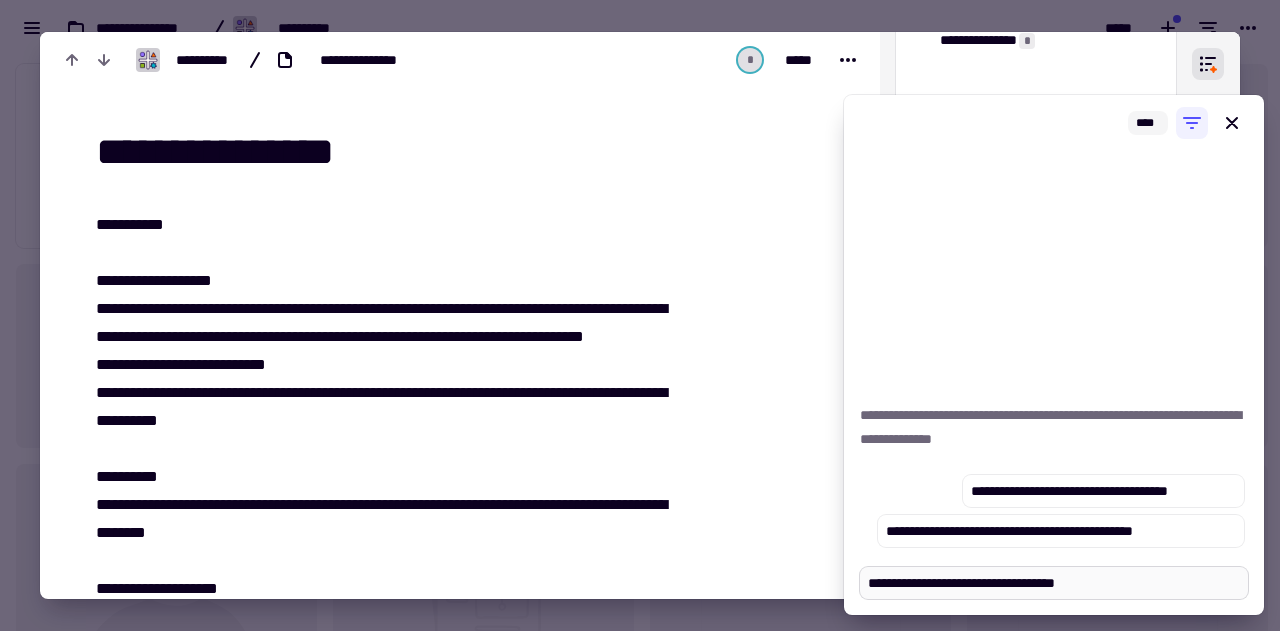 type on "*" 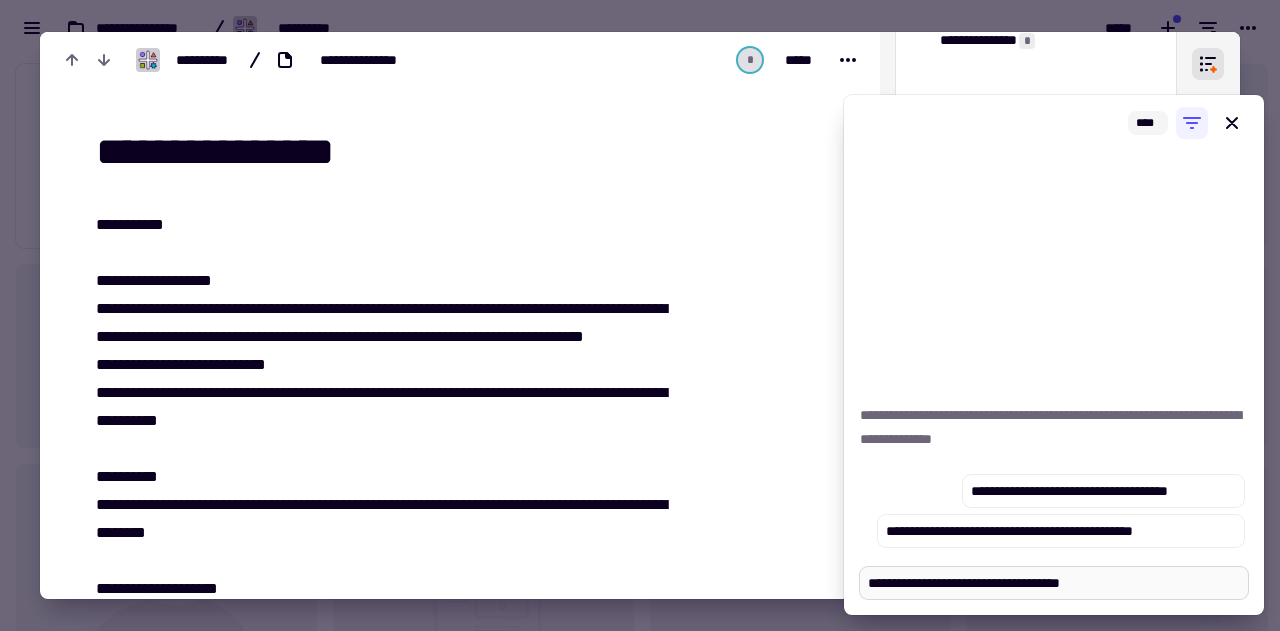type on "*" 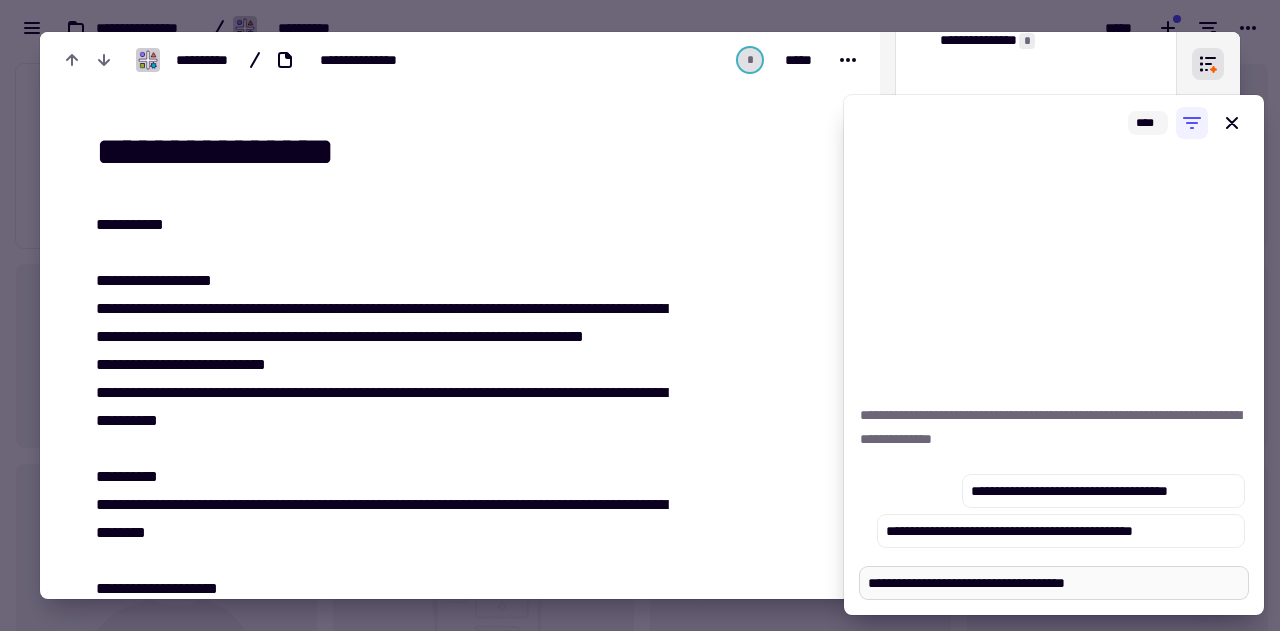 type on "*" 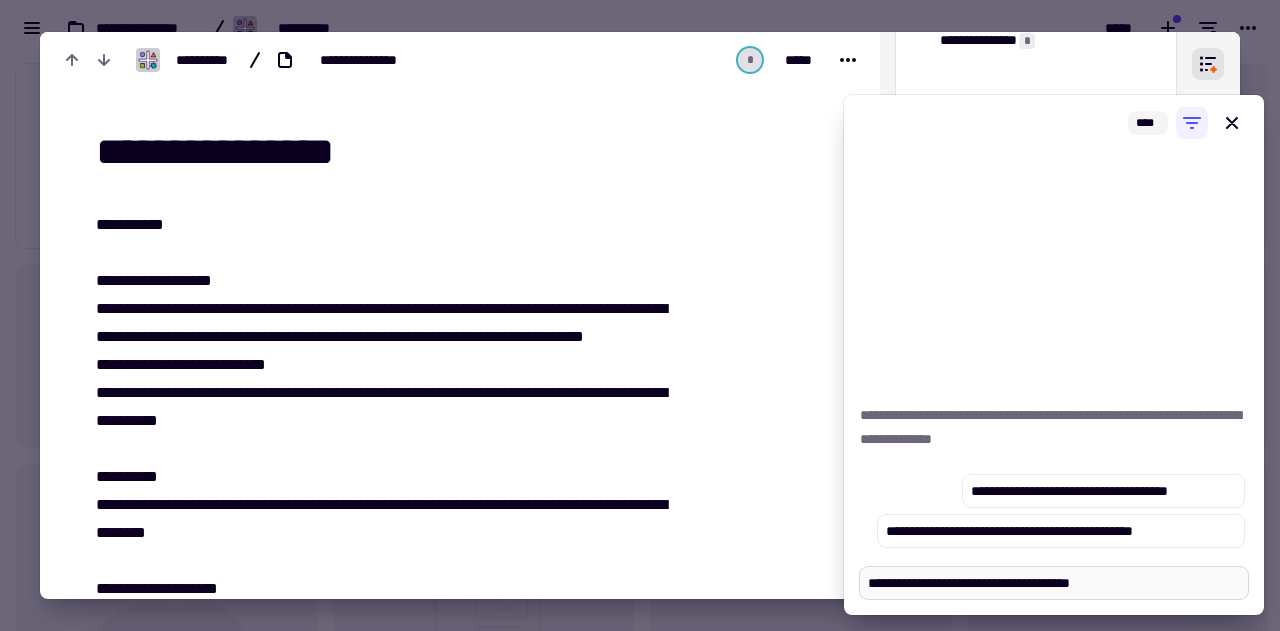 type on "*" 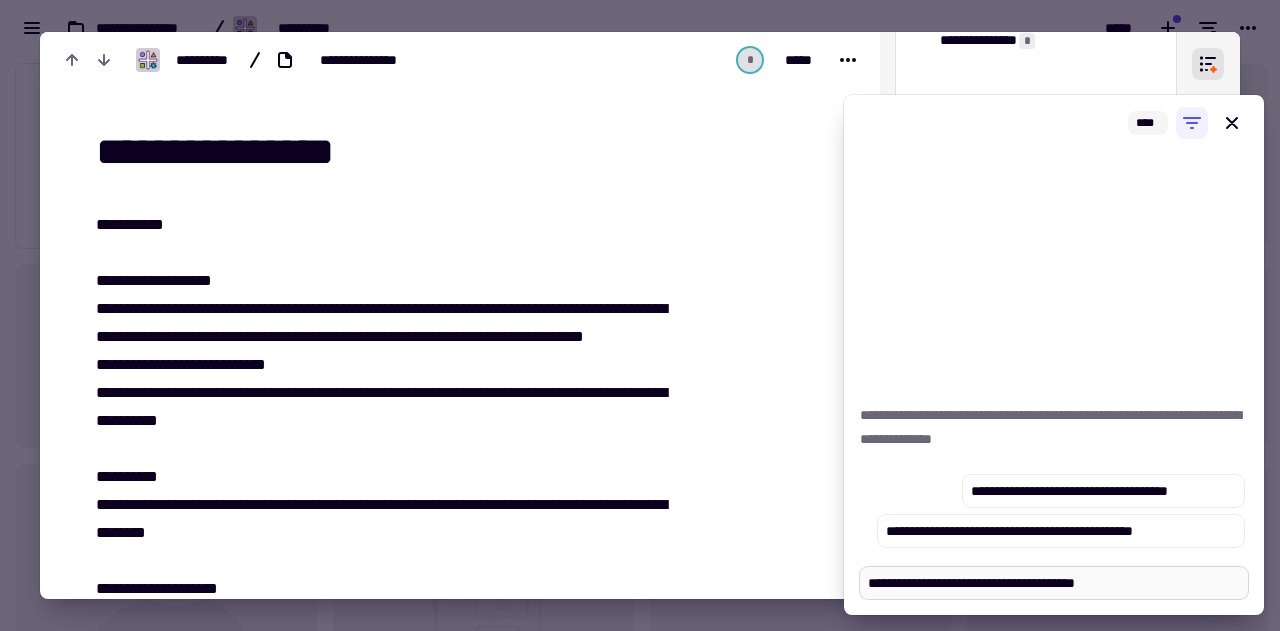 type on "*" 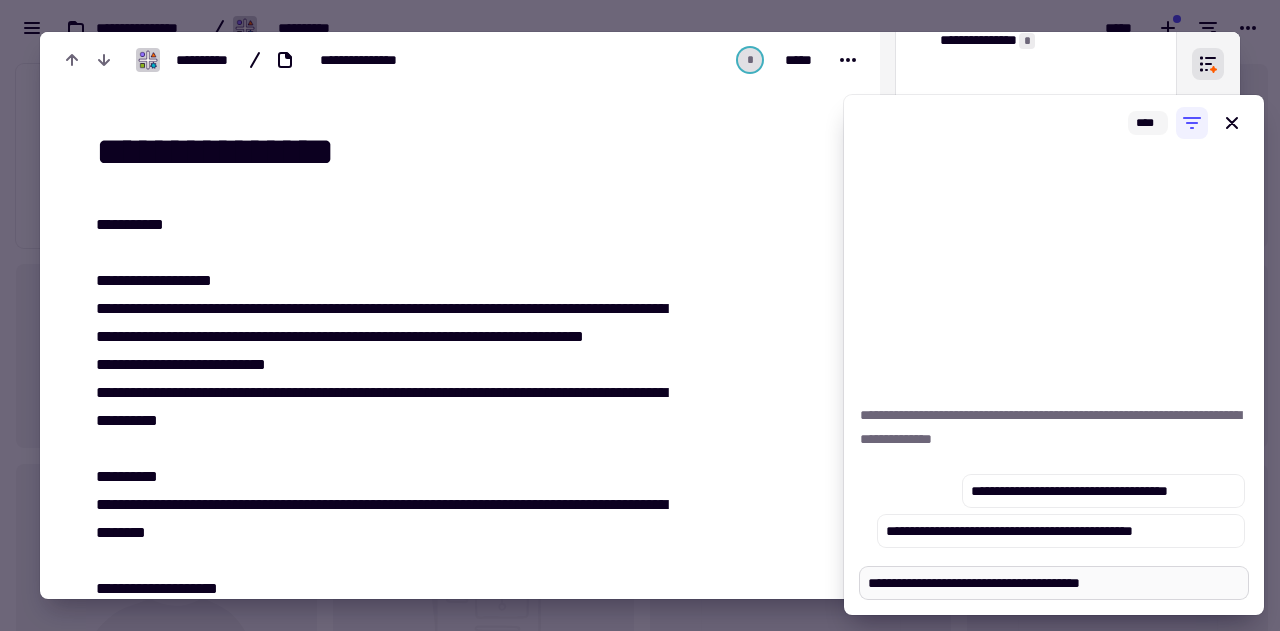 type on "*" 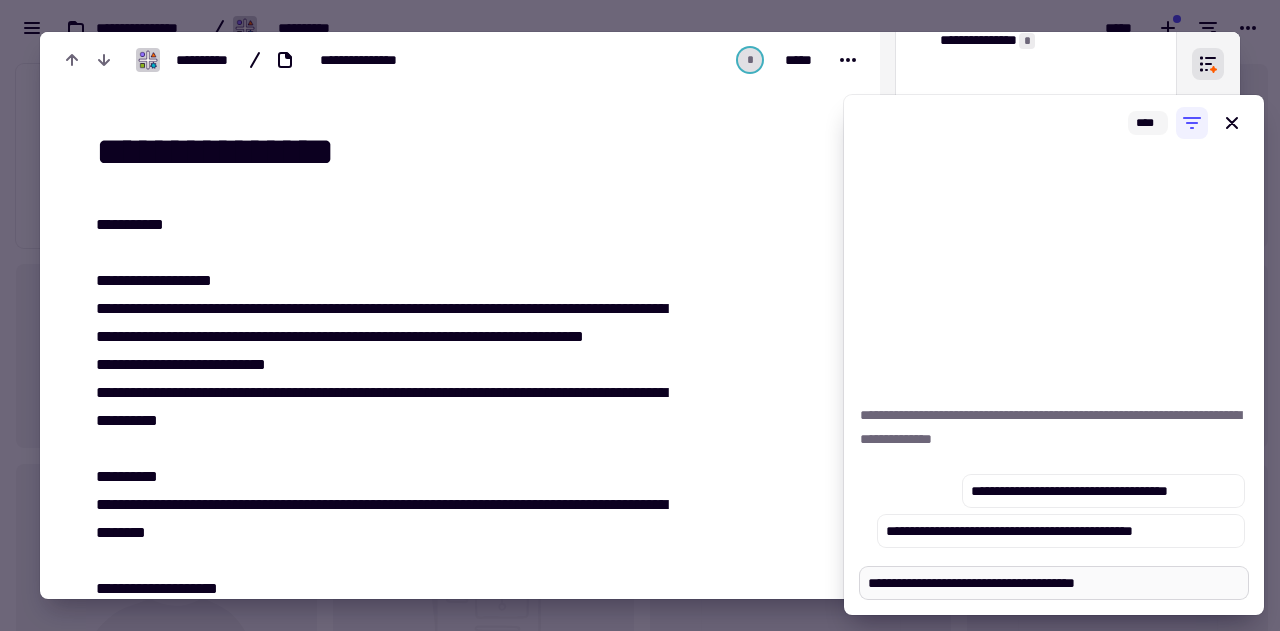 type on "*" 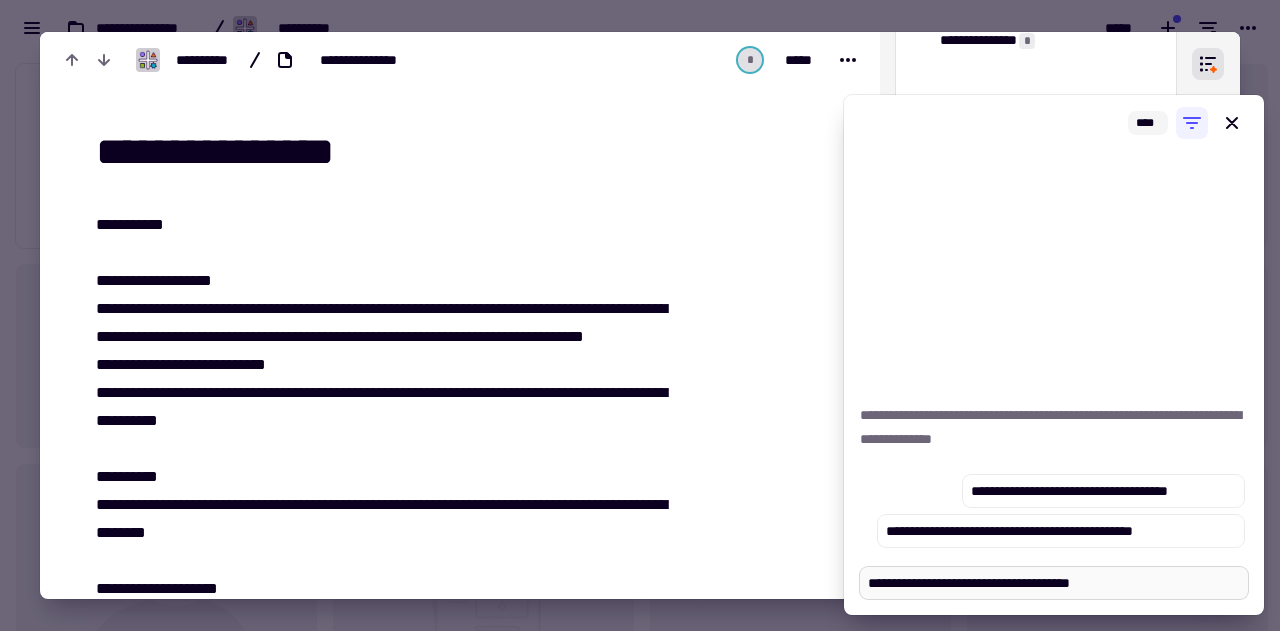type on "*" 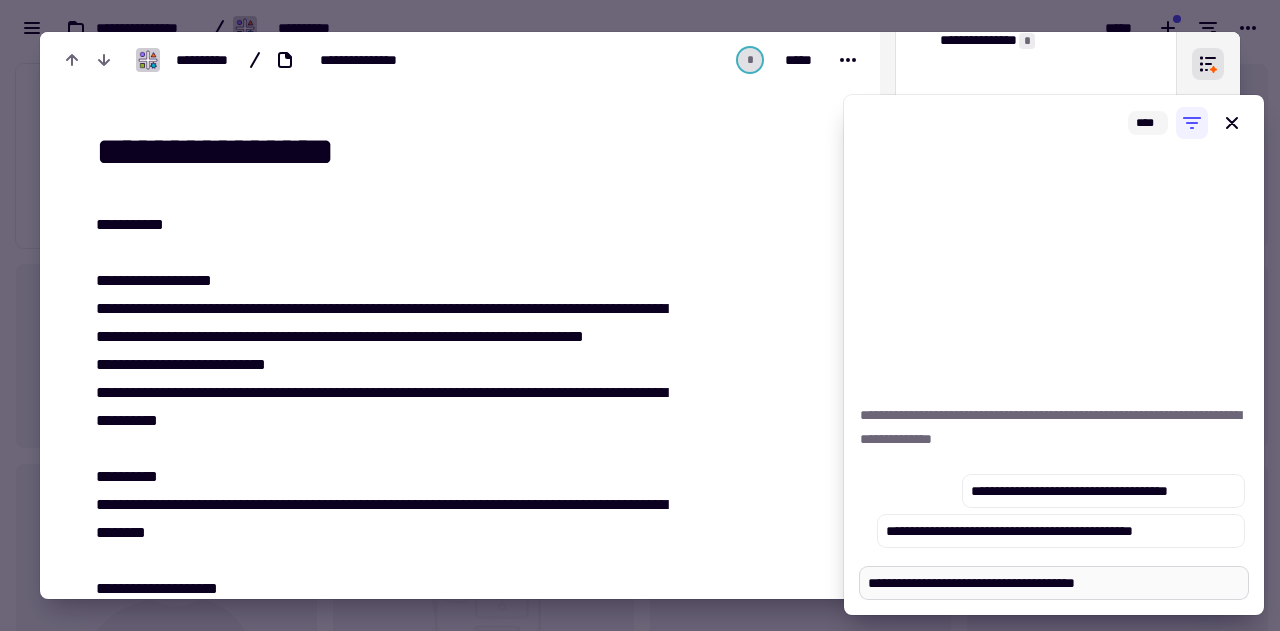 type on "*" 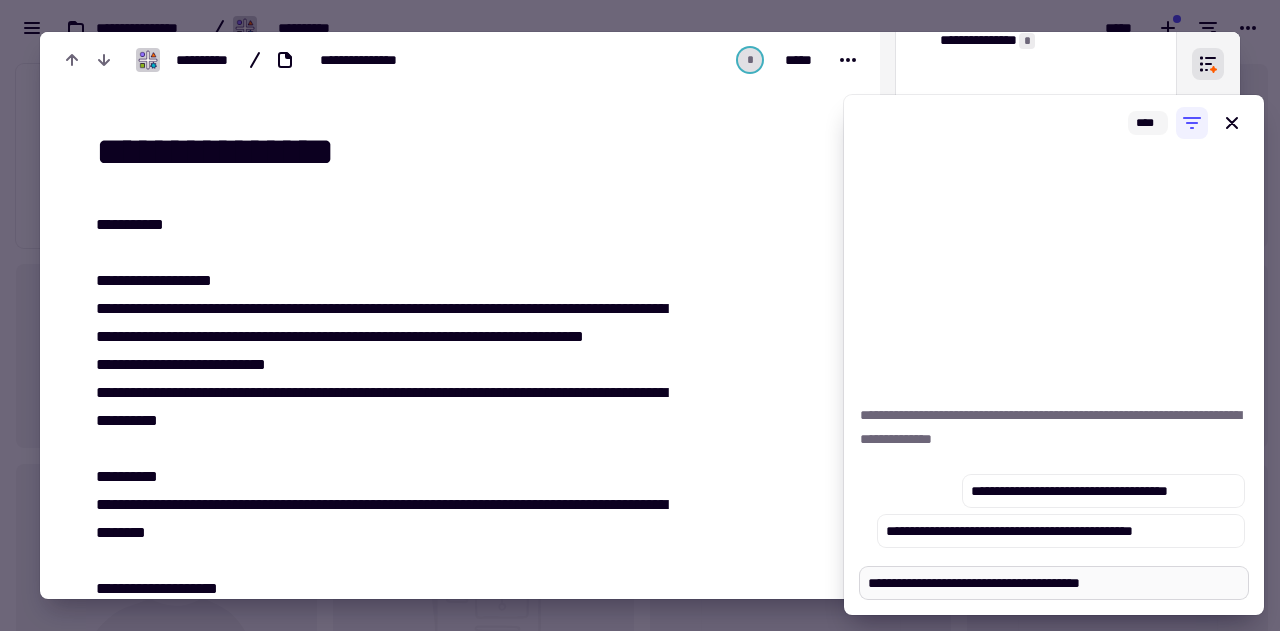 type on "*" 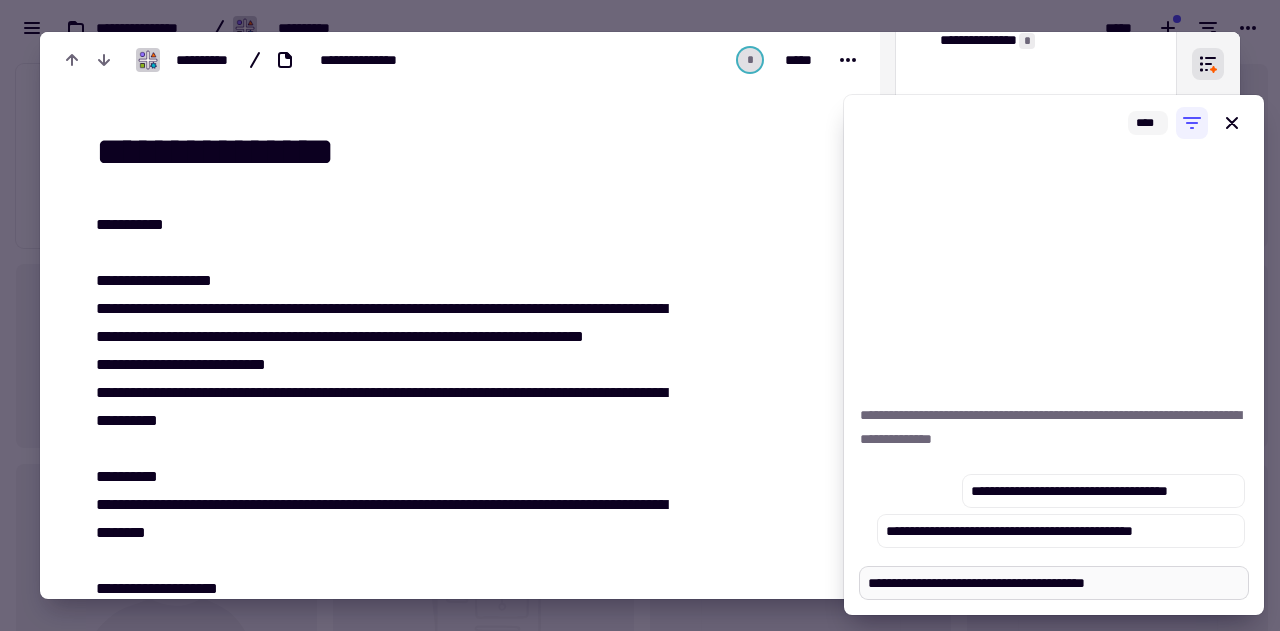type on "*" 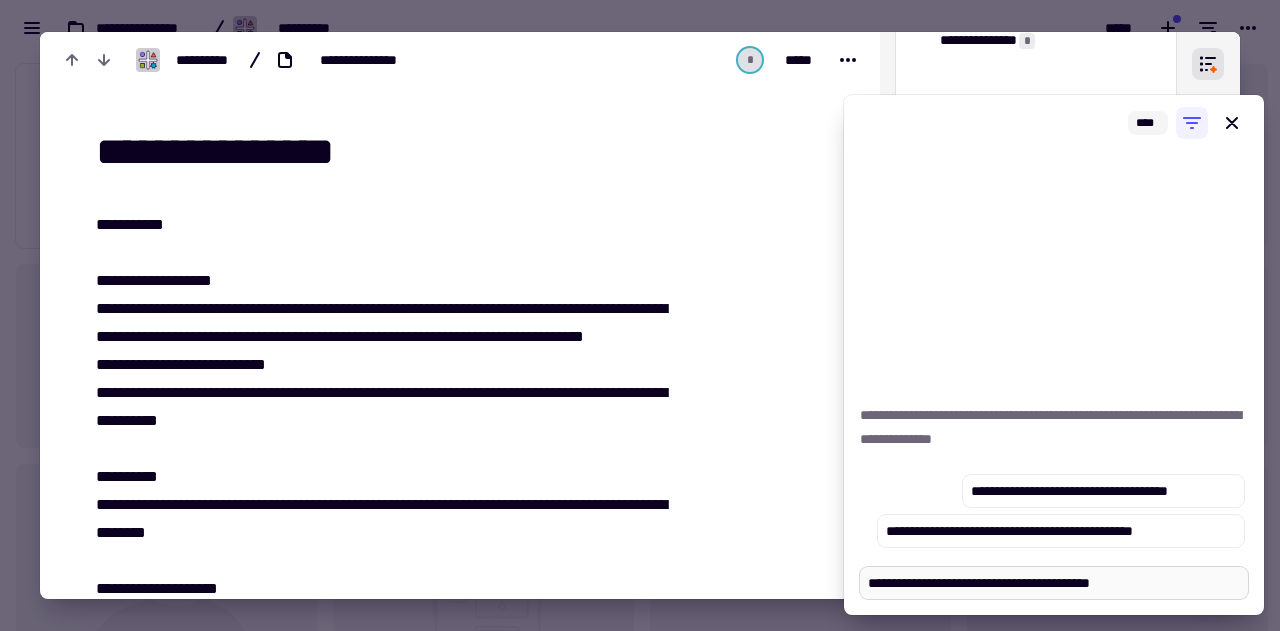 type on "*" 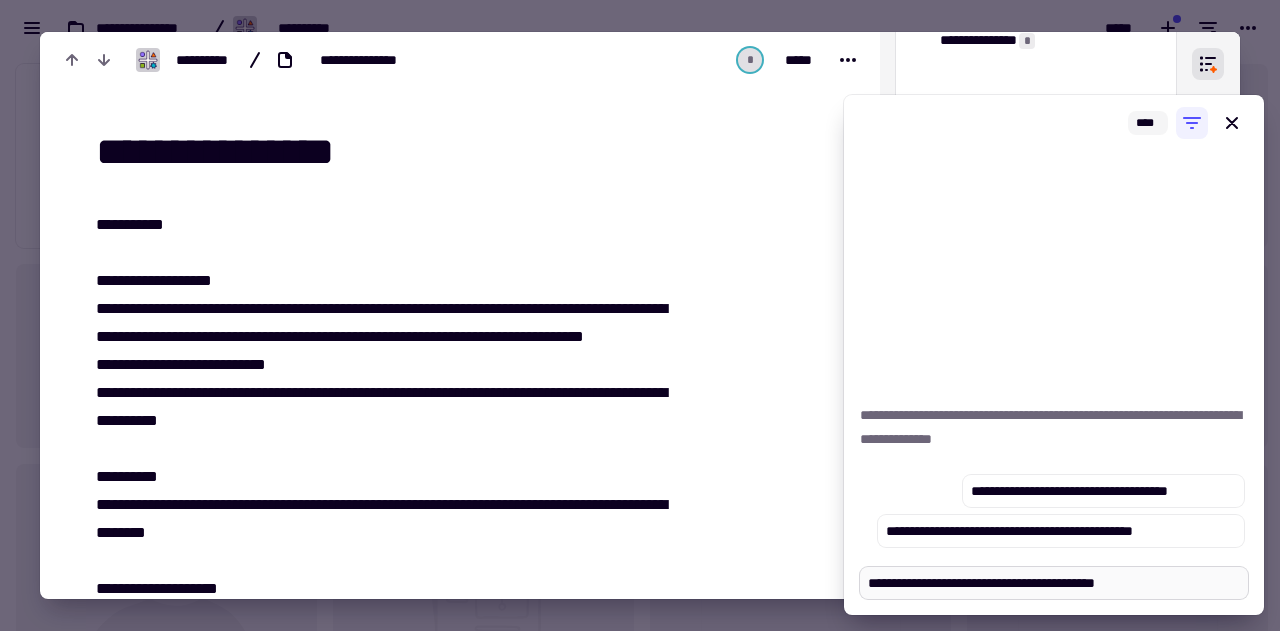 type on "*" 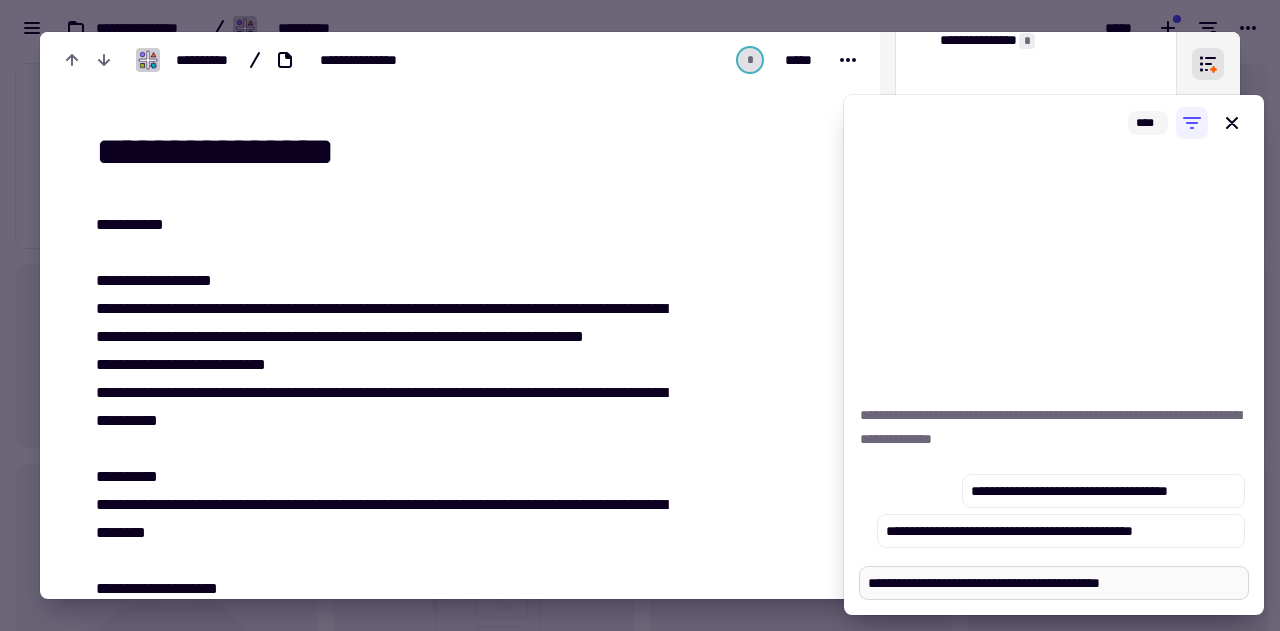 type on "*" 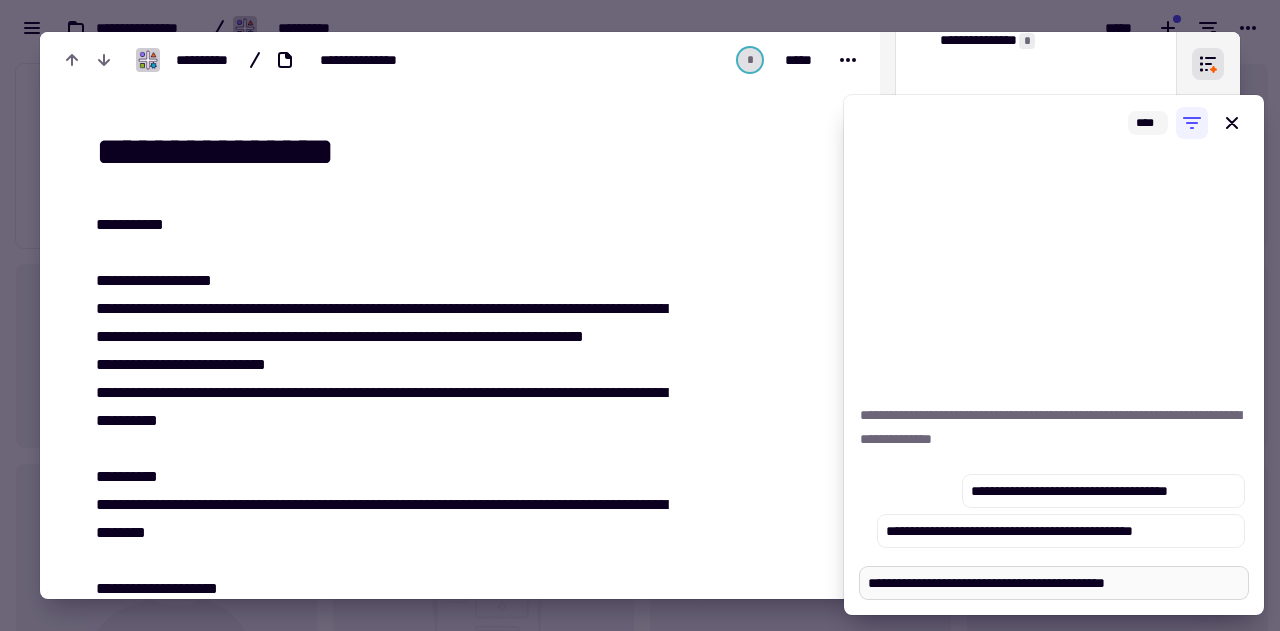 type on "*" 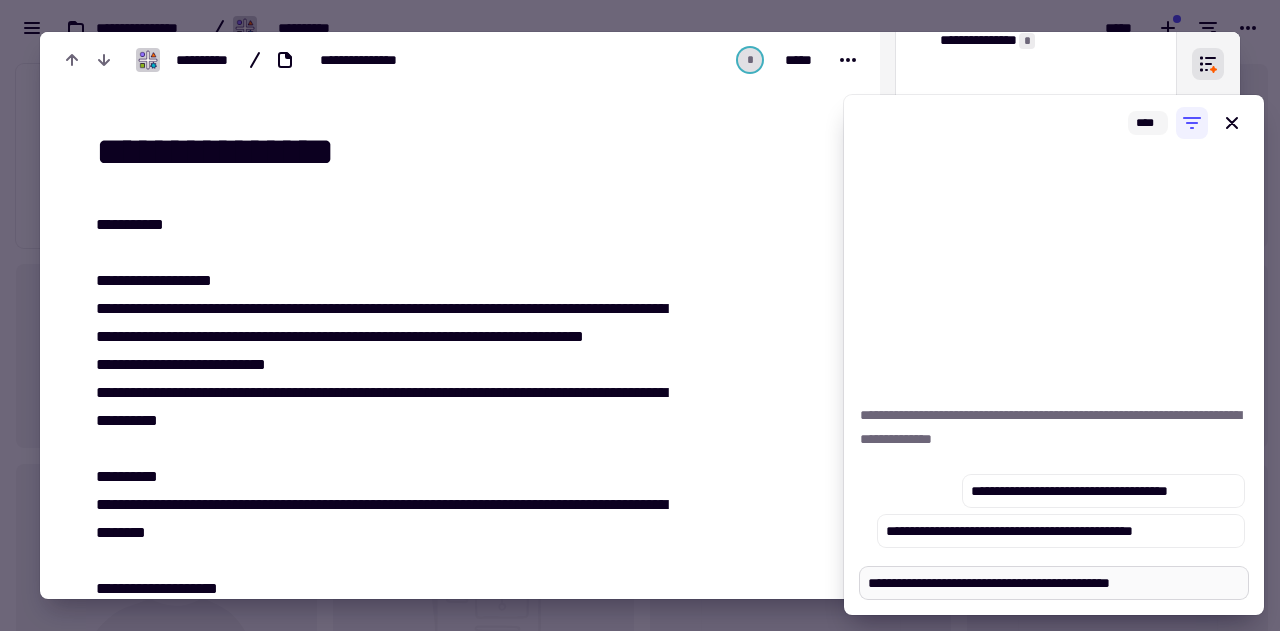 type on "*" 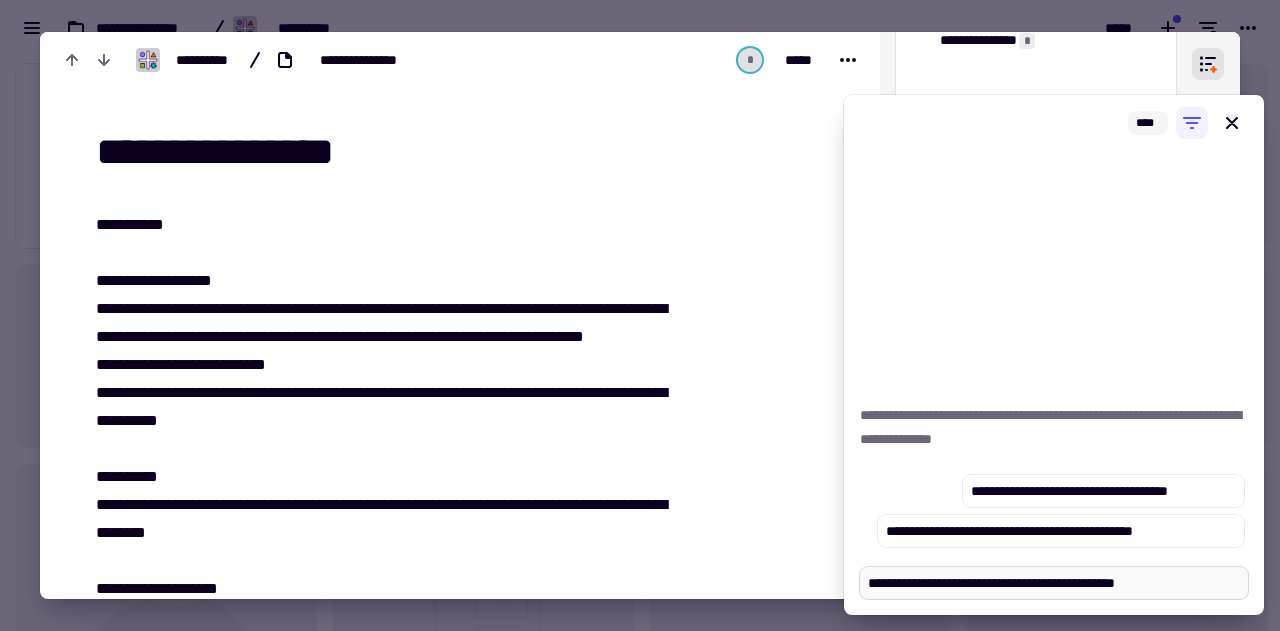 type on "*" 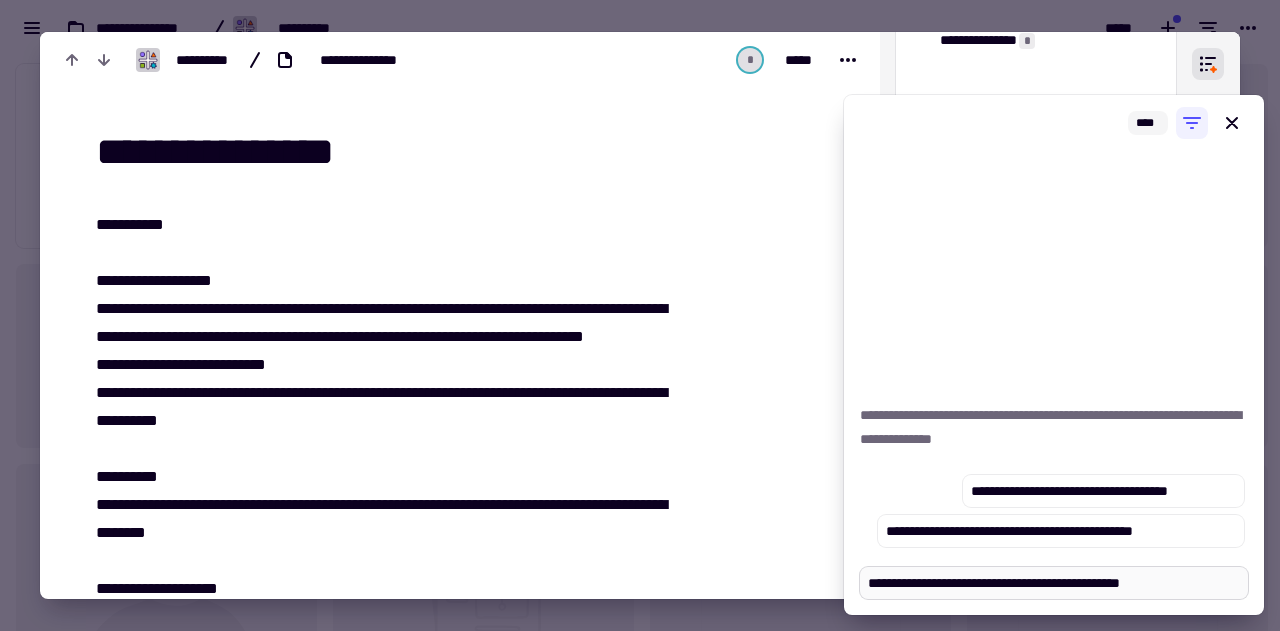 type on "*" 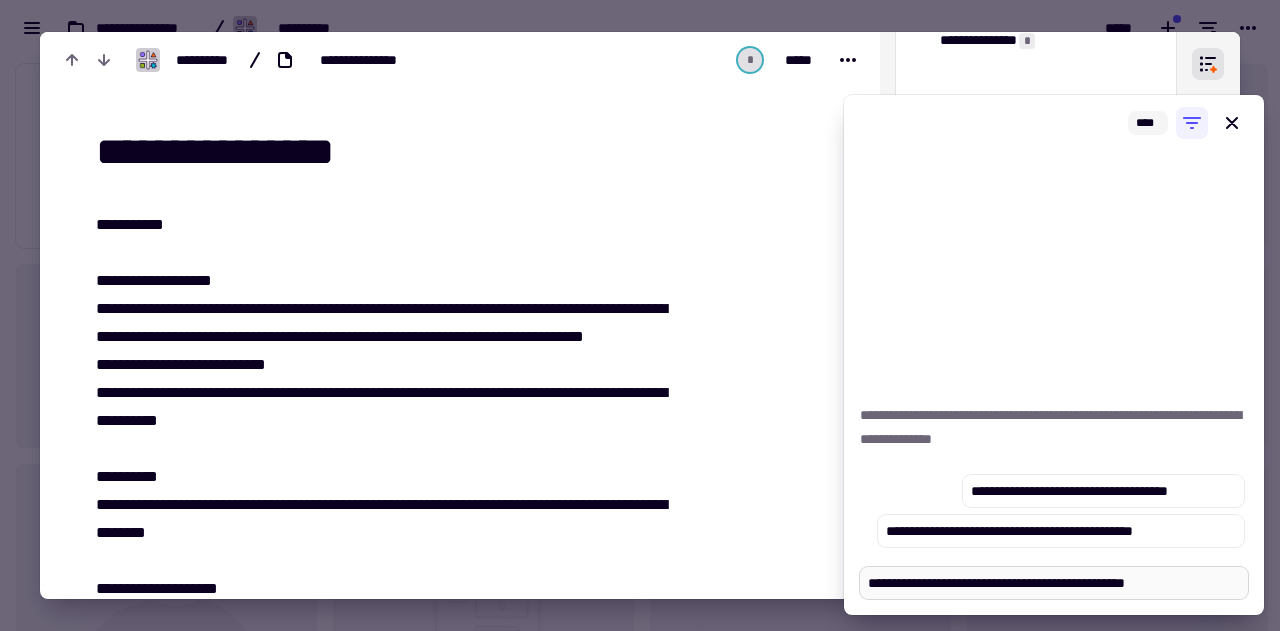 type on "*" 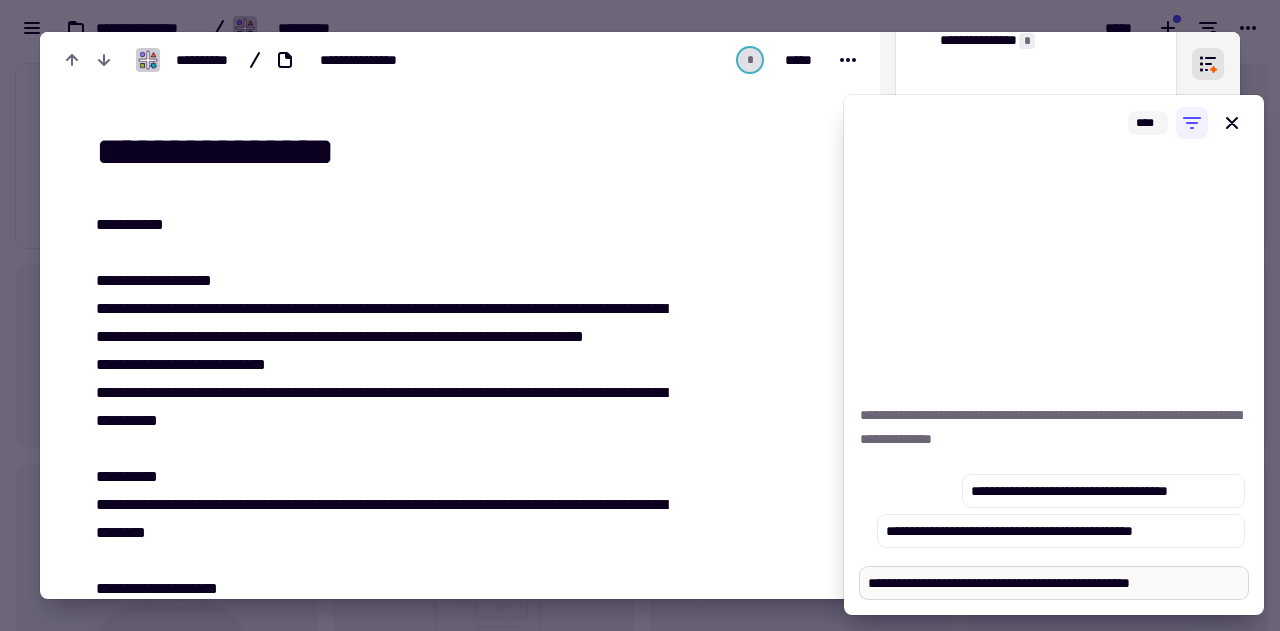 type on "*" 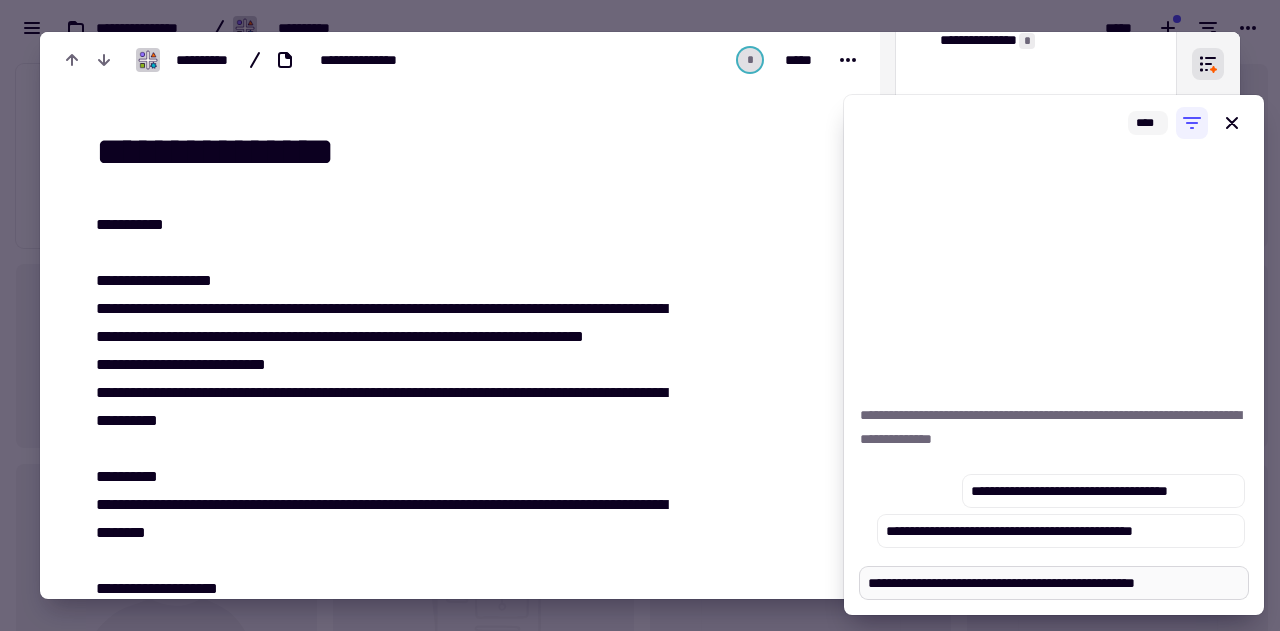 type on "*" 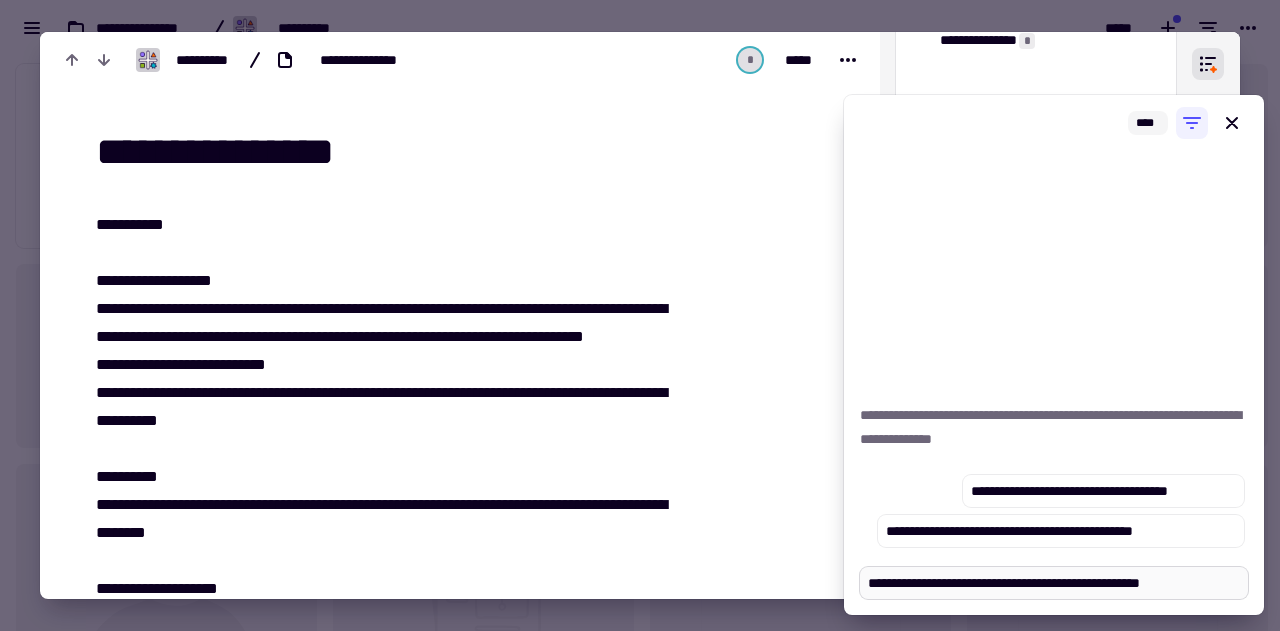 type on "*" 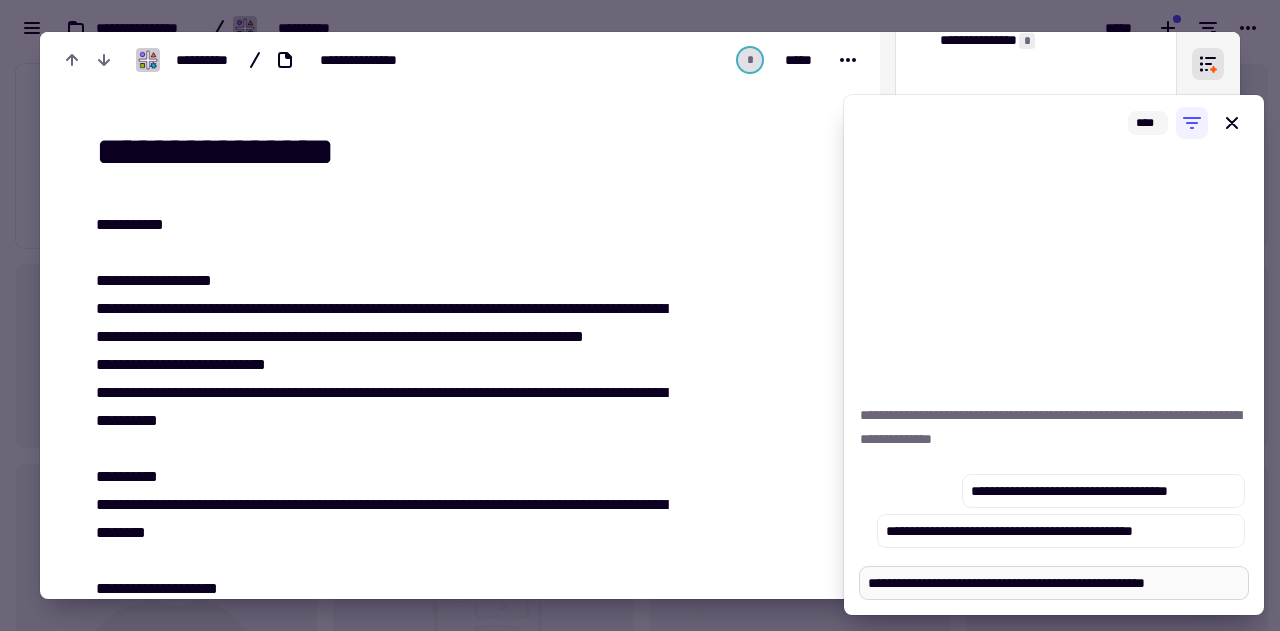 type on "*" 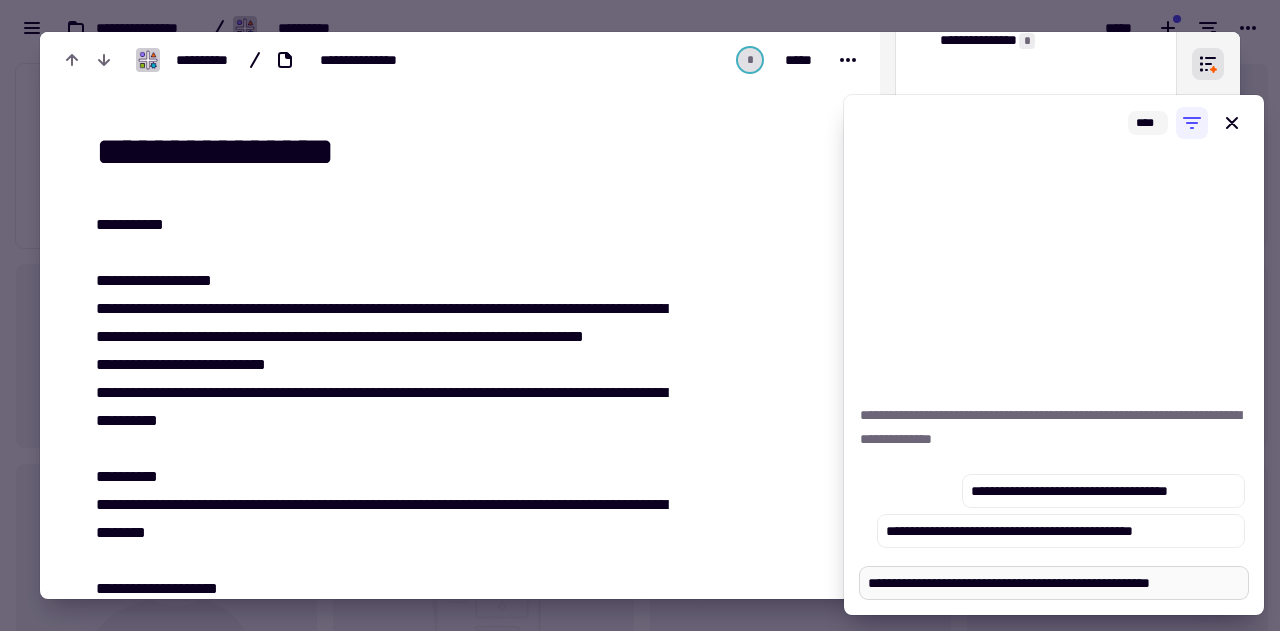 type on "*" 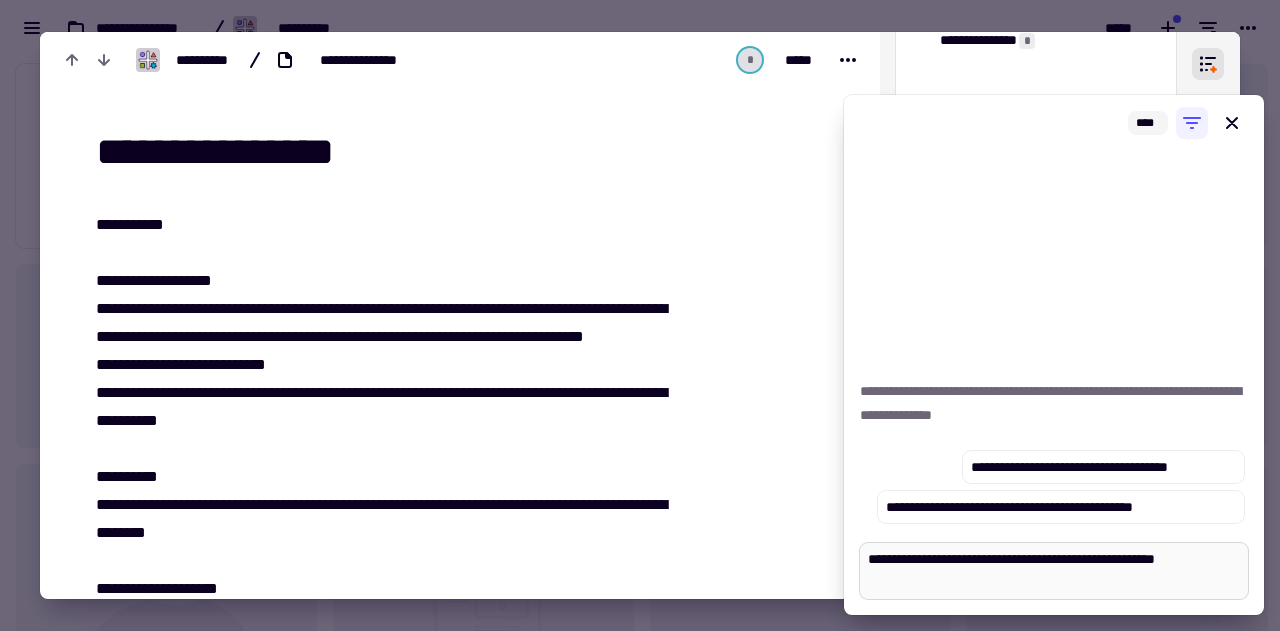 type on "*" 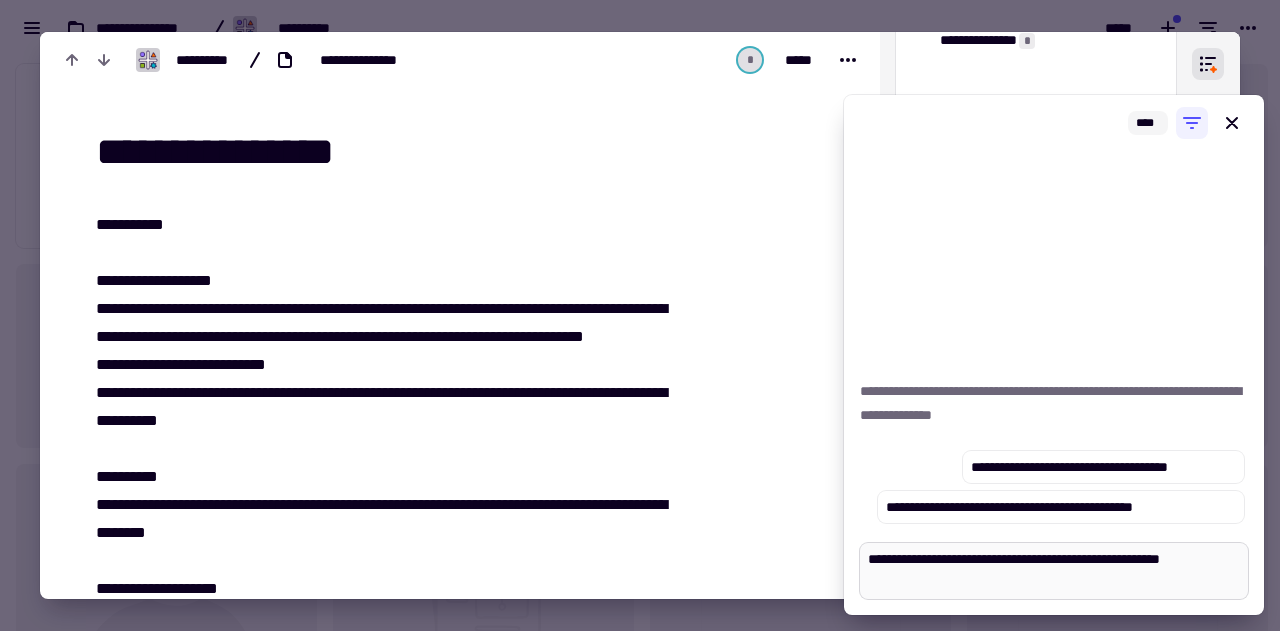type on "*" 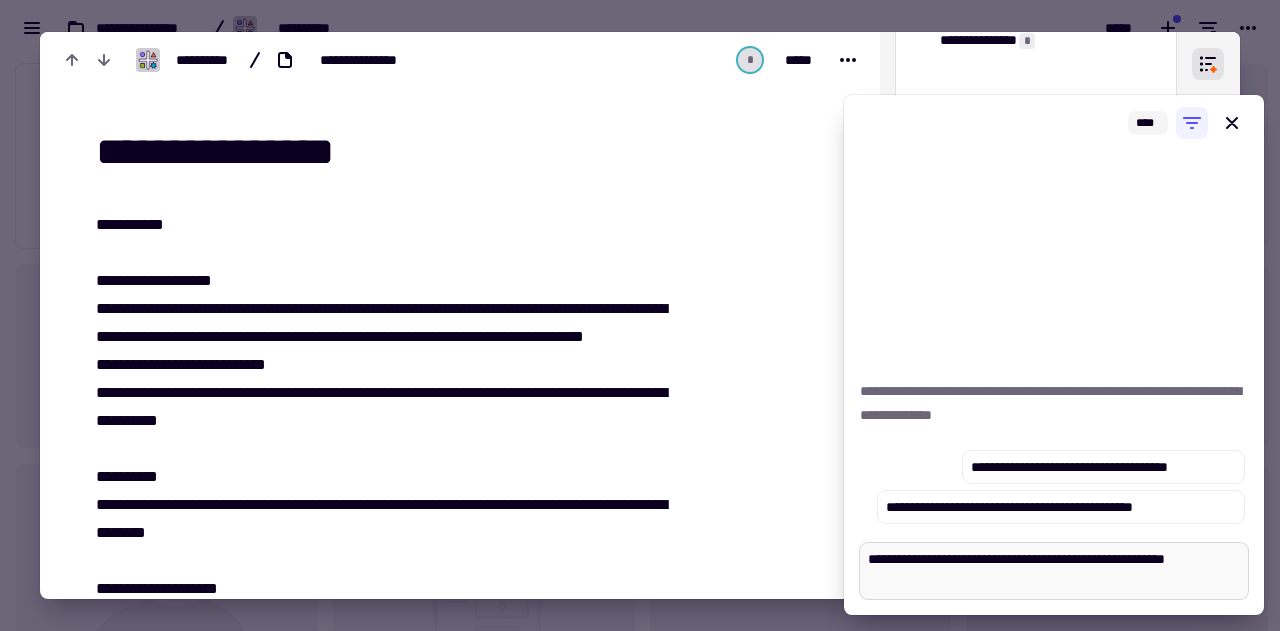 type on "*" 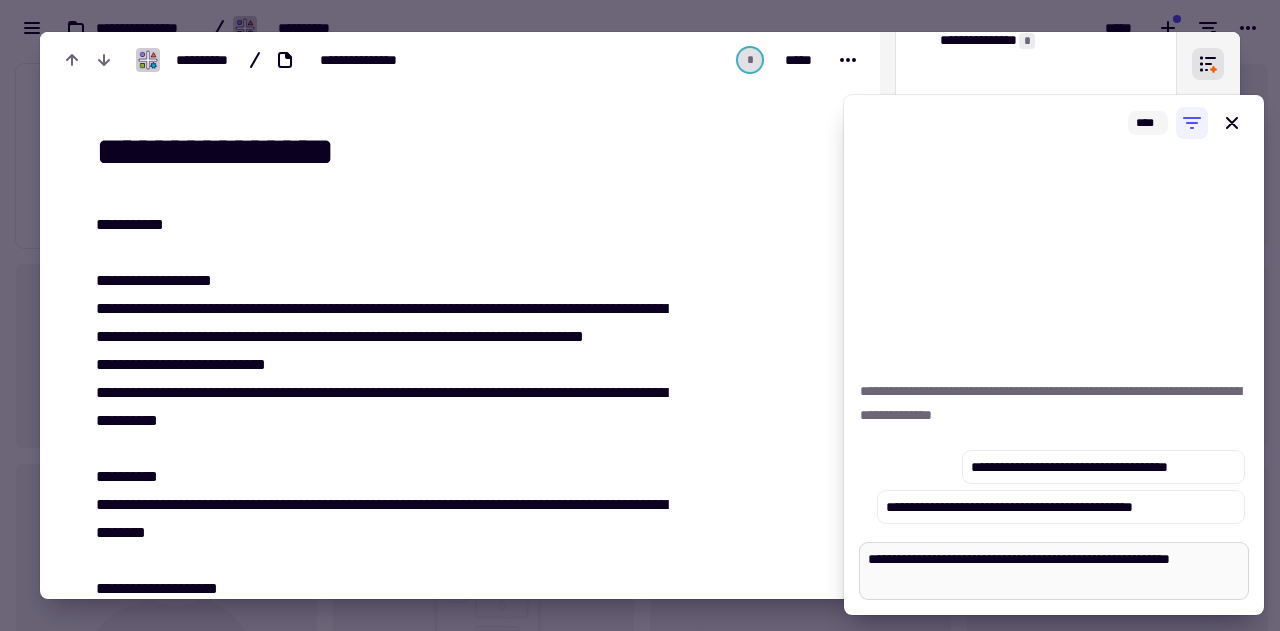 type on "*" 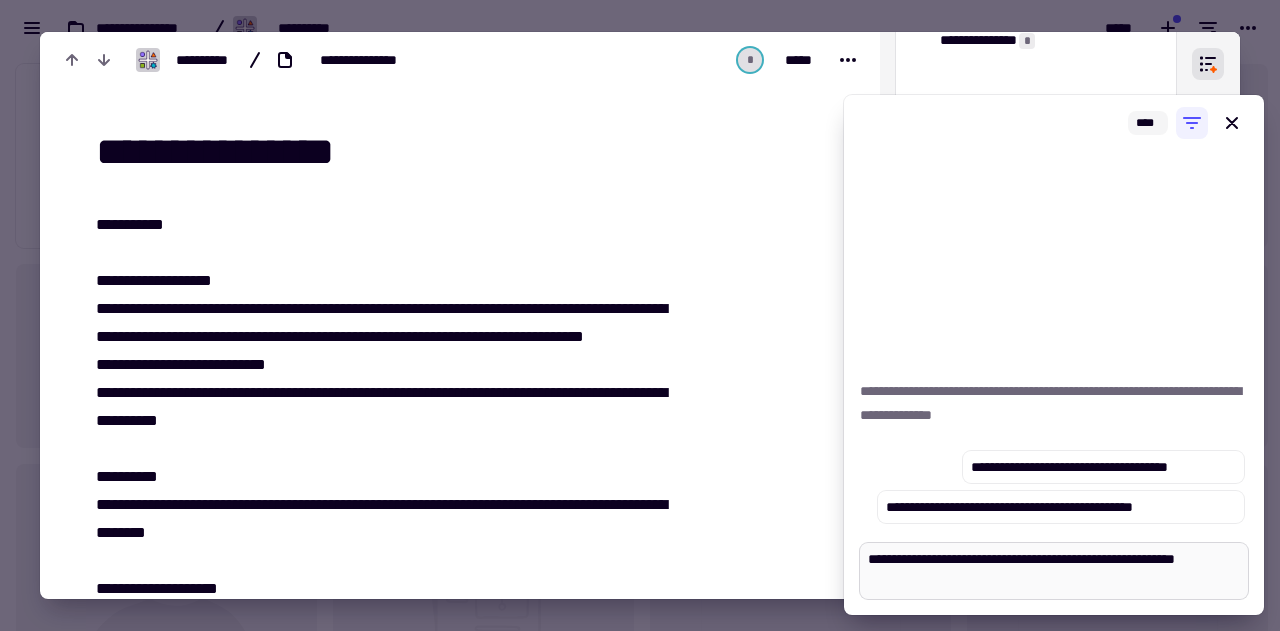 type on "*" 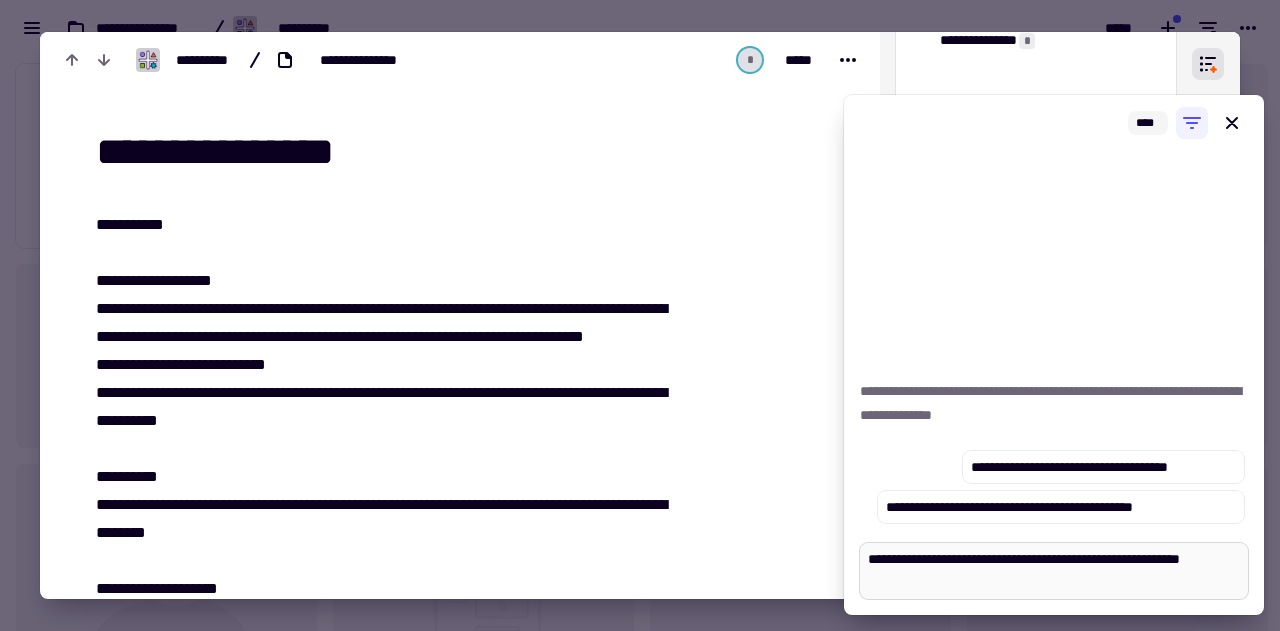 type on "*" 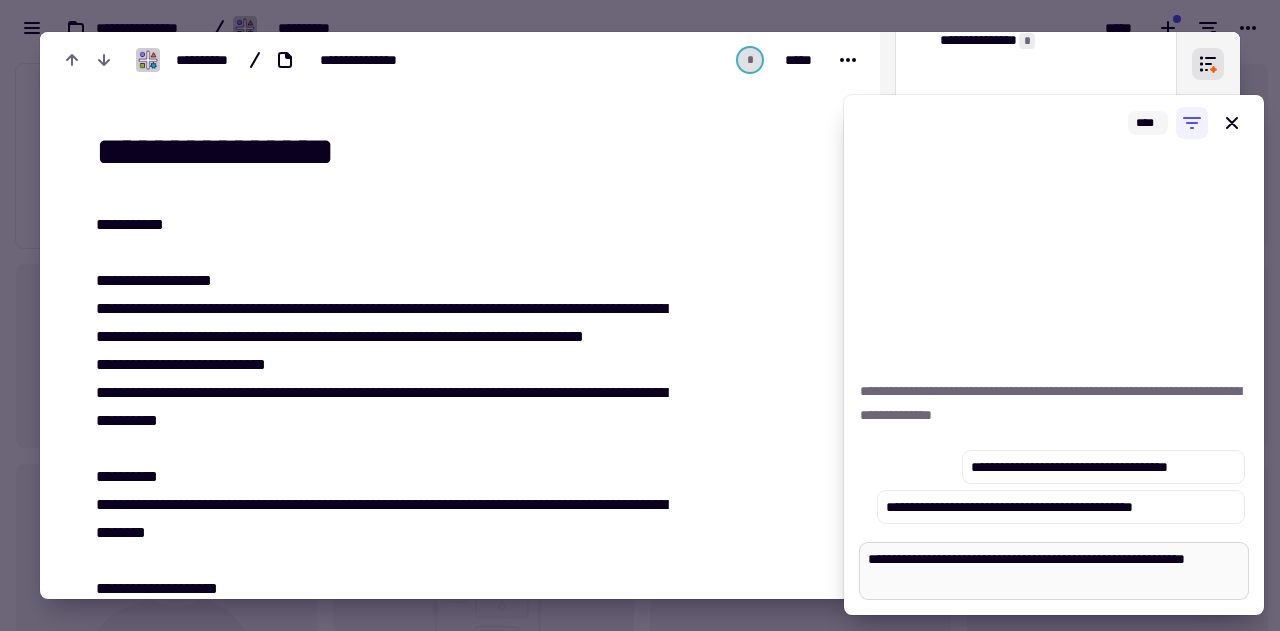 type on "*" 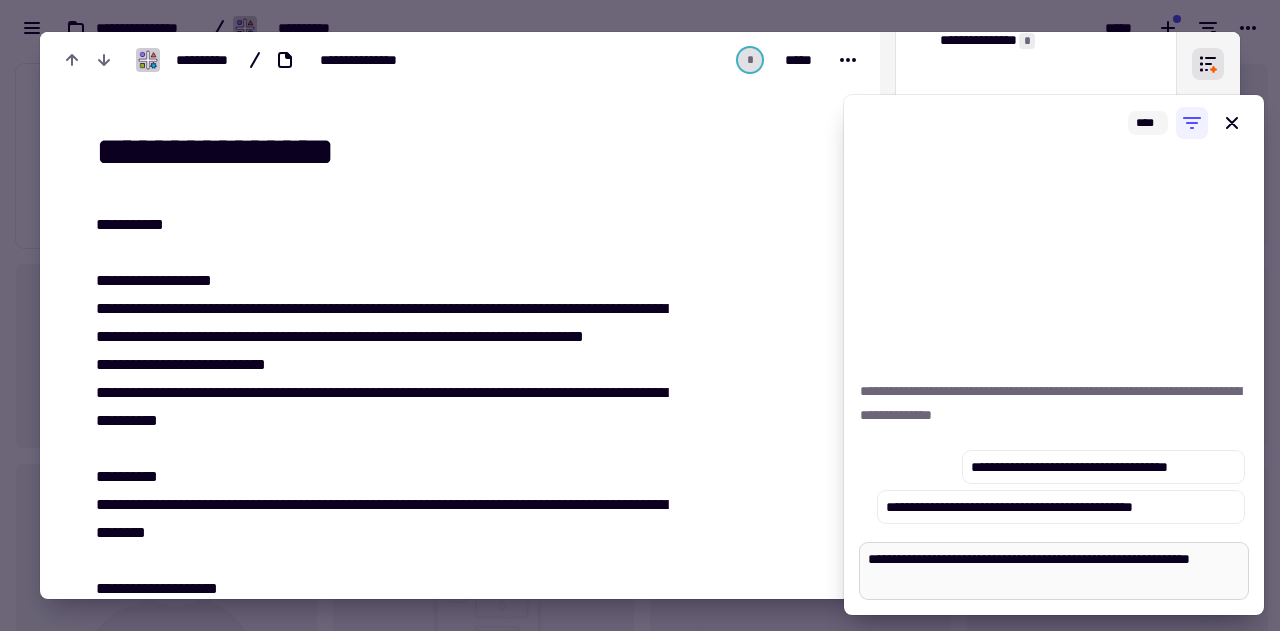 type on "*" 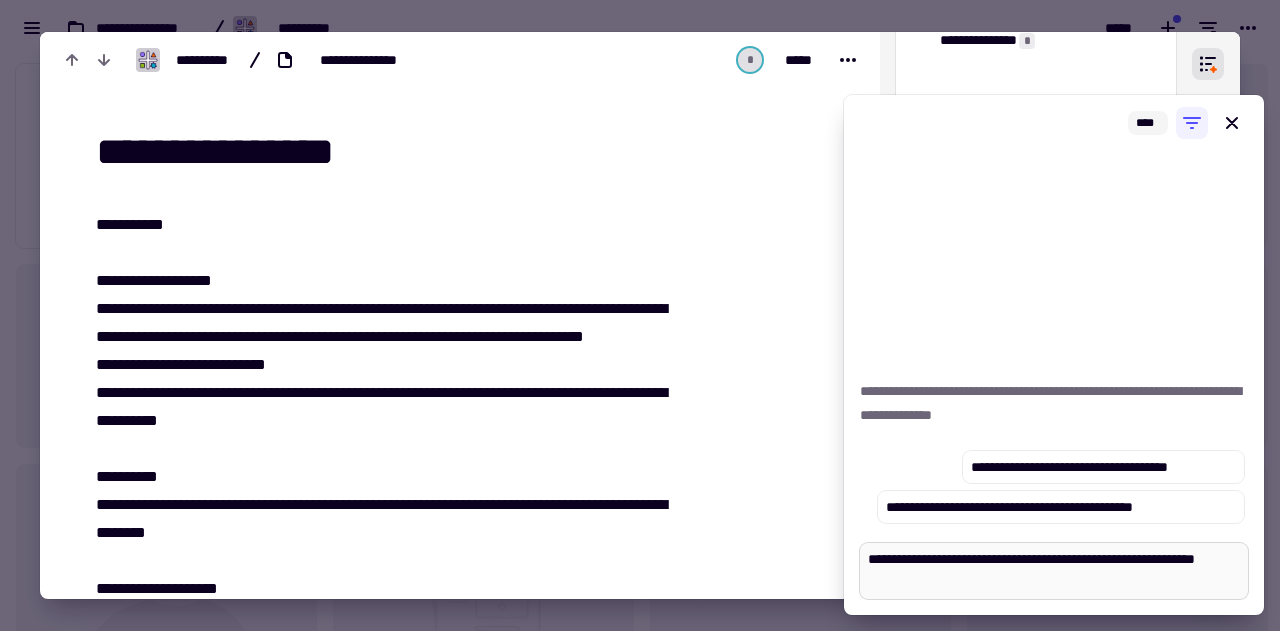 type on "*" 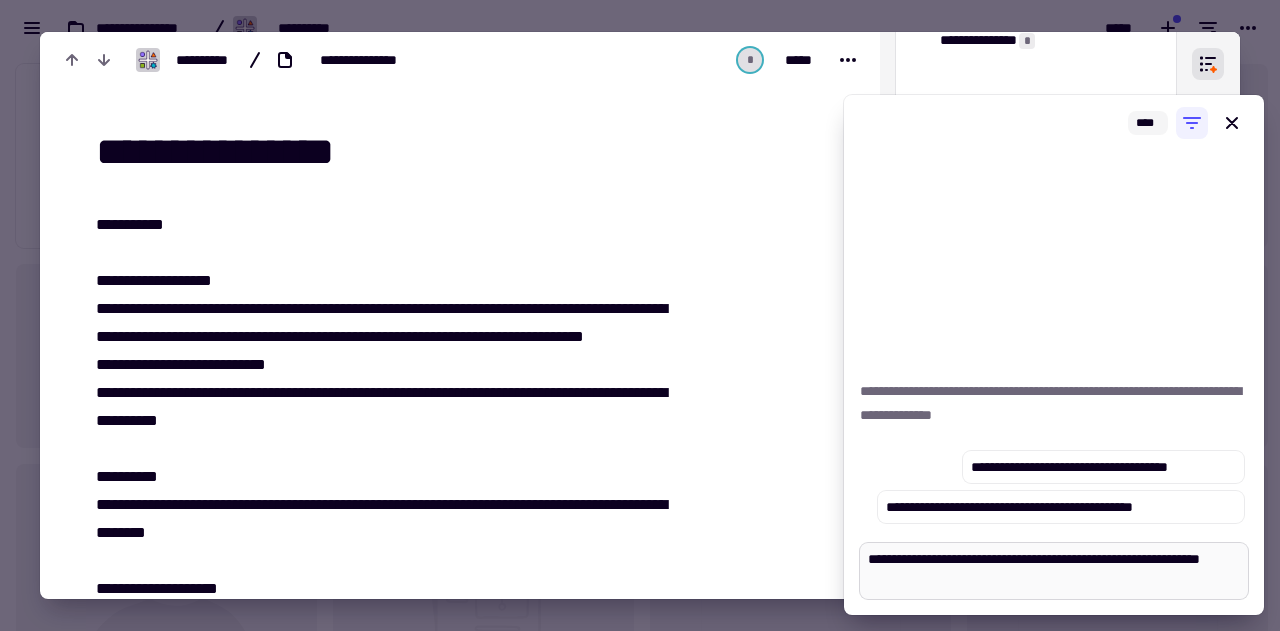 type on "*" 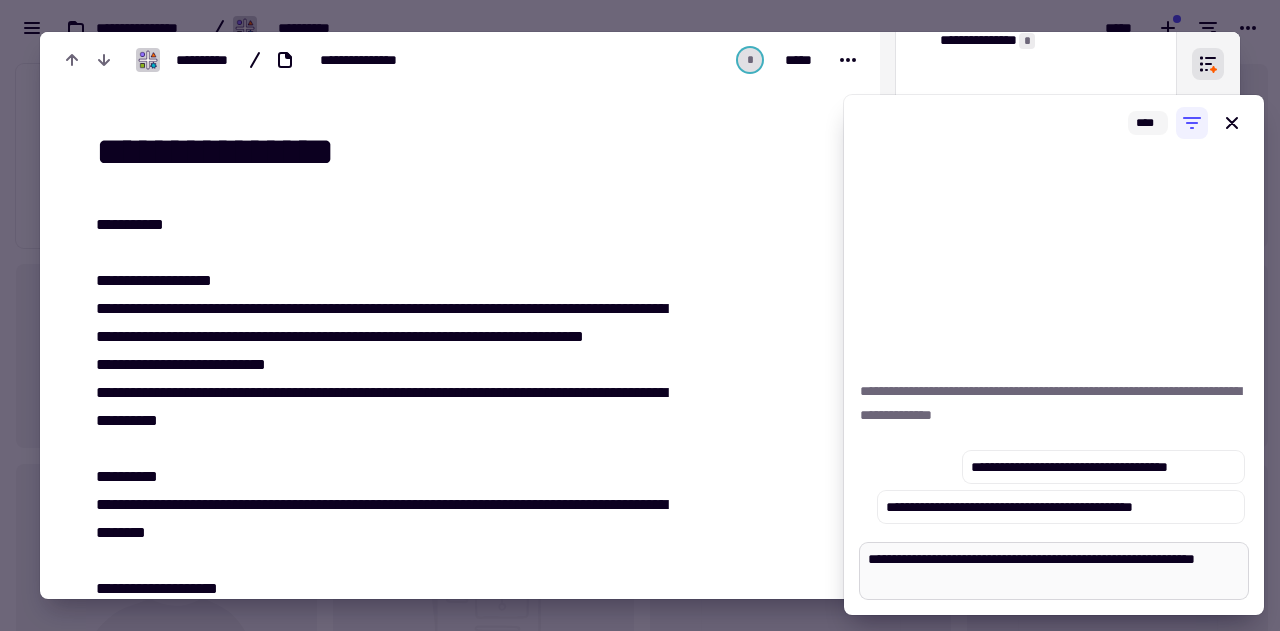 type on "*" 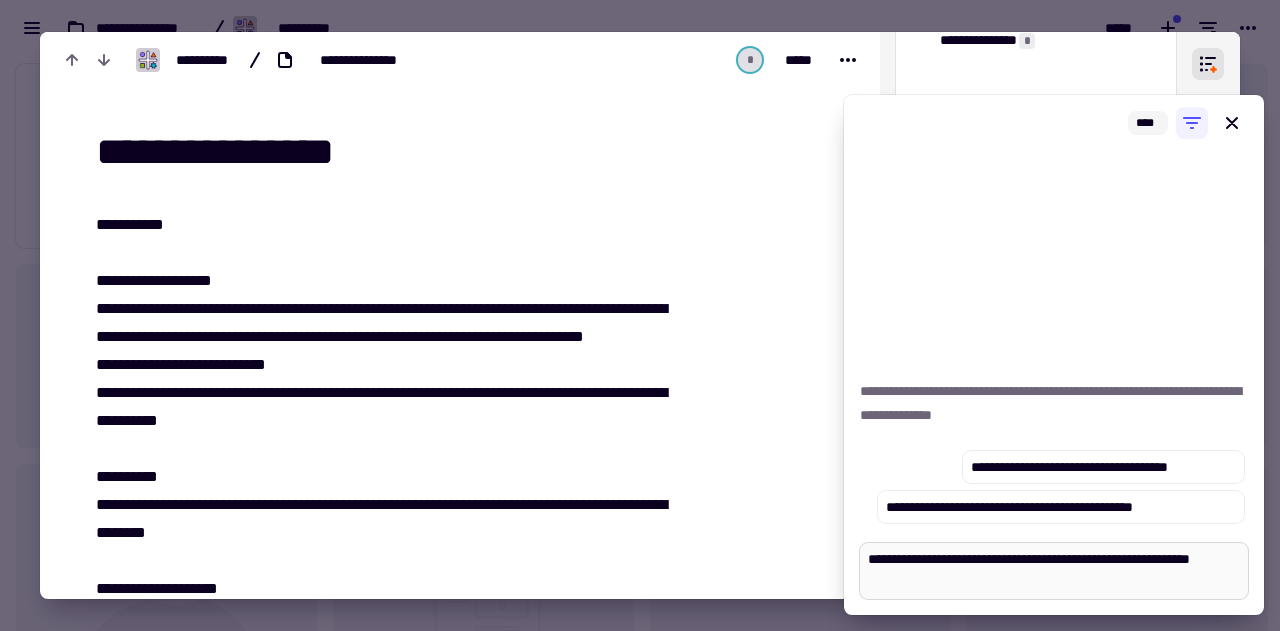 type on "*" 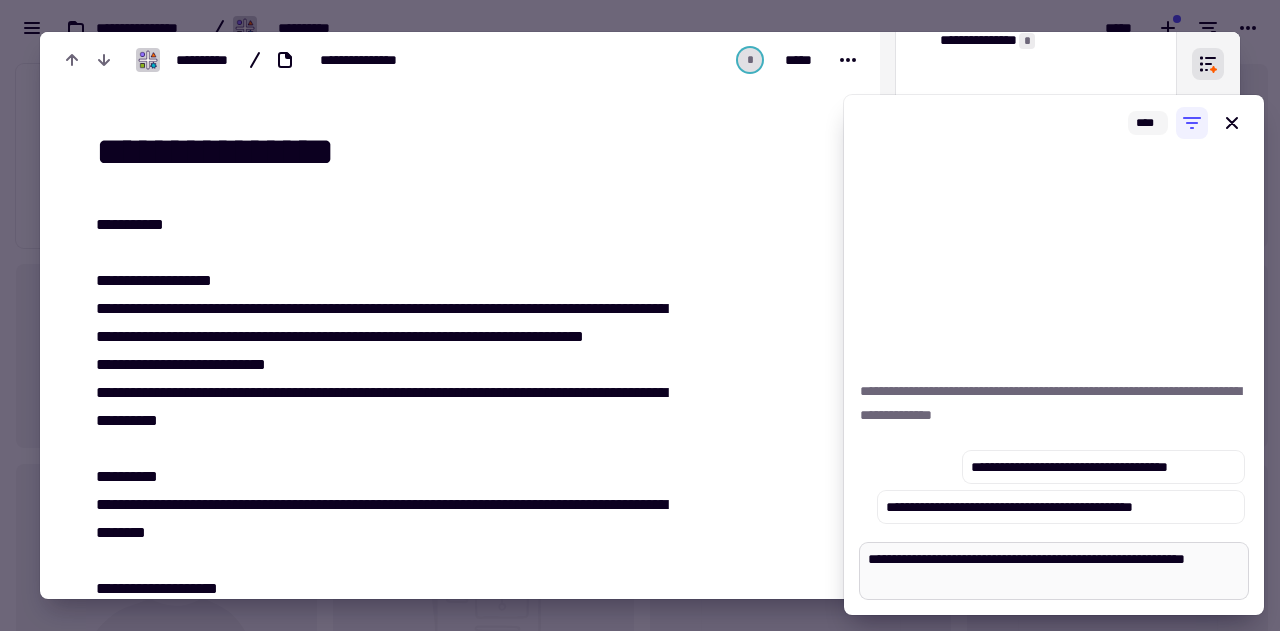 type on "*" 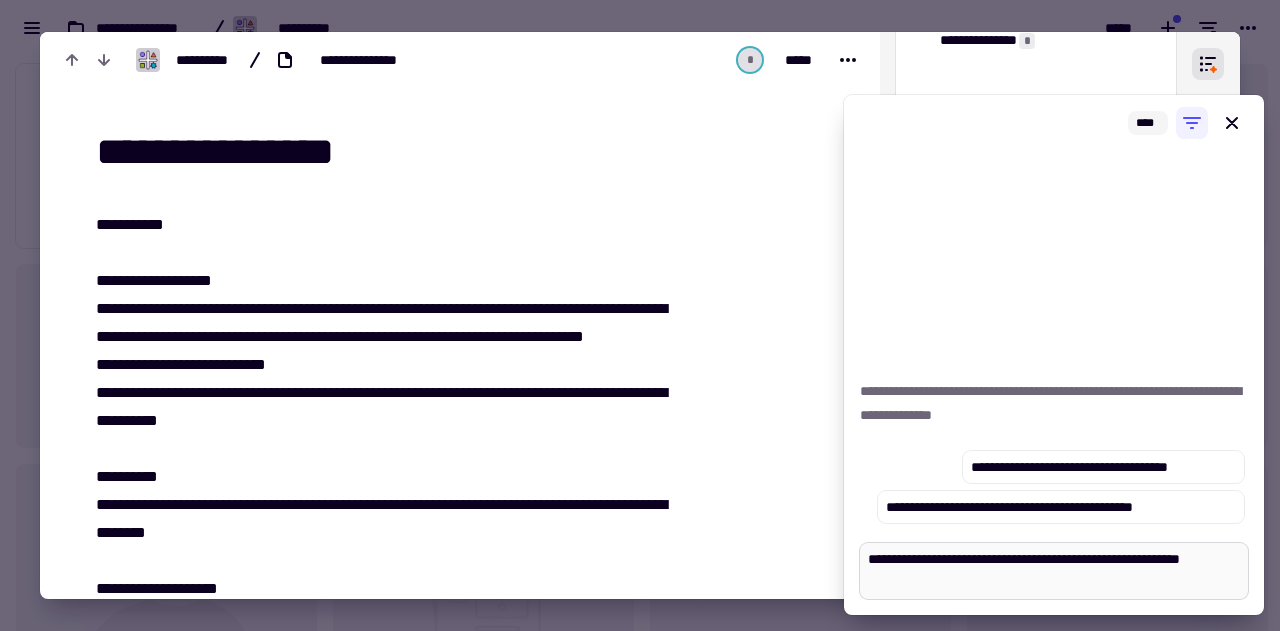 type on "*" 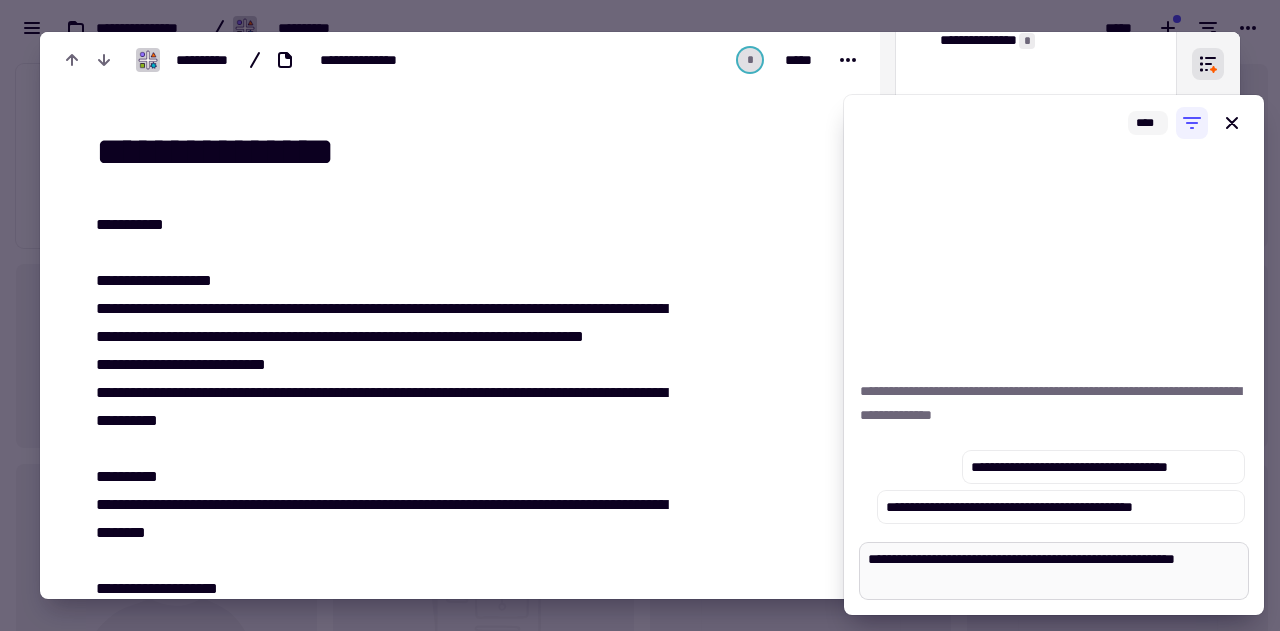 type on "*" 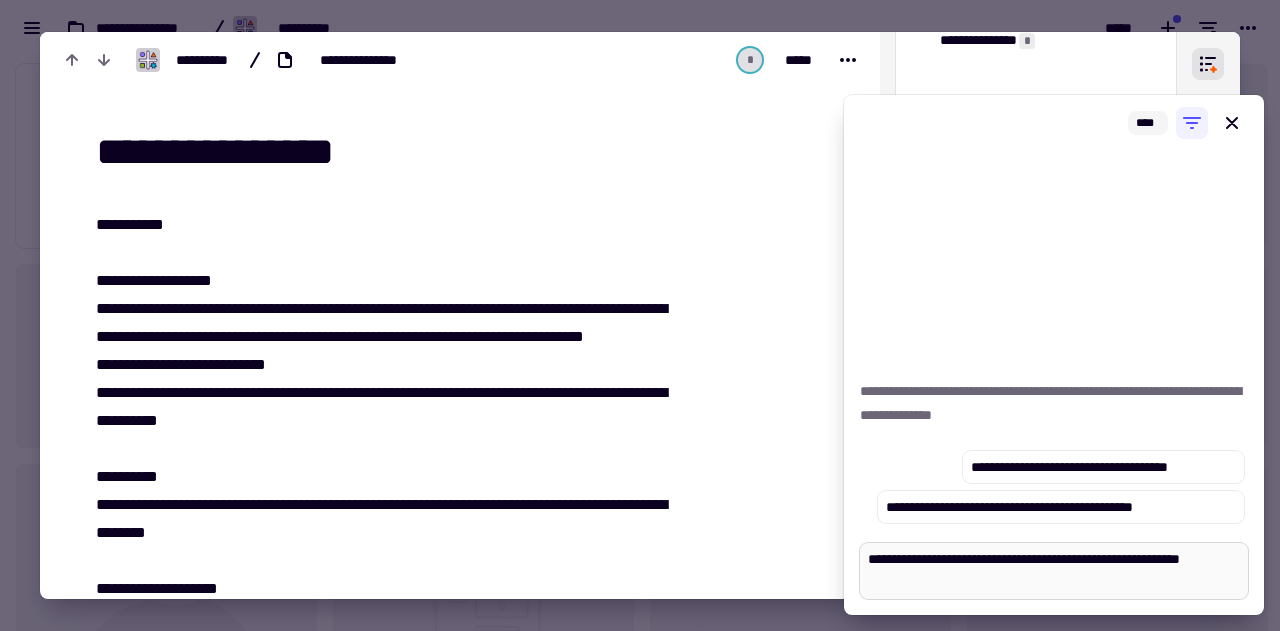 type on "*" 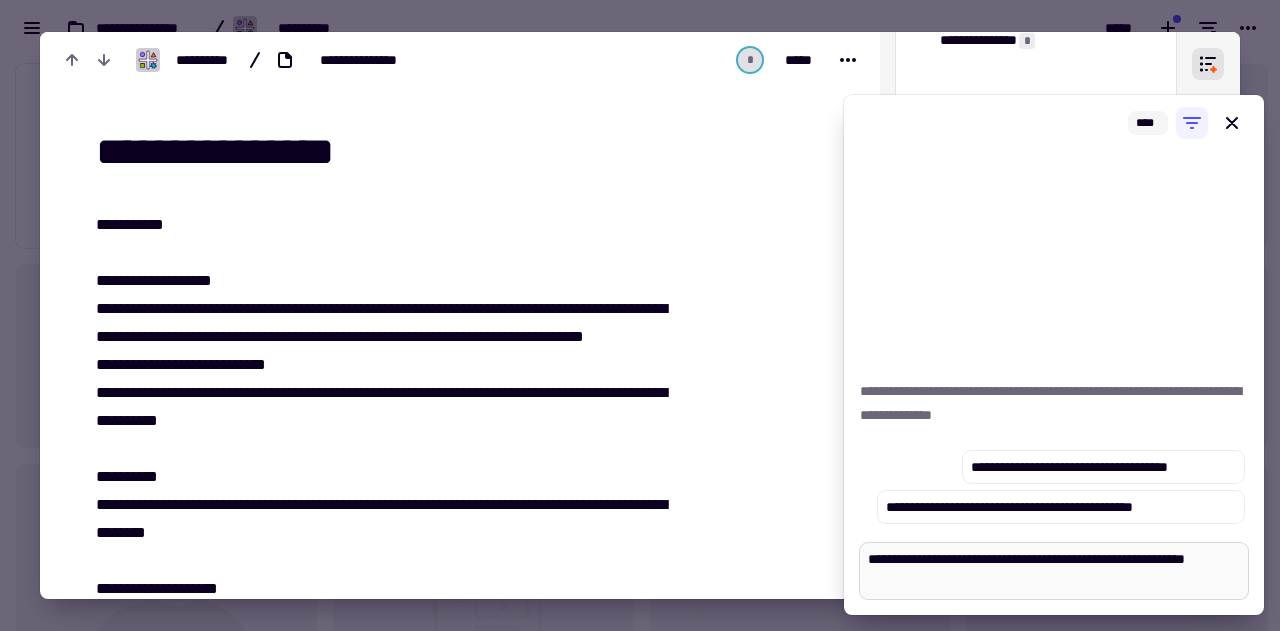 type on "*" 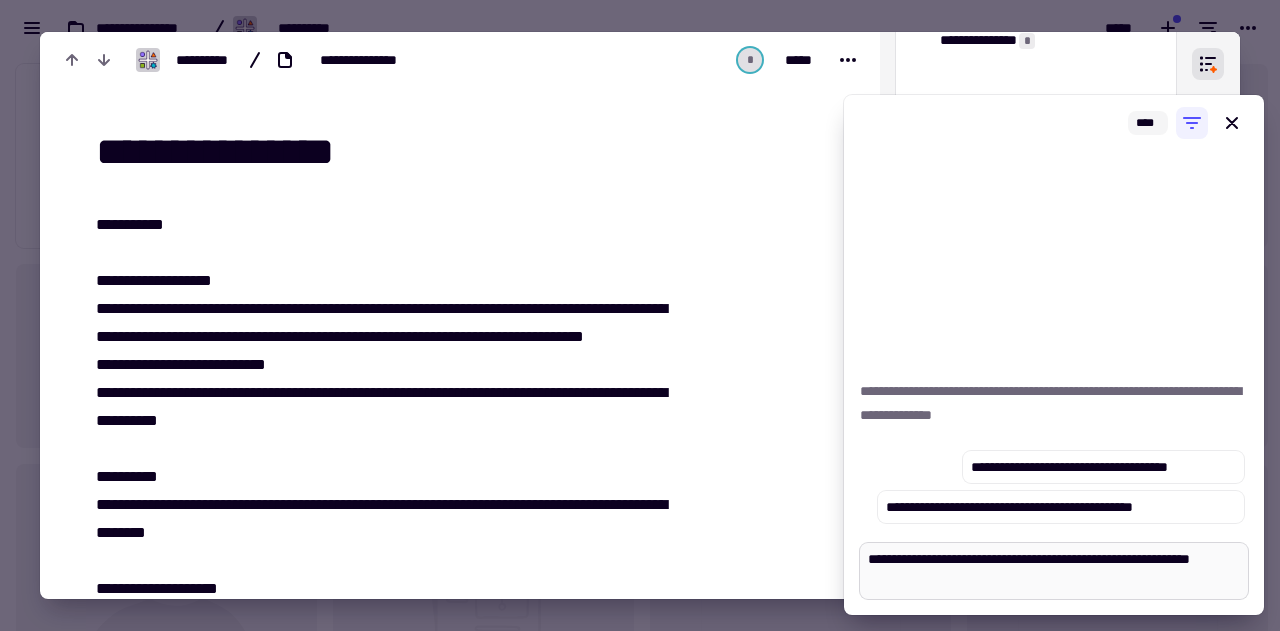 type on "*" 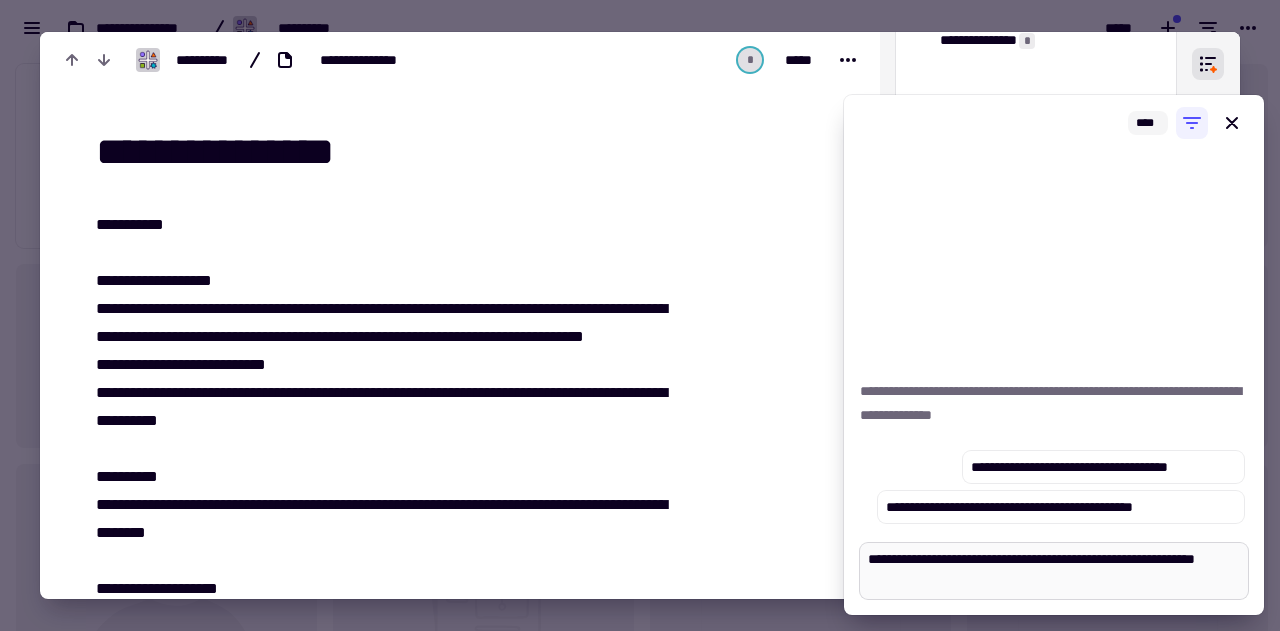 type on "*" 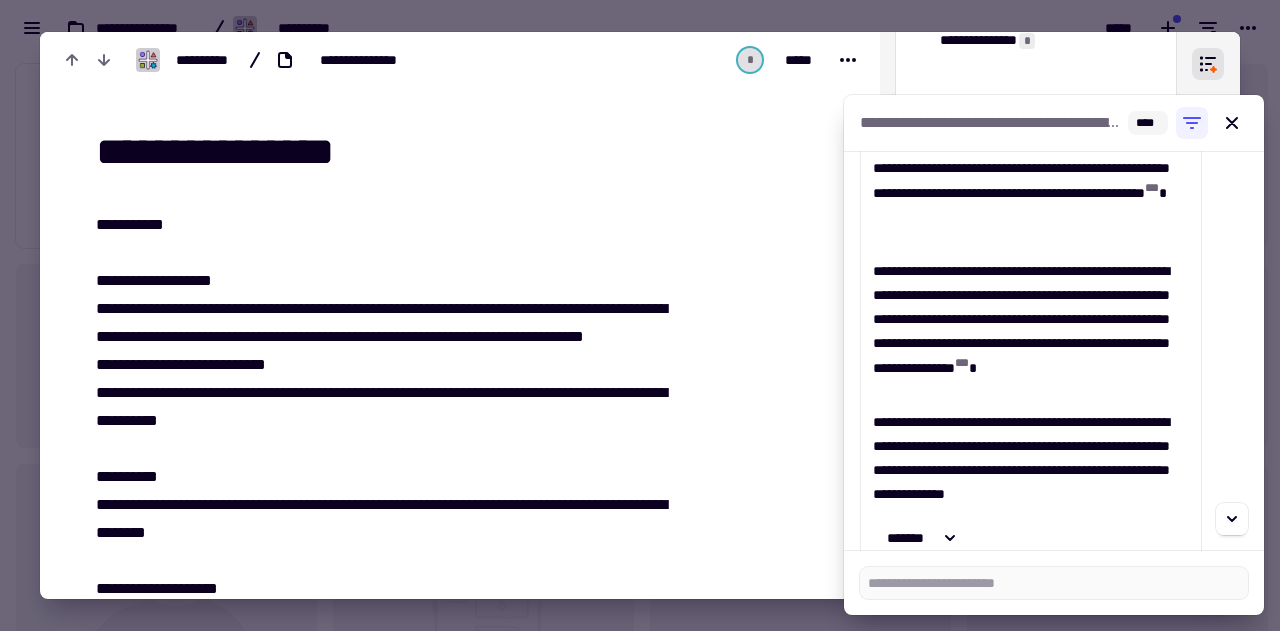 scroll, scrollTop: 278, scrollLeft: 0, axis: vertical 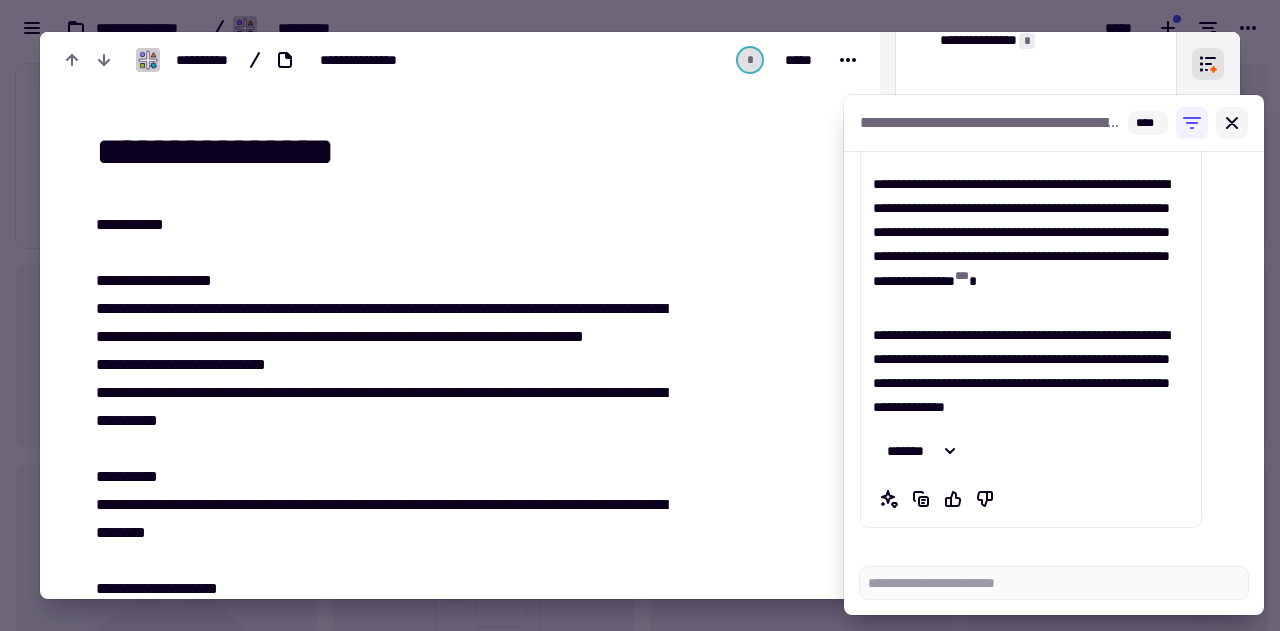 click 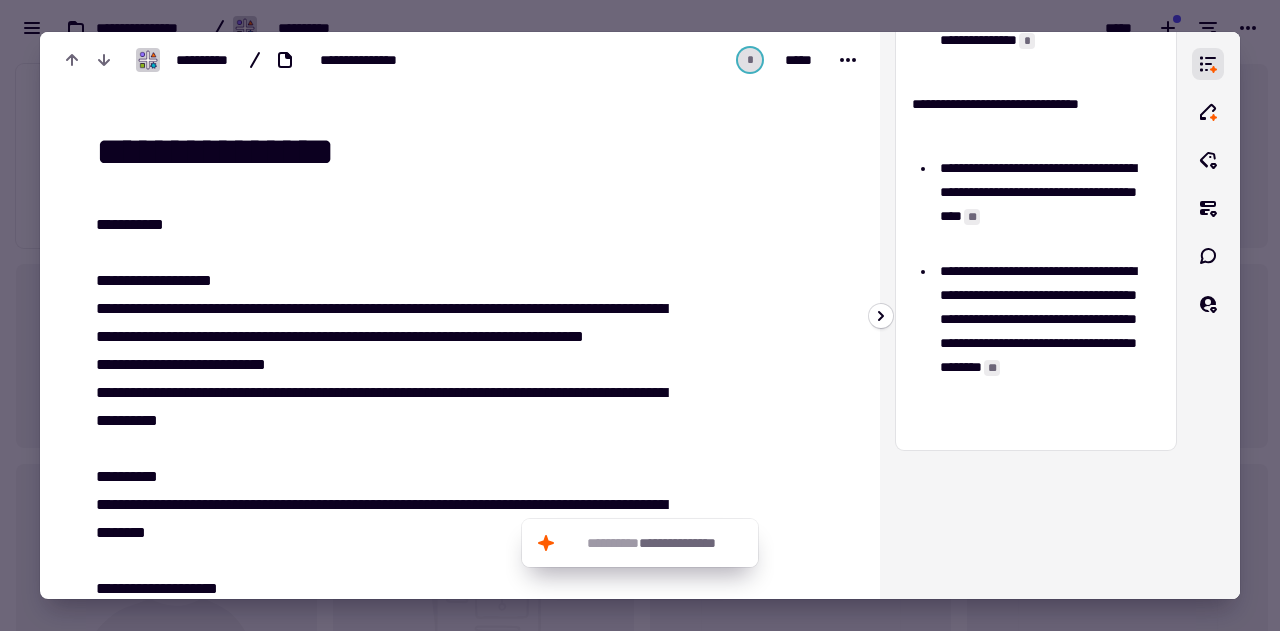 click at bounding box center (640, 315) 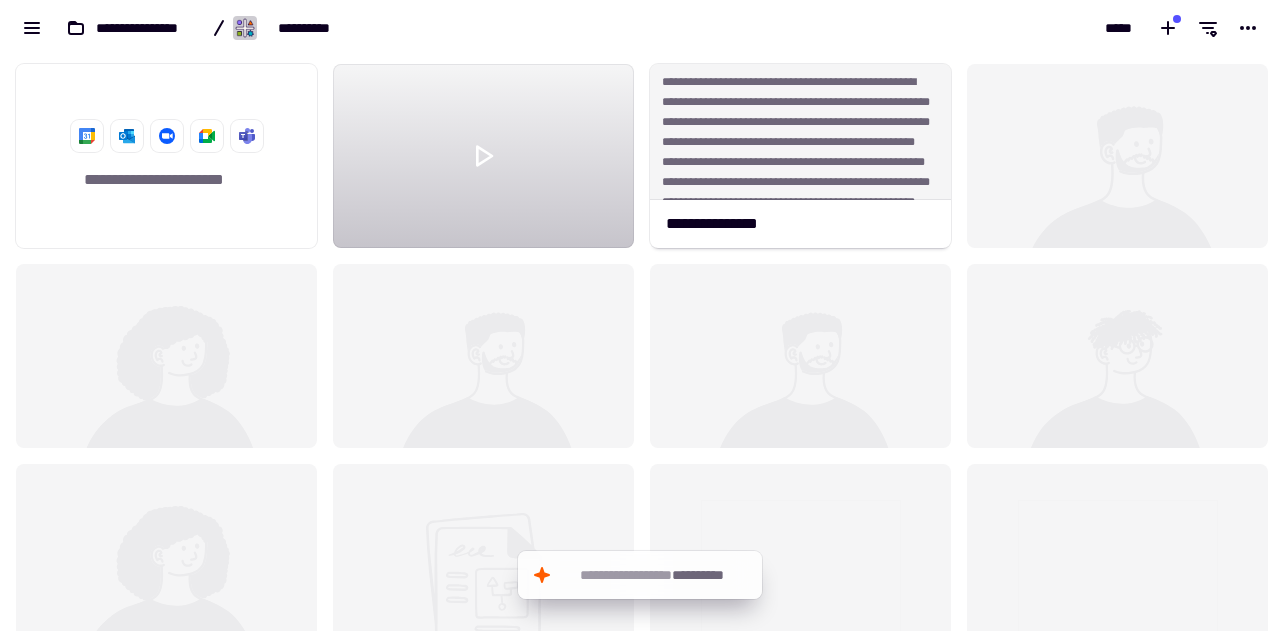 click 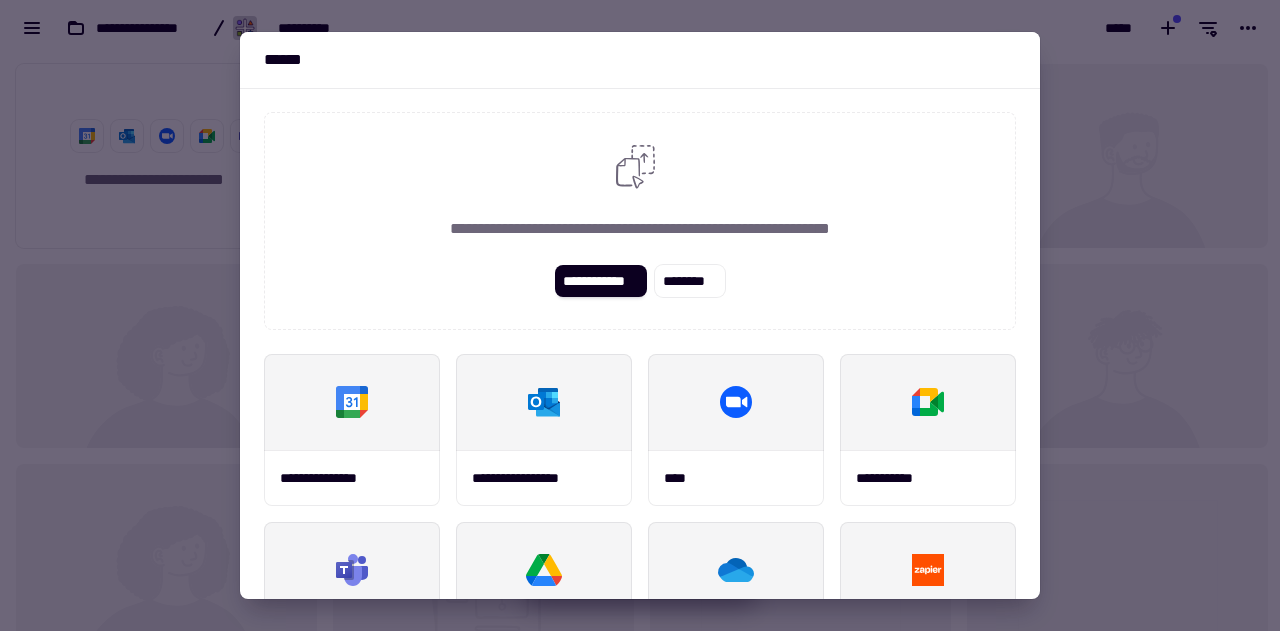 scroll, scrollTop: 266, scrollLeft: 0, axis: vertical 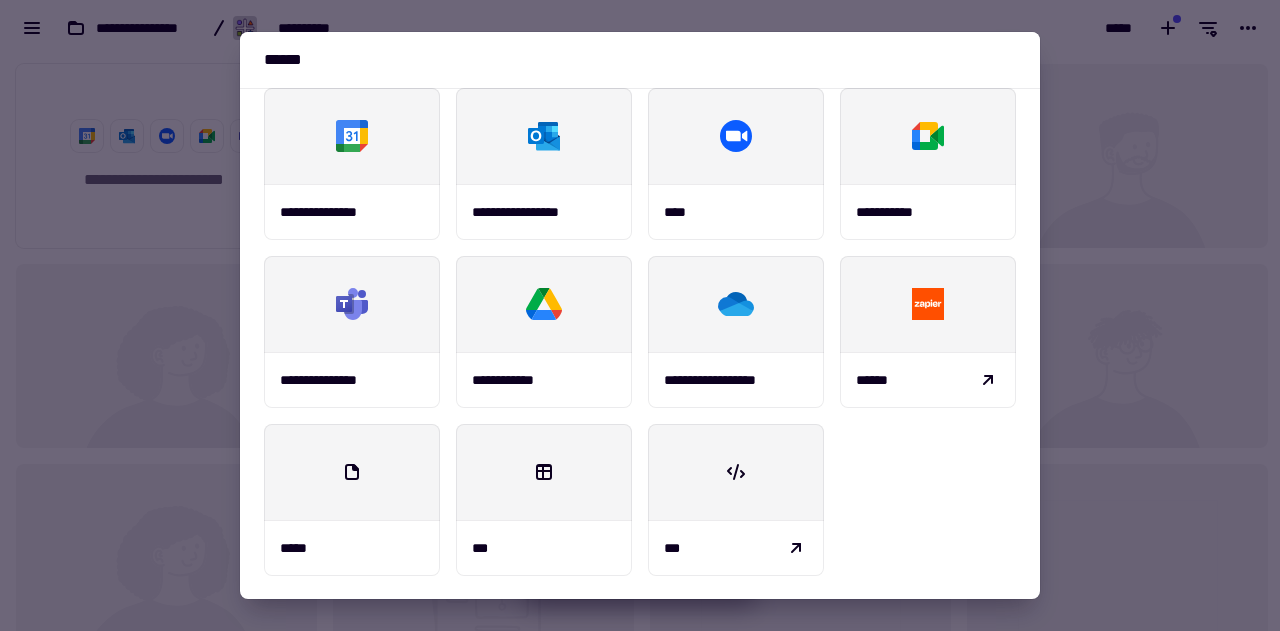 click at bounding box center (640, 315) 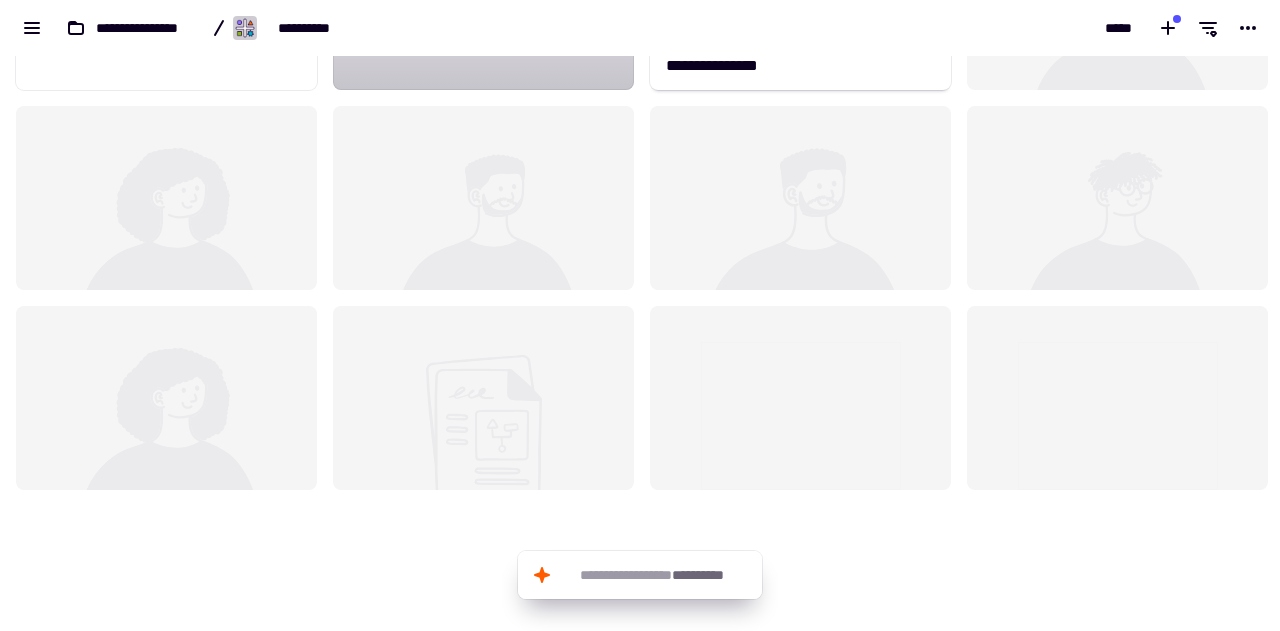 scroll, scrollTop: 0, scrollLeft: 0, axis: both 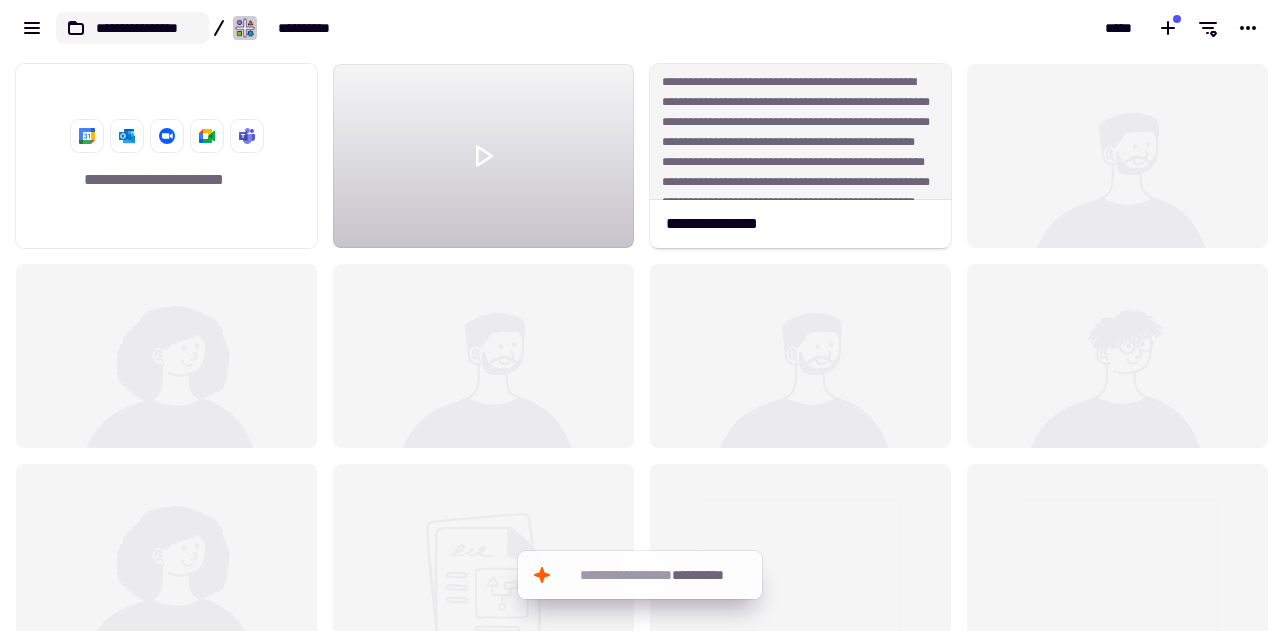 click on "**********" 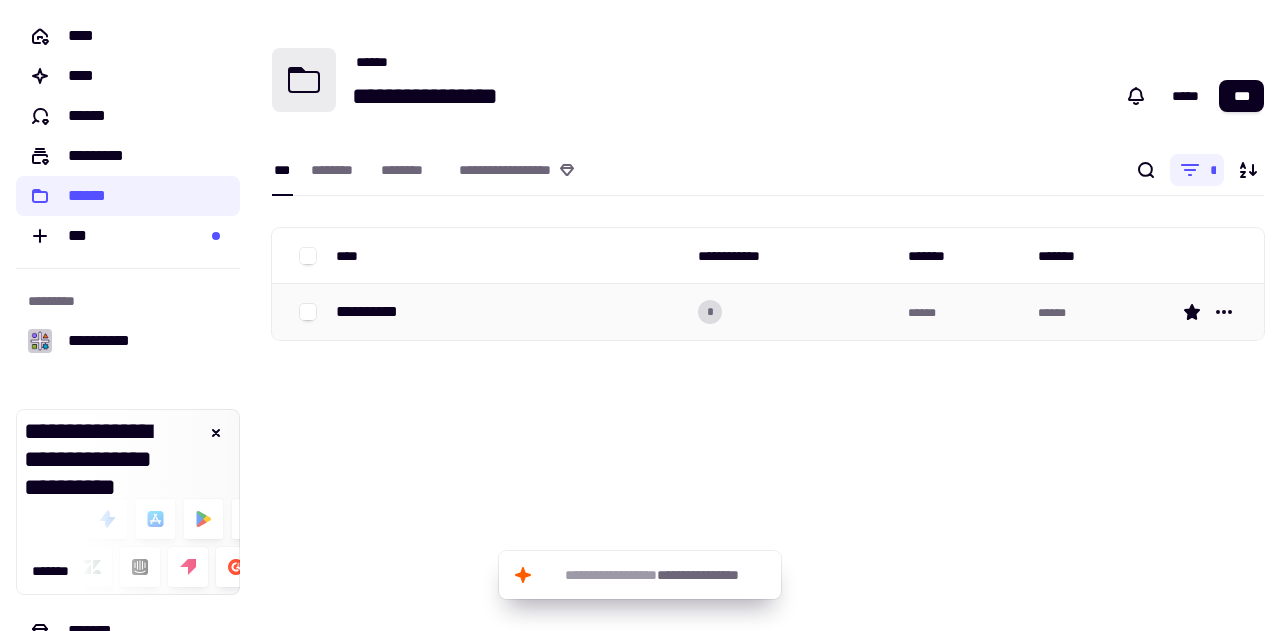 click on "**********" at bounding box center (375, 312) 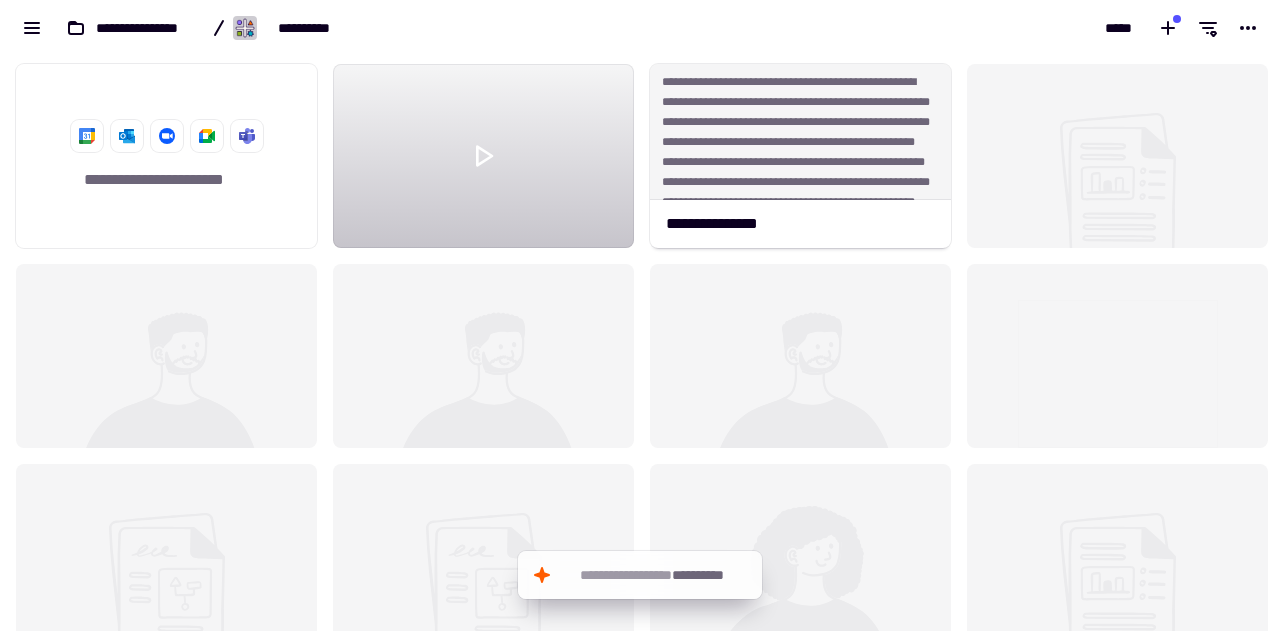 scroll, scrollTop: 16, scrollLeft: 16, axis: both 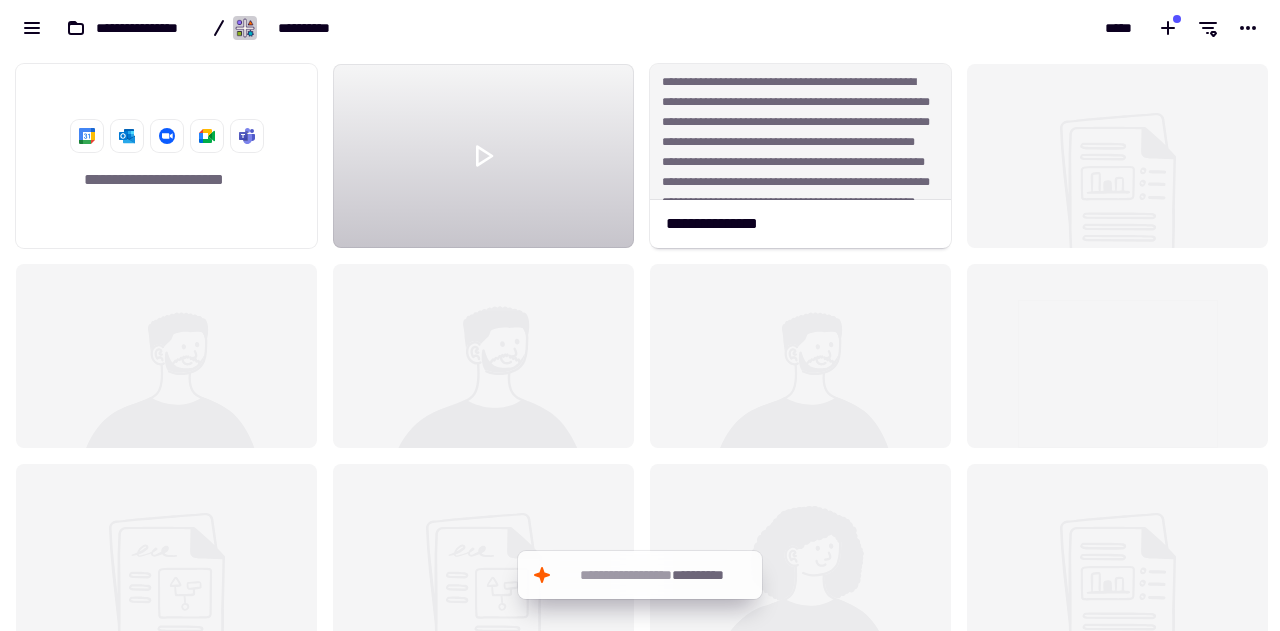 click 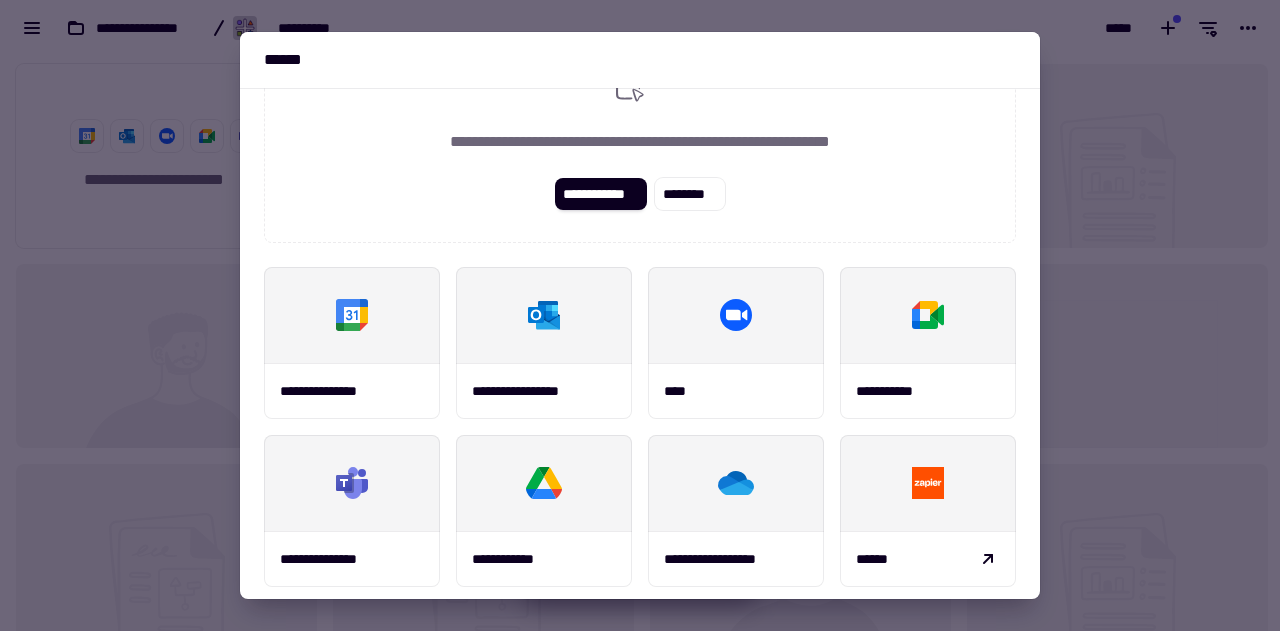 scroll, scrollTop: 0, scrollLeft: 0, axis: both 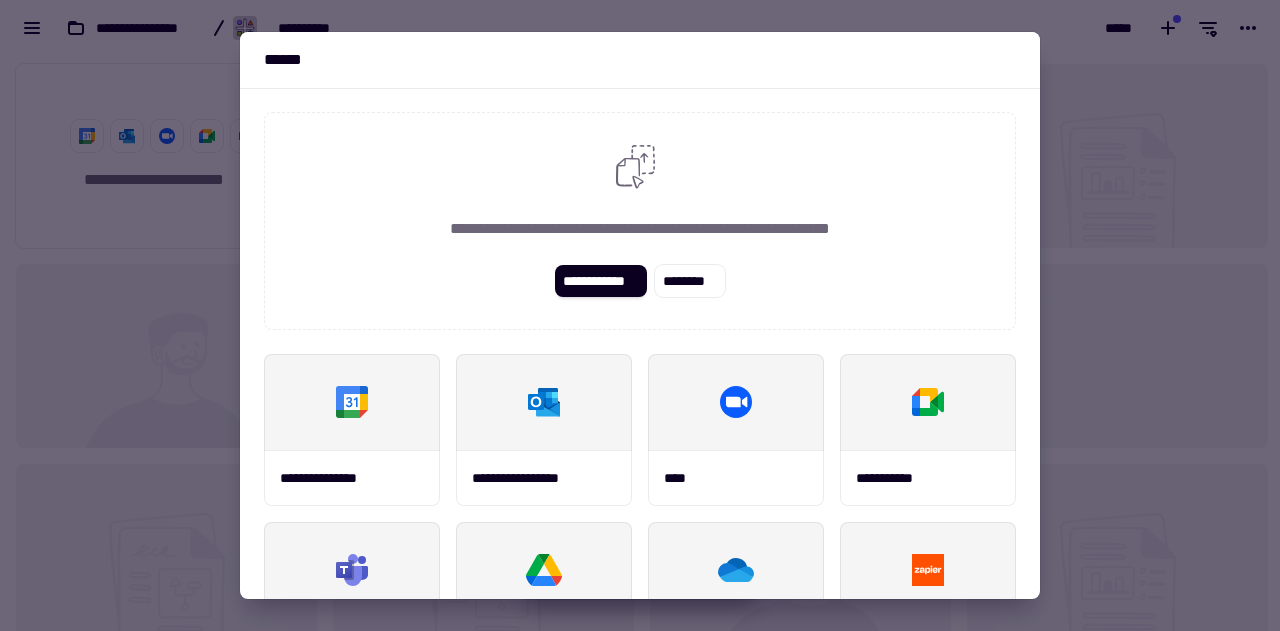 click at bounding box center (640, 315) 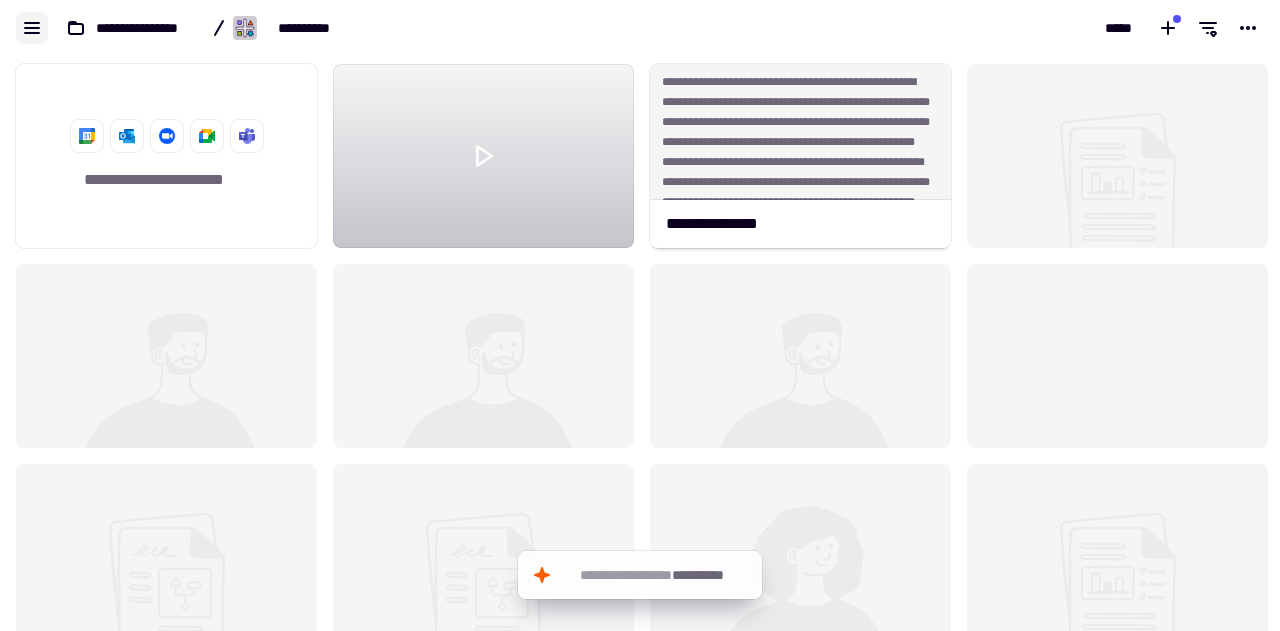 click 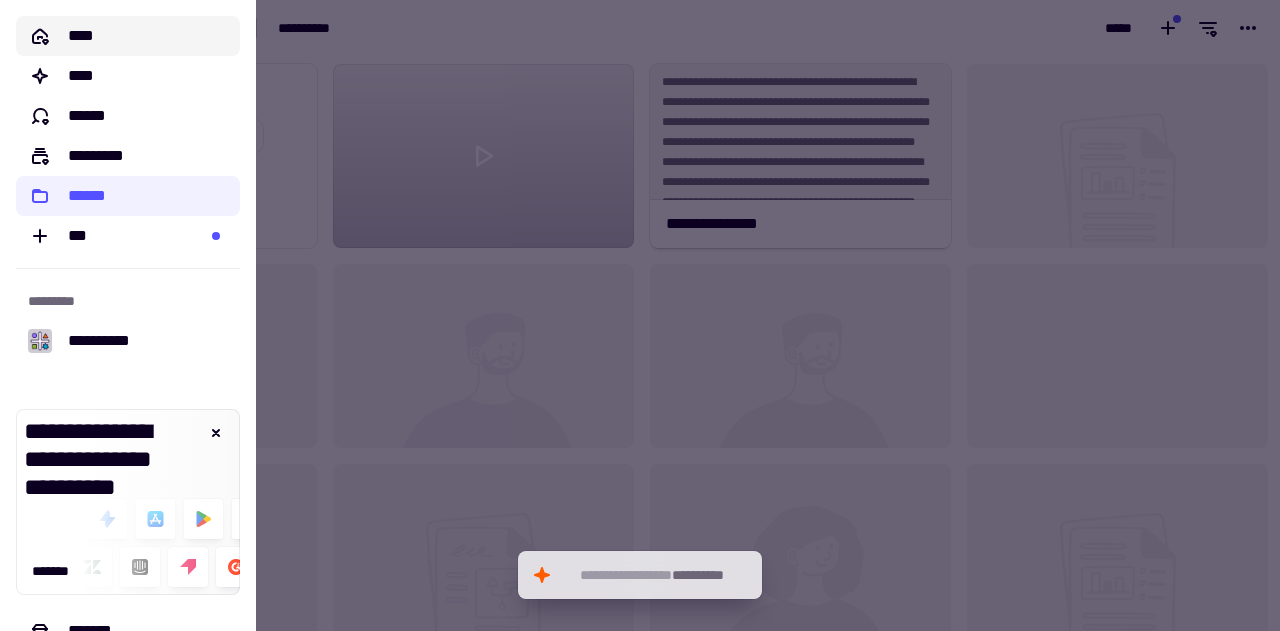 click on "****" 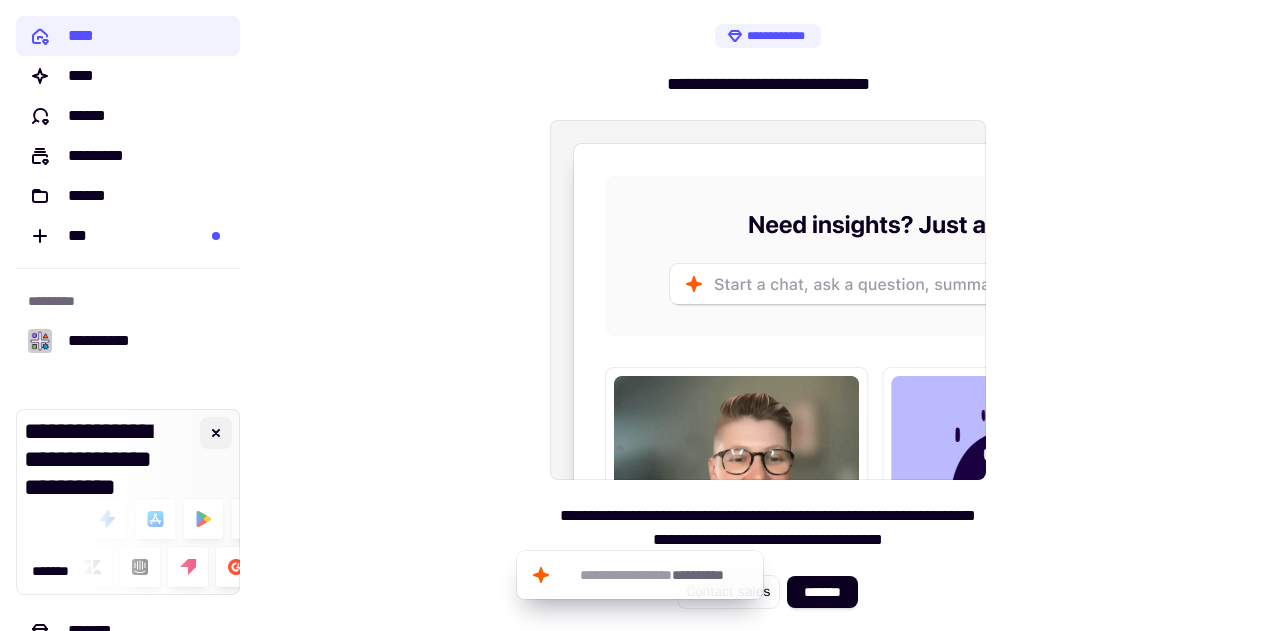 click 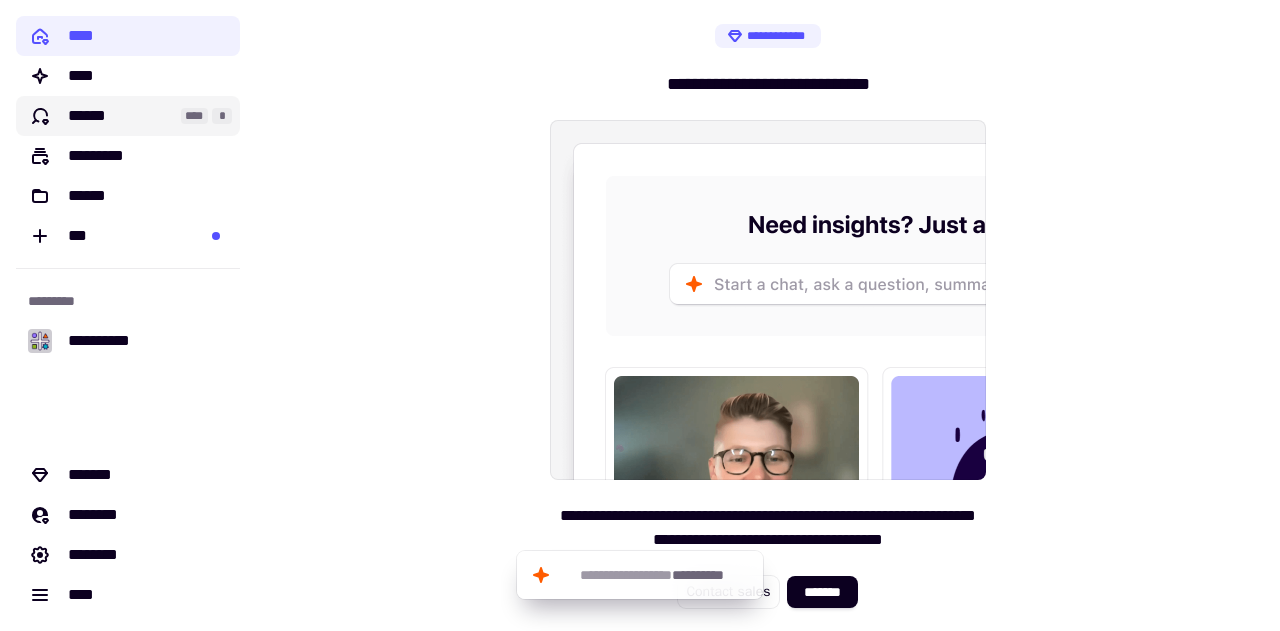 click on "******" 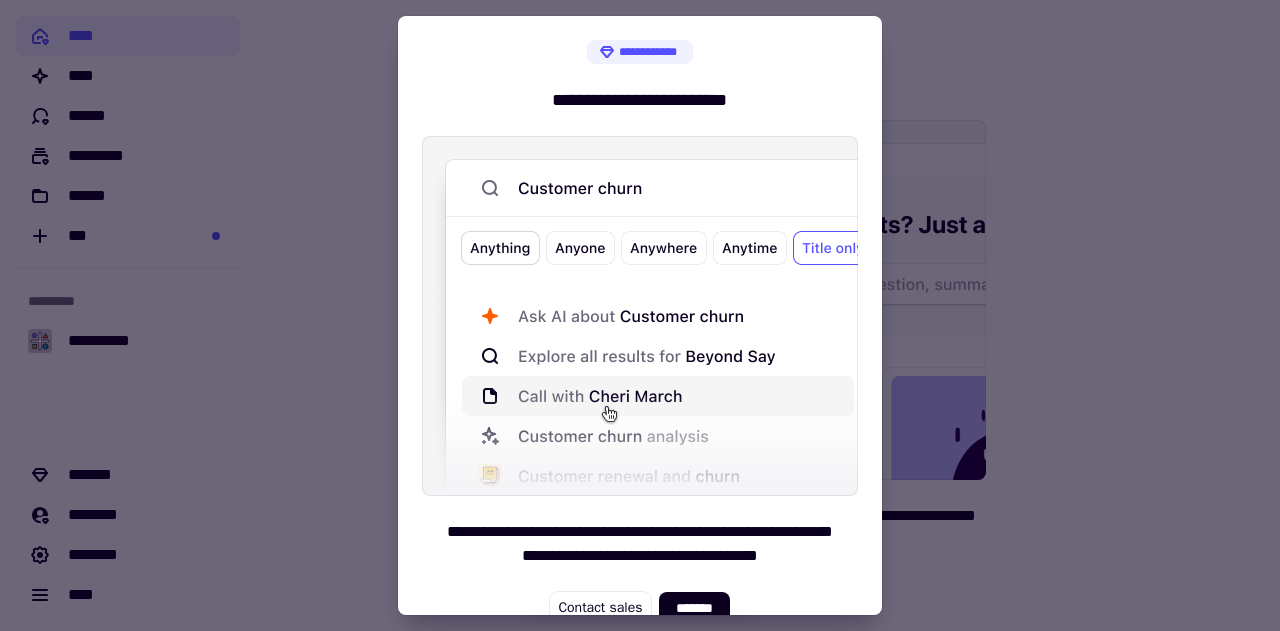 scroll, scrollTop: 20, scrollLeft: 0, axis: vertical 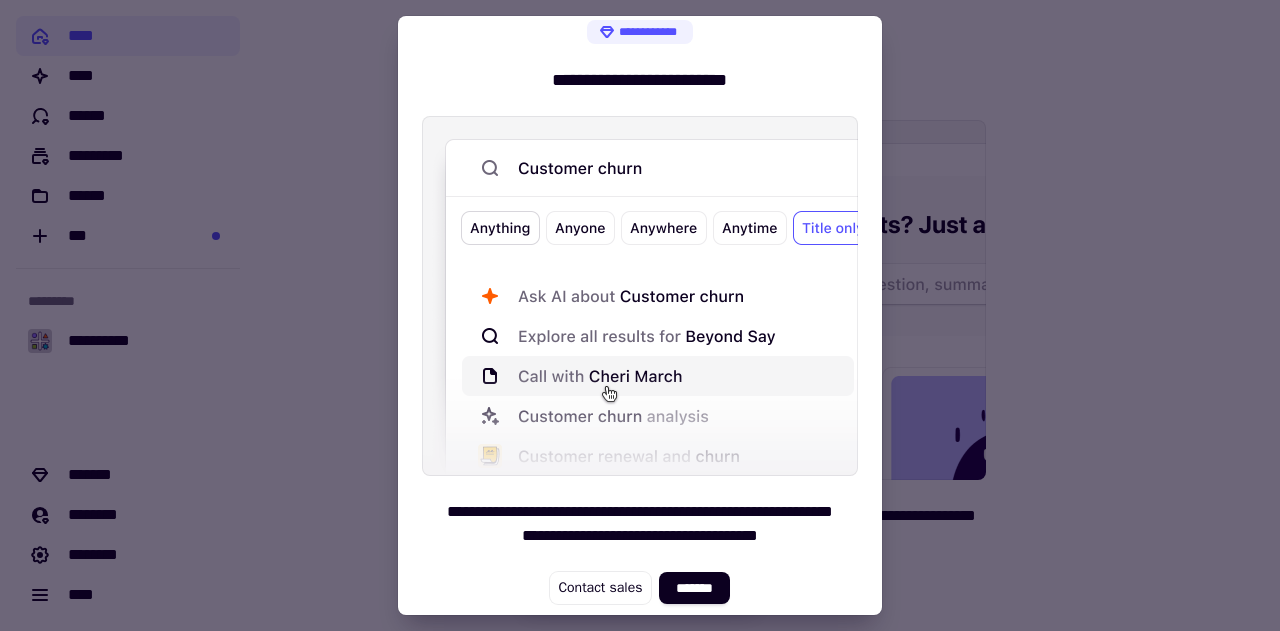 click at bounding box center (640, 315) 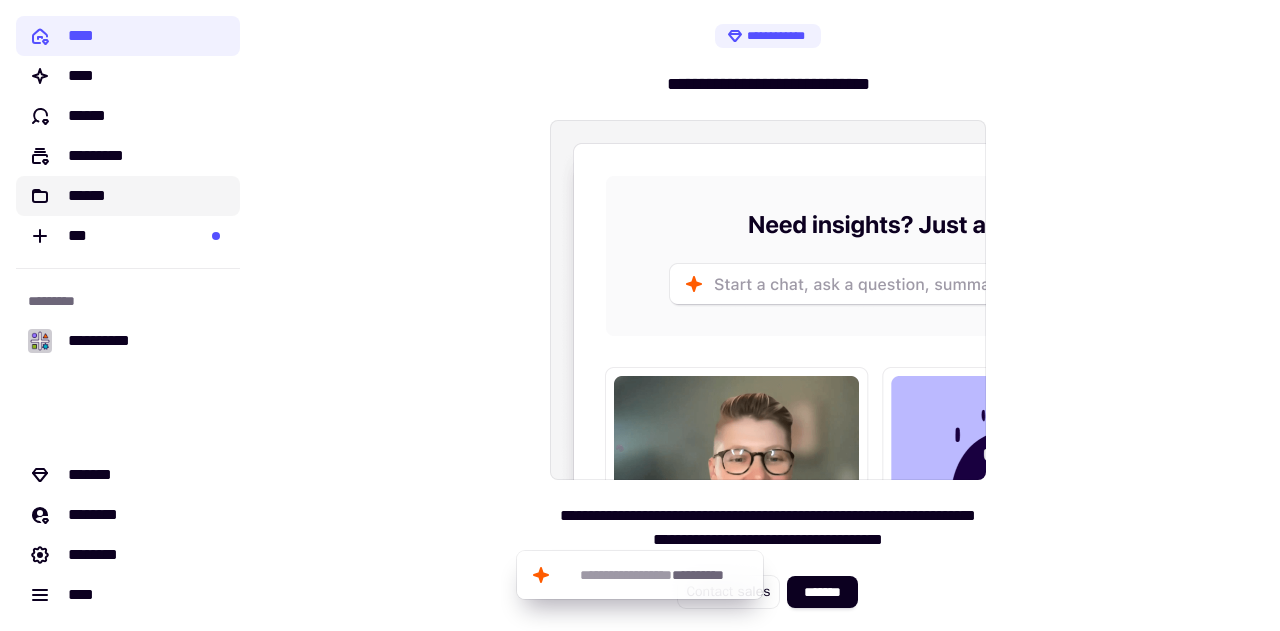click on "******" 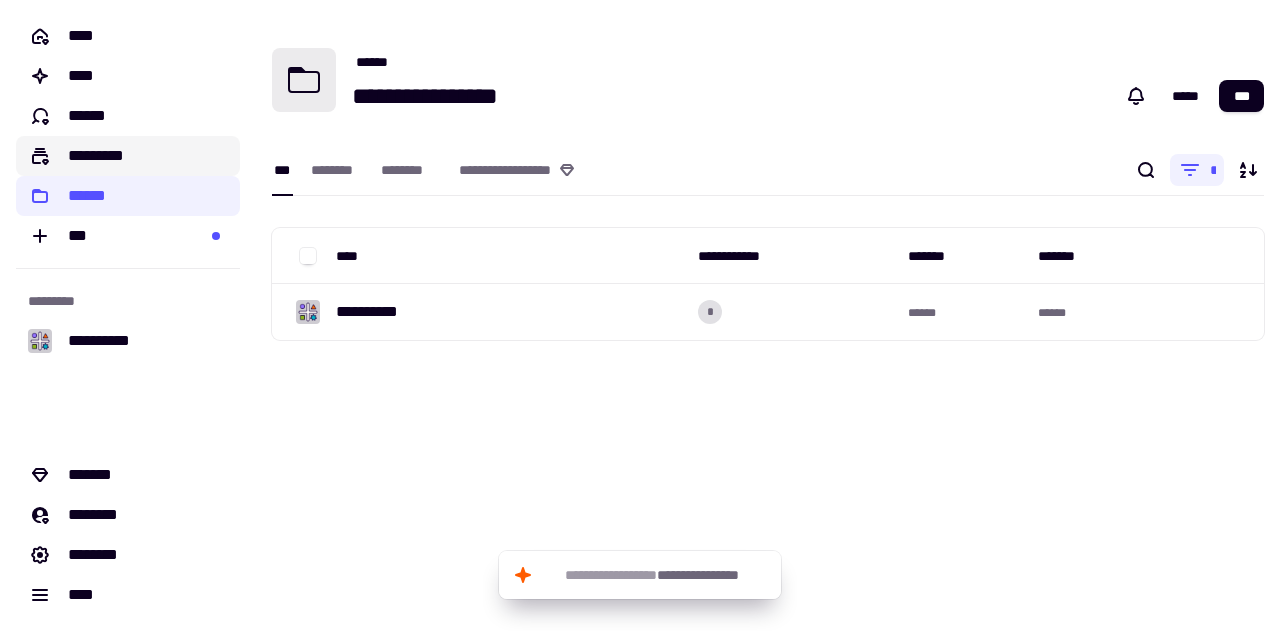 click on "*********" 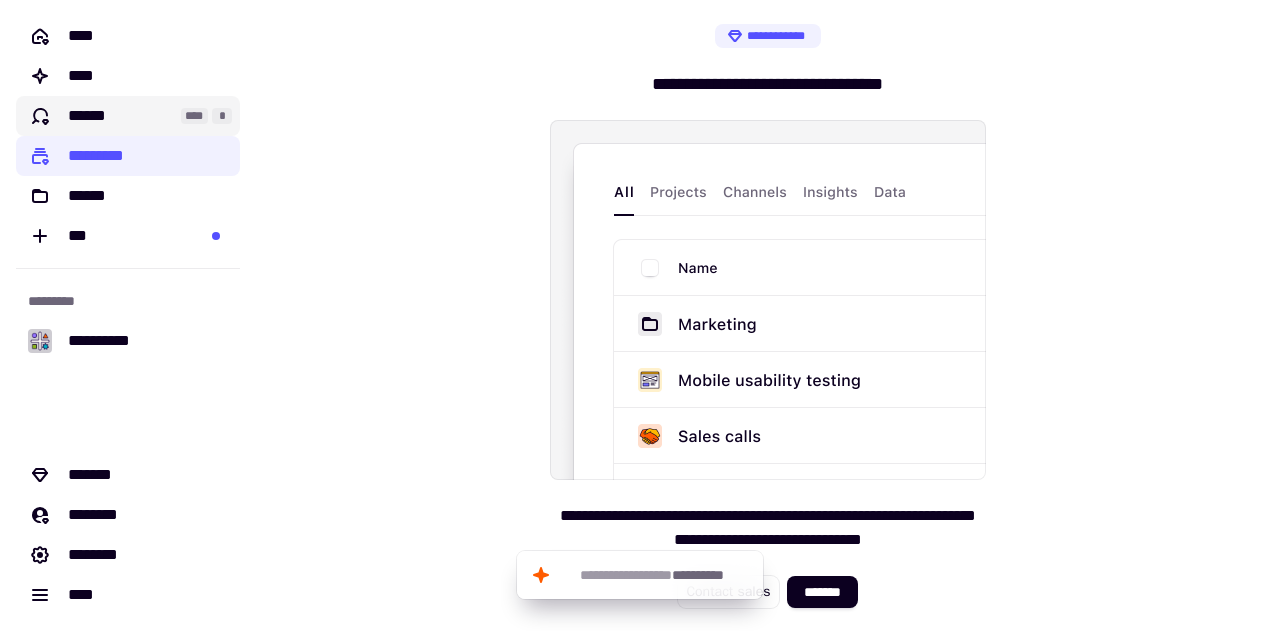 click on "****** **** *" 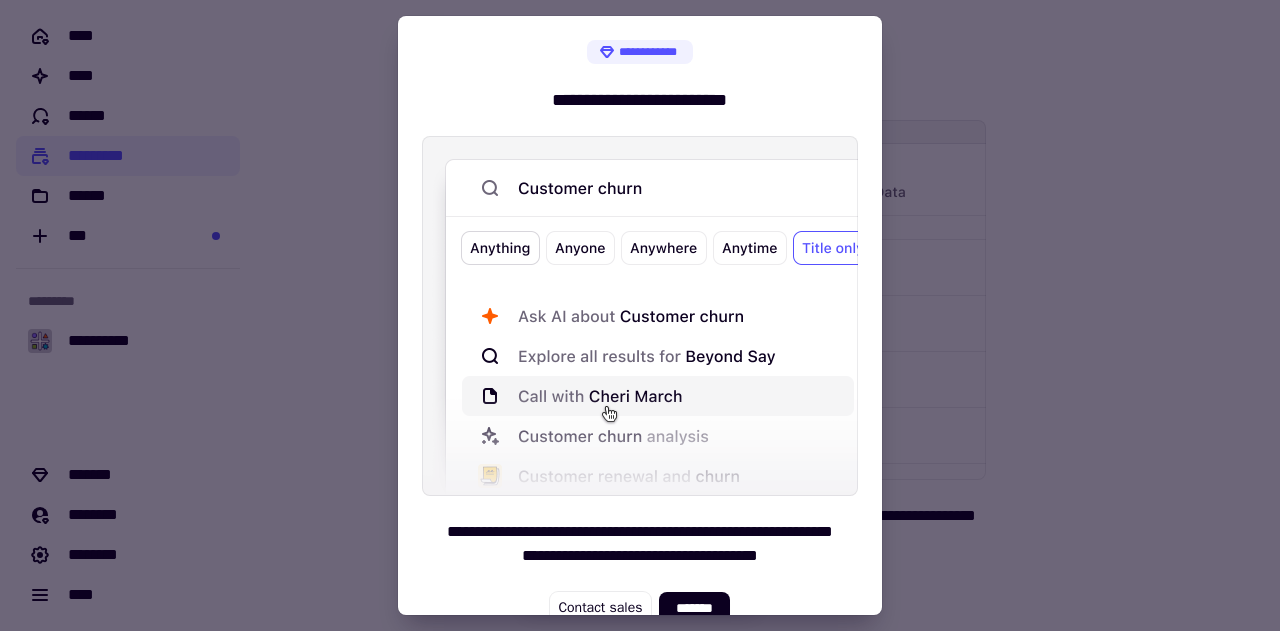 click at bounding box center [640, 315] 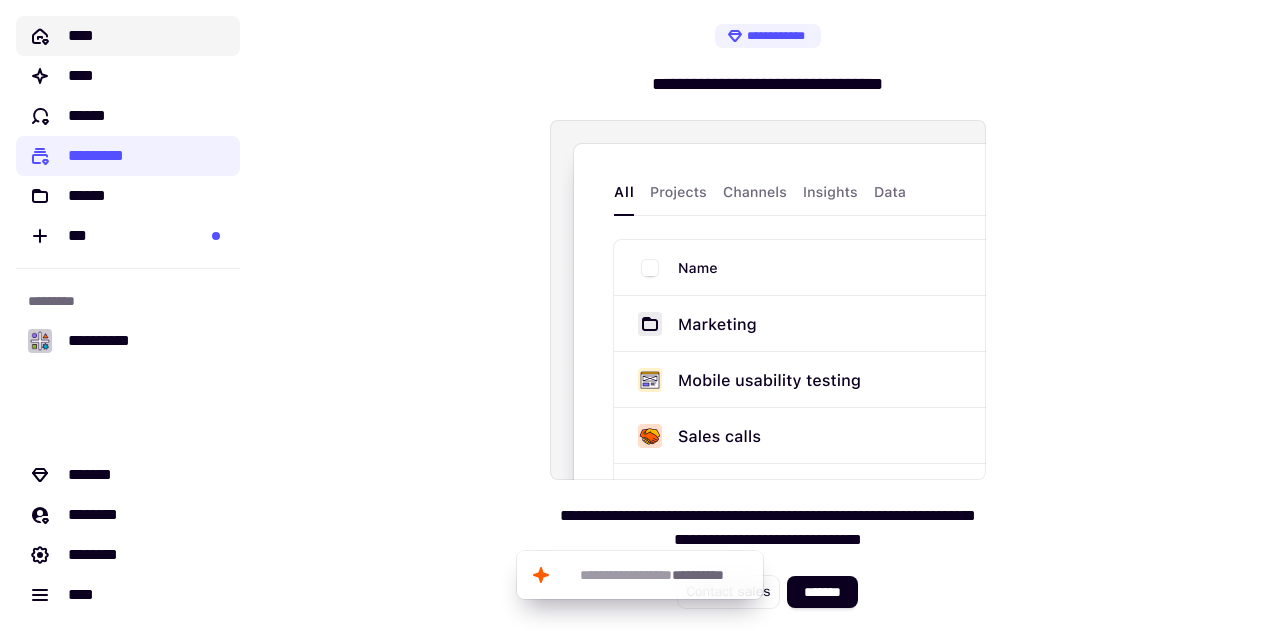 click on "****" 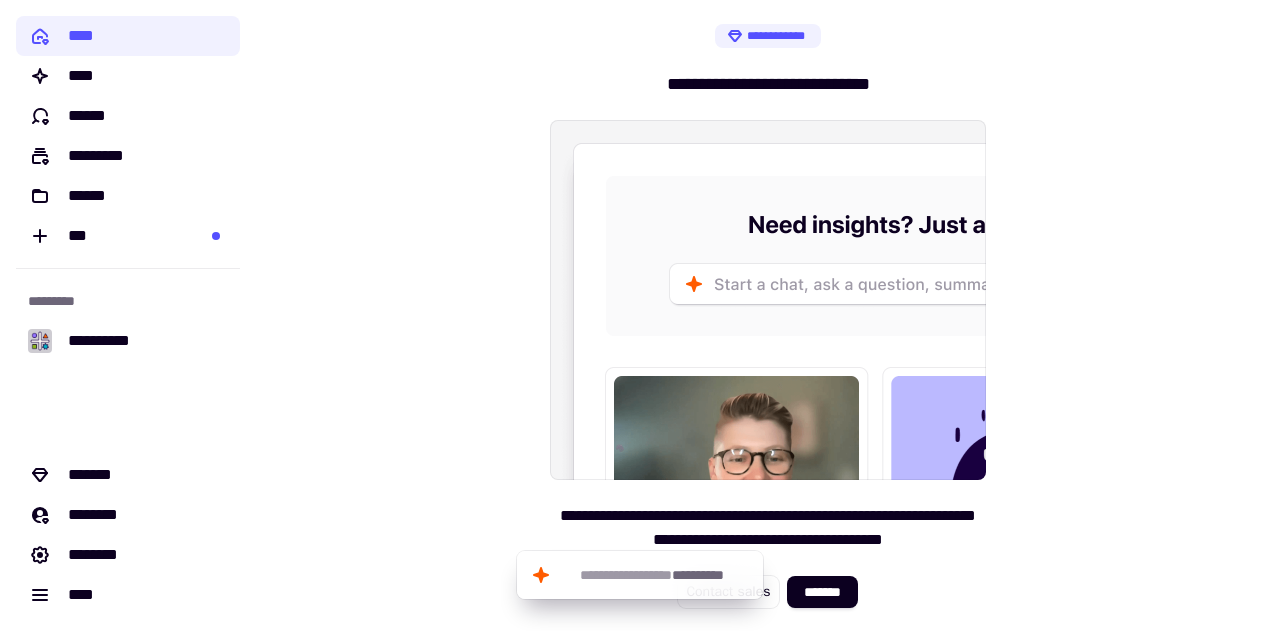 click on "**********" at bounding box center (768, 315) 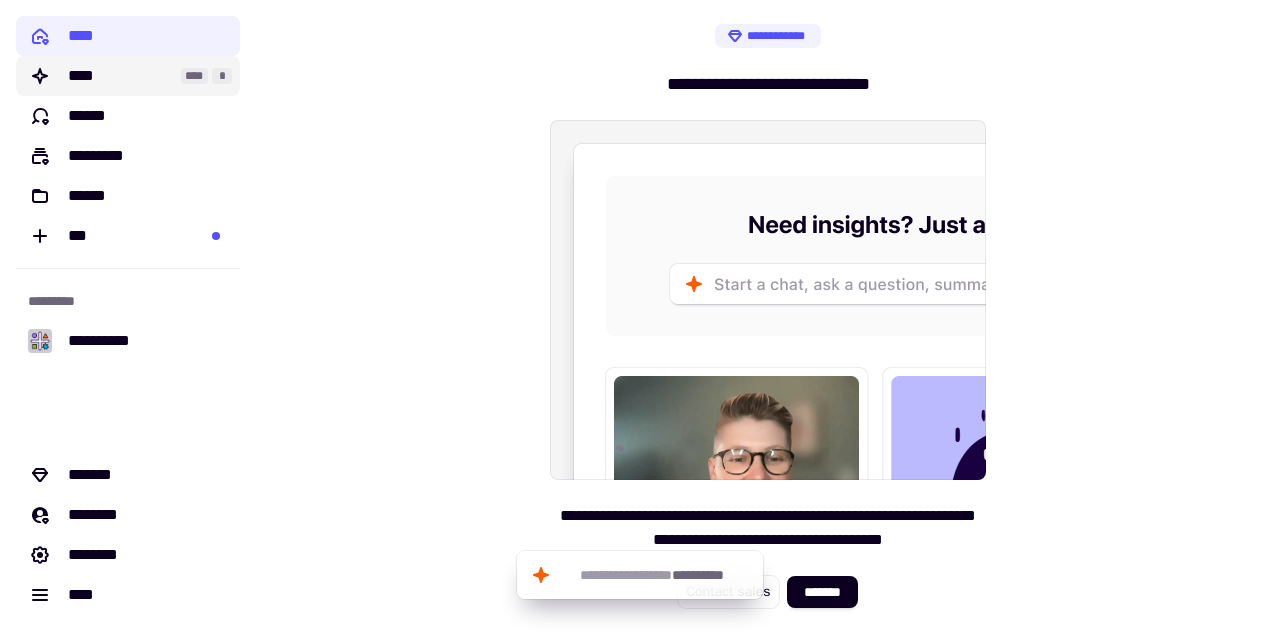 click on "****" 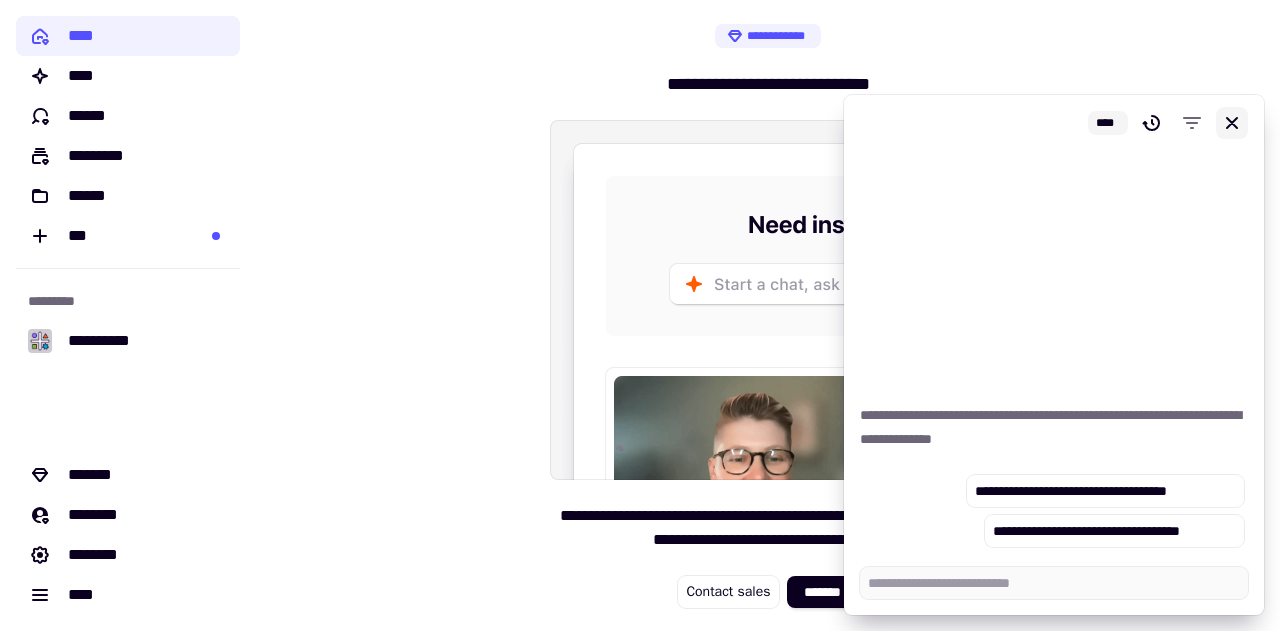 click 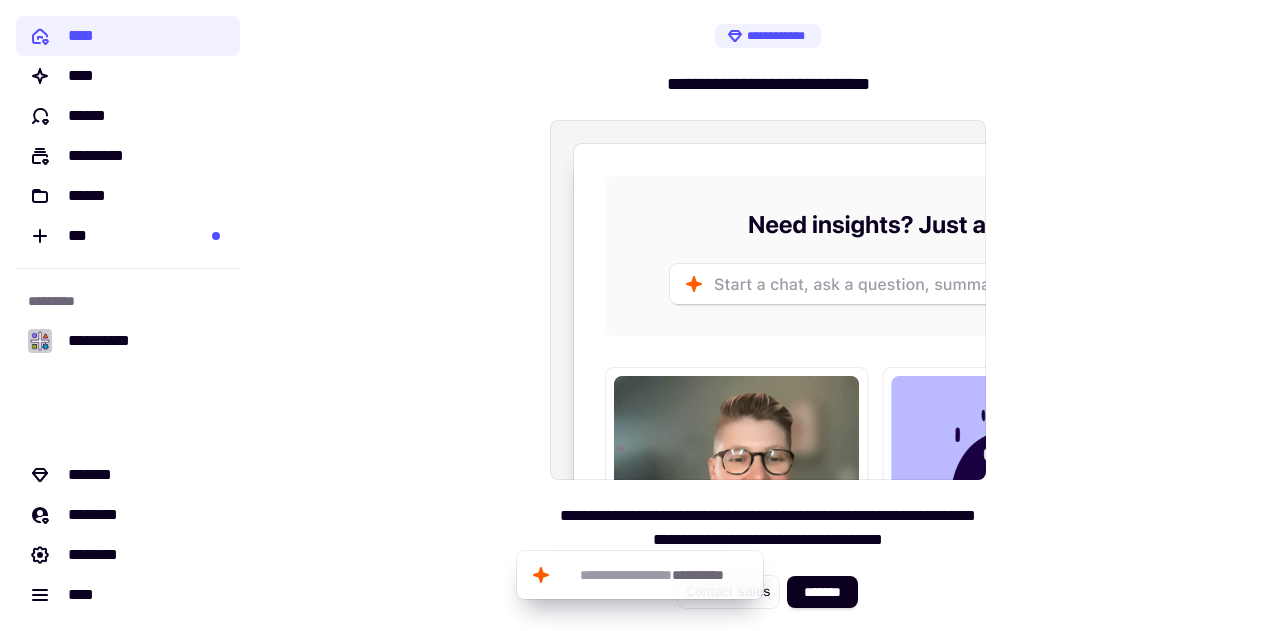 click on "**********" at bounding box center [768, 36] 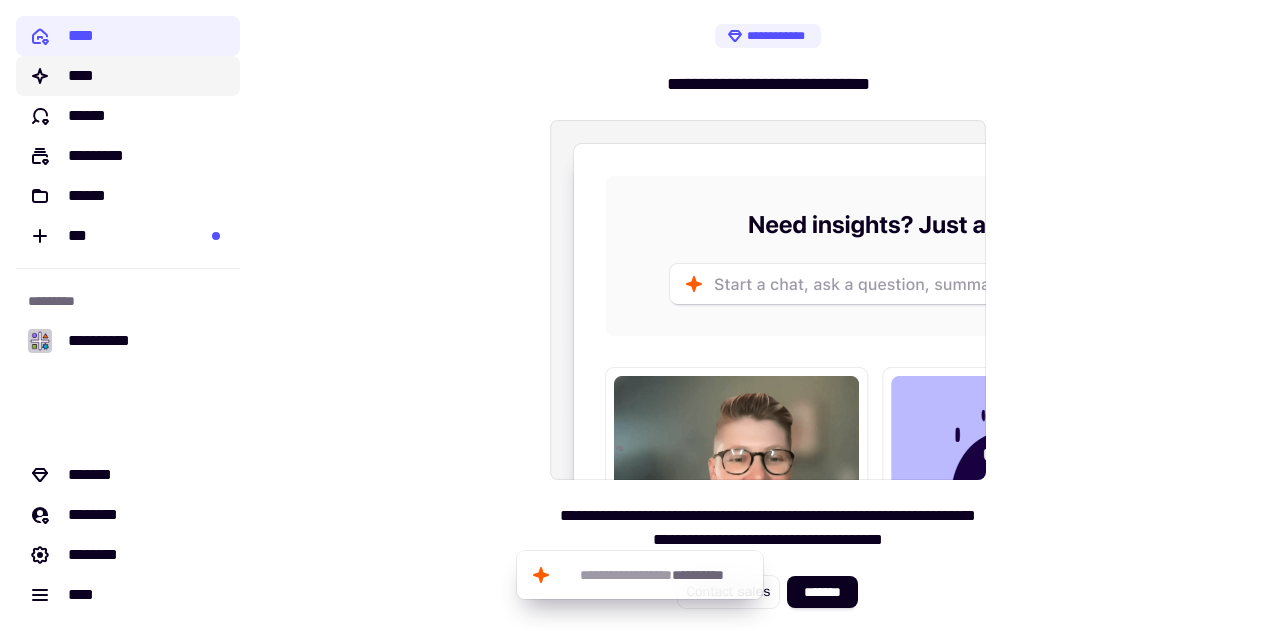 drag, startPoint x: 731, startPoint y: 36, endPoint x: 80, endPoint y: 86, distance: 652.9173 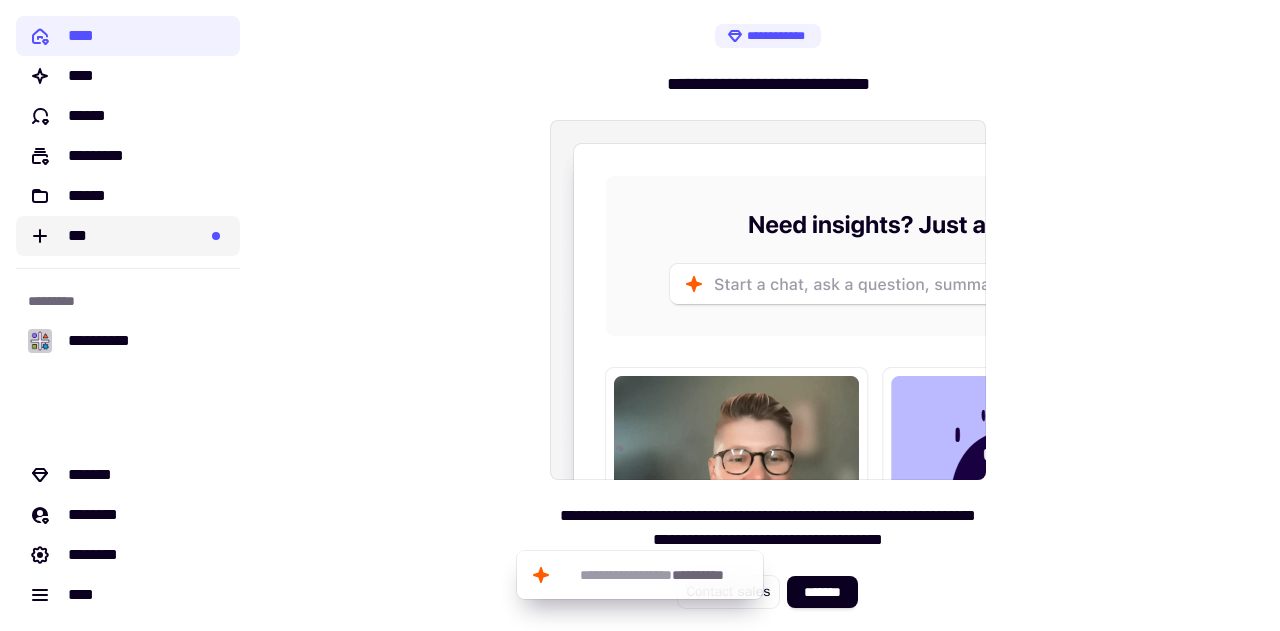 click on "***" 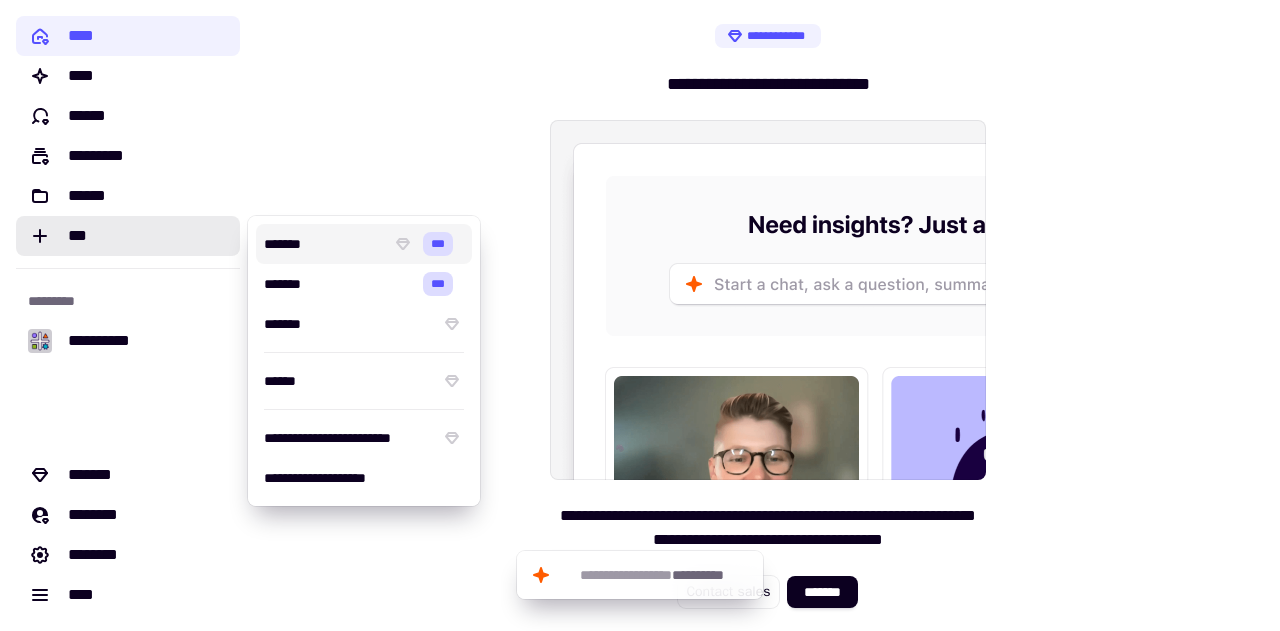 click on "**********" at bounding box center [768, 315] 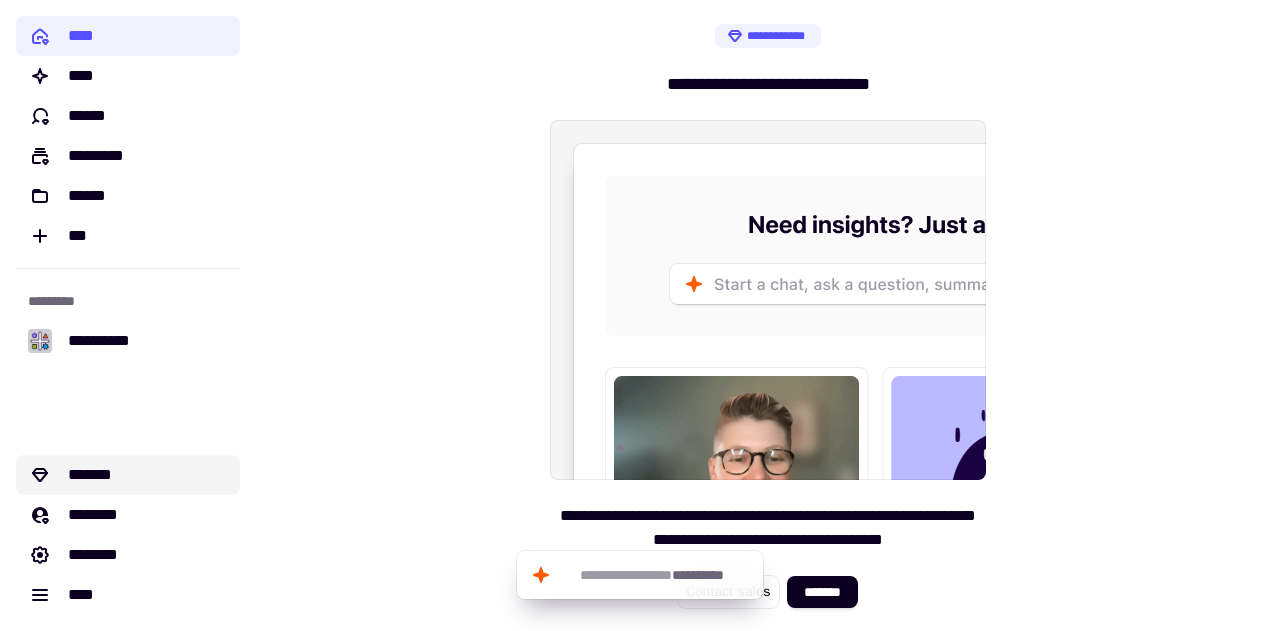 click on "*******" 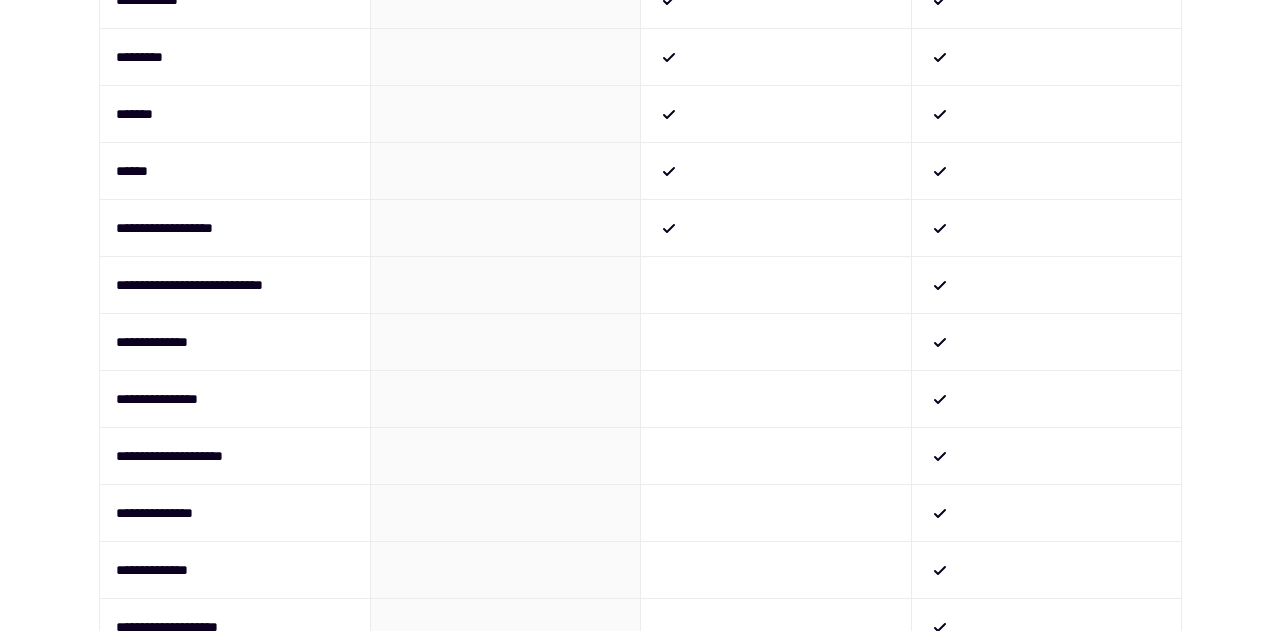 scroll, scrollTop: 884, scrollLeft: 0, axis: vertical 